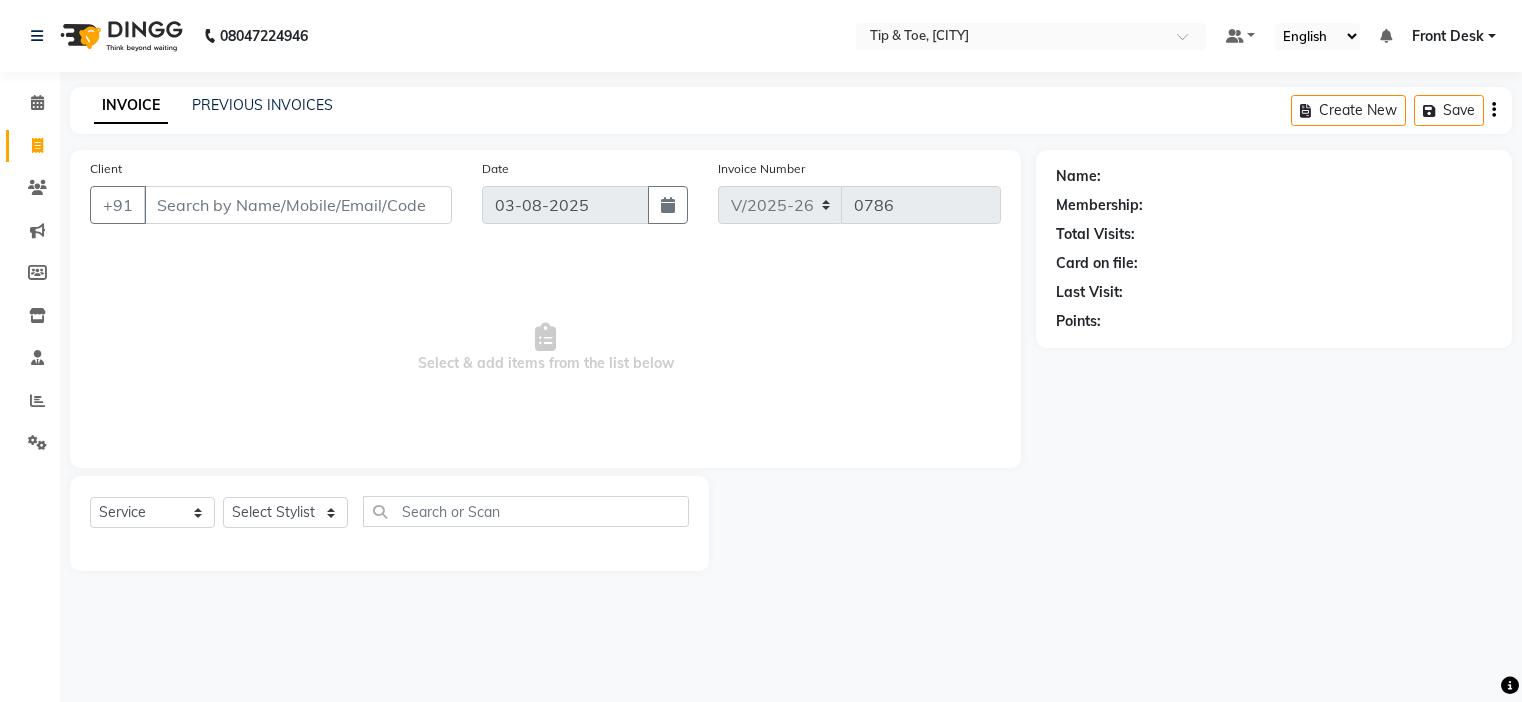 select on "5360" 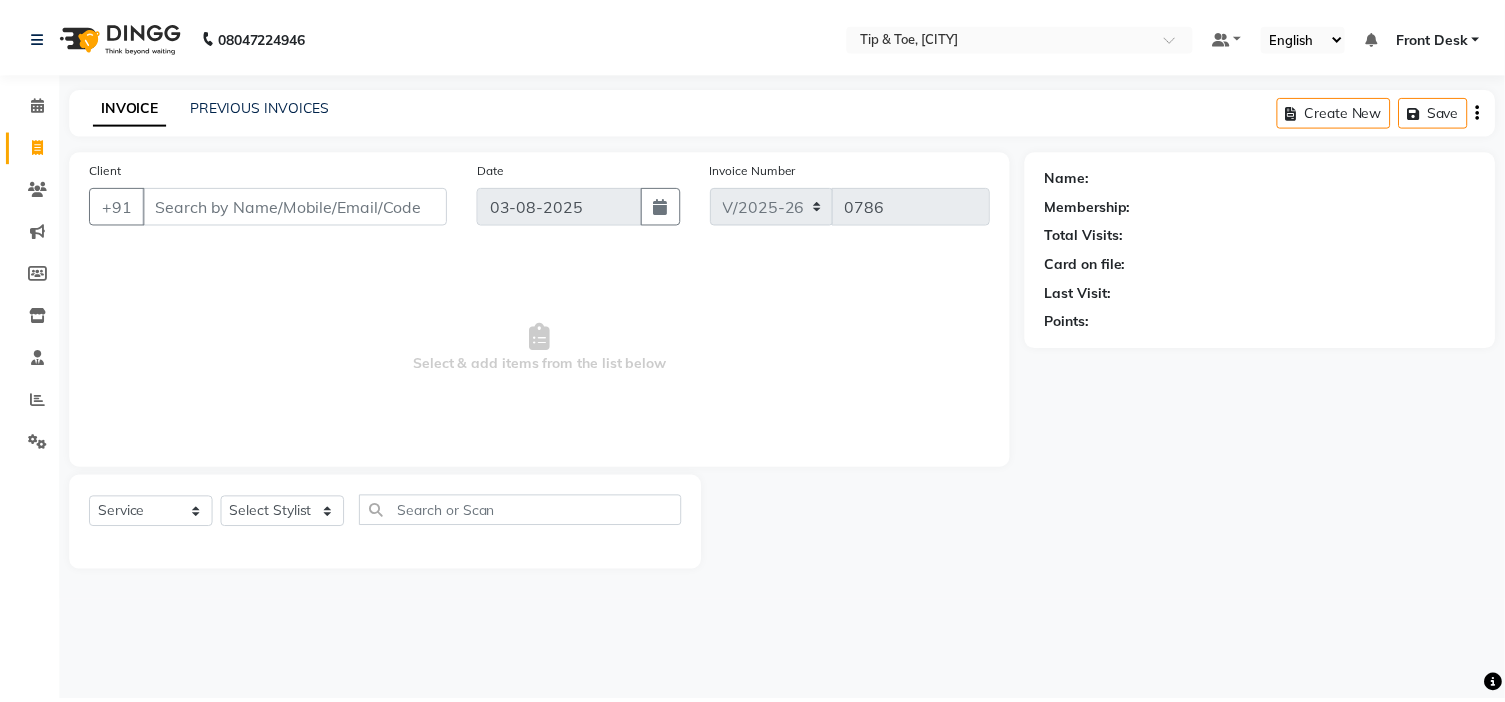 scroll, scrollTop: 0, scrollLeft: 0, axis: both 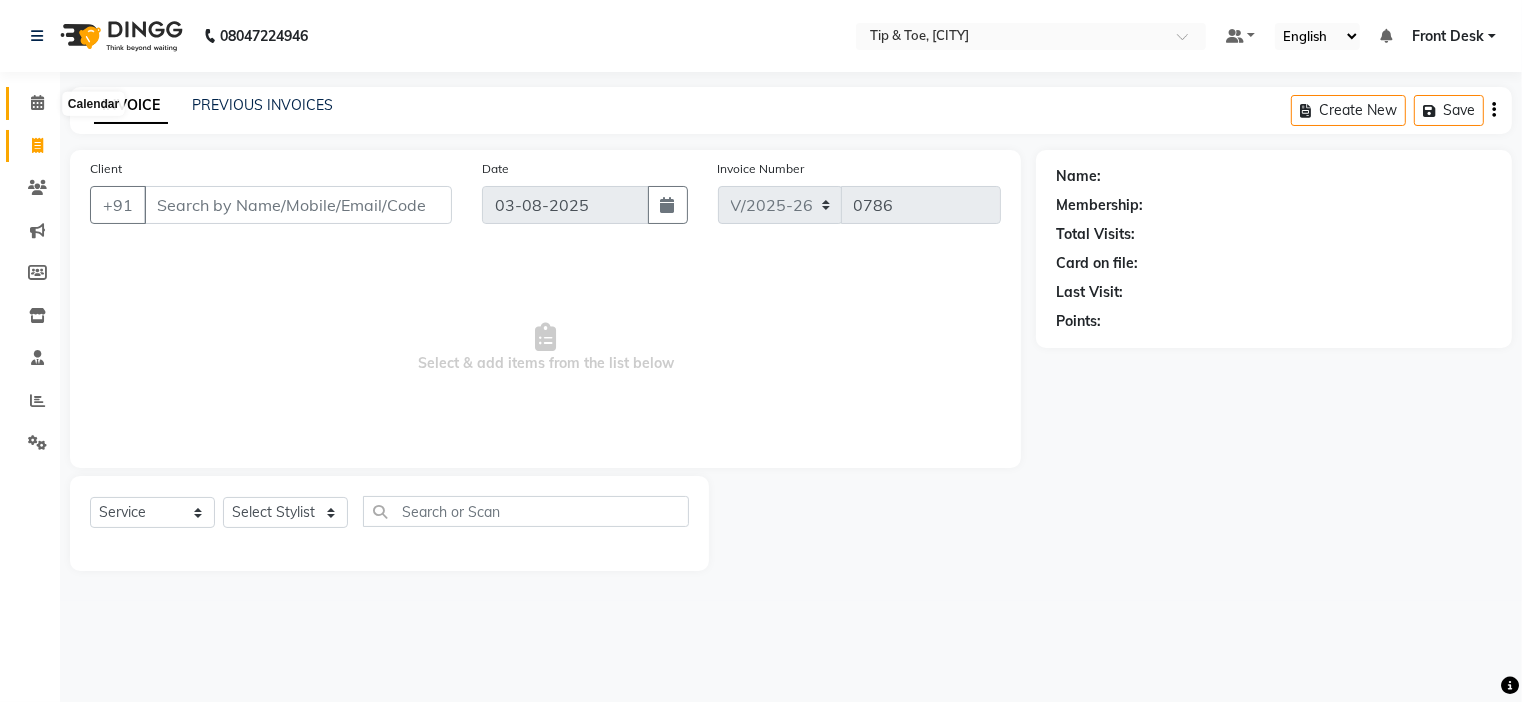 click 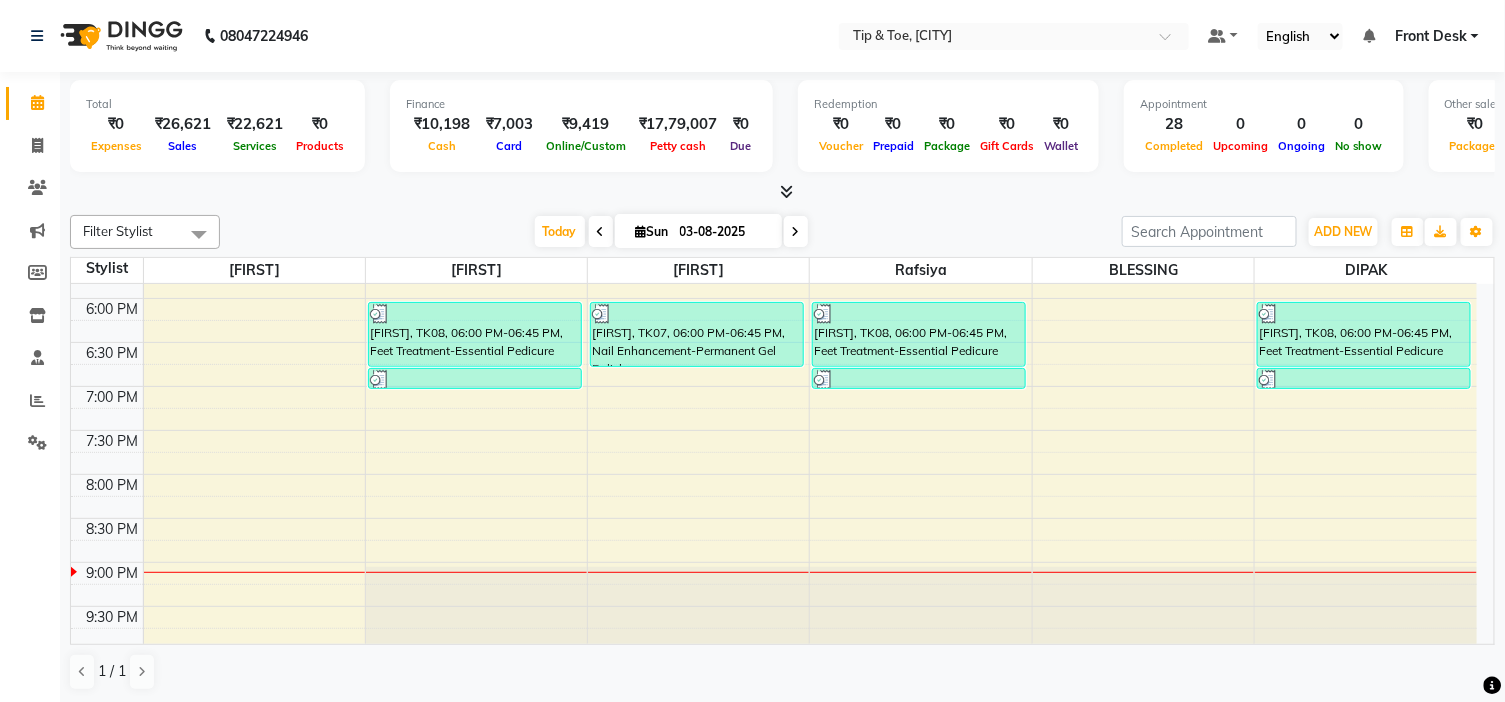 scroll, scrollTop: 788, scrollLeft: 0, axis: vertical 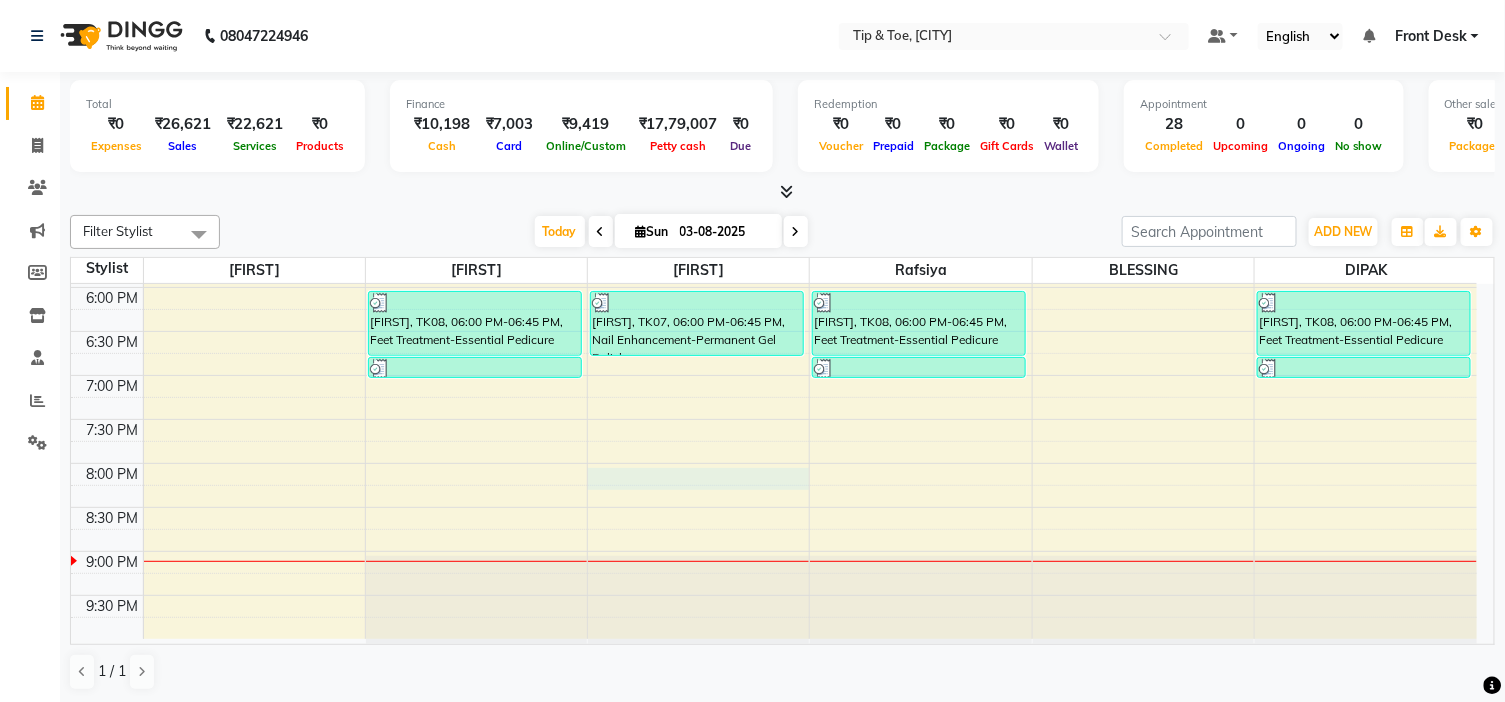 click on "9:00 AM 9:30 AM 10:00 AM 10:30 AM 11:00 AM 11:30 AM 12:00 PM 12:30 PM 1:00 PM 1:30 PM 2:00 PM 2:30 PM 3:00 PM 3:30 PM 4:00 PM 4:30 PM 5:00 PM 5:30 PM 6:00 PM 6:30 PM 7:00 PM 7:30 PM 8:00 PM 8:30 PM 9:00 PM 9:30 PM NEHAL, TK01, 11:30 AM-01:00 PM, Nail Enhancement-Acrylic Set with T&T Gel Color NEHAL, TK01, 01:00 PM-01:45 PM, Nail Art-Nail Art (10 Fingers) SHERLY, TK03, 02:00 PM-03:00 PM, Nail Maintenance-Acrylic Nail Re-fills SHERLY, TK03, 03:00 PM-03:45 PM, Nail Enhancement-Cateye Gel Polish SHERLY, TK03, 03:45 PM-04:45 PM, Nail Art-Nail Art (10 Fingers) FATHIMATH NASHANA, TK08, 06:00 PM-06:45 PM, Feet Treatment-Essential Pedicure FATHIMATH NASHANA, TK08, 06:45 PM-07:00 PM, Feet Treatment-Extra Scrub/Mask/Pack SUMITHA, TK06, 02:00 PM-02:30 PM, Nail Maintenance-Permanent Gel Polish Removal SUMITHA, TK06, 02:30 PM-03:15 PM, Nail Enhancement-Cateye Gel Polish SUMITHA, TK06, 03:15 PM-04:00 PM, Nail Art-Nail Art (10 Fingers)" at bounding box center [774, 67] 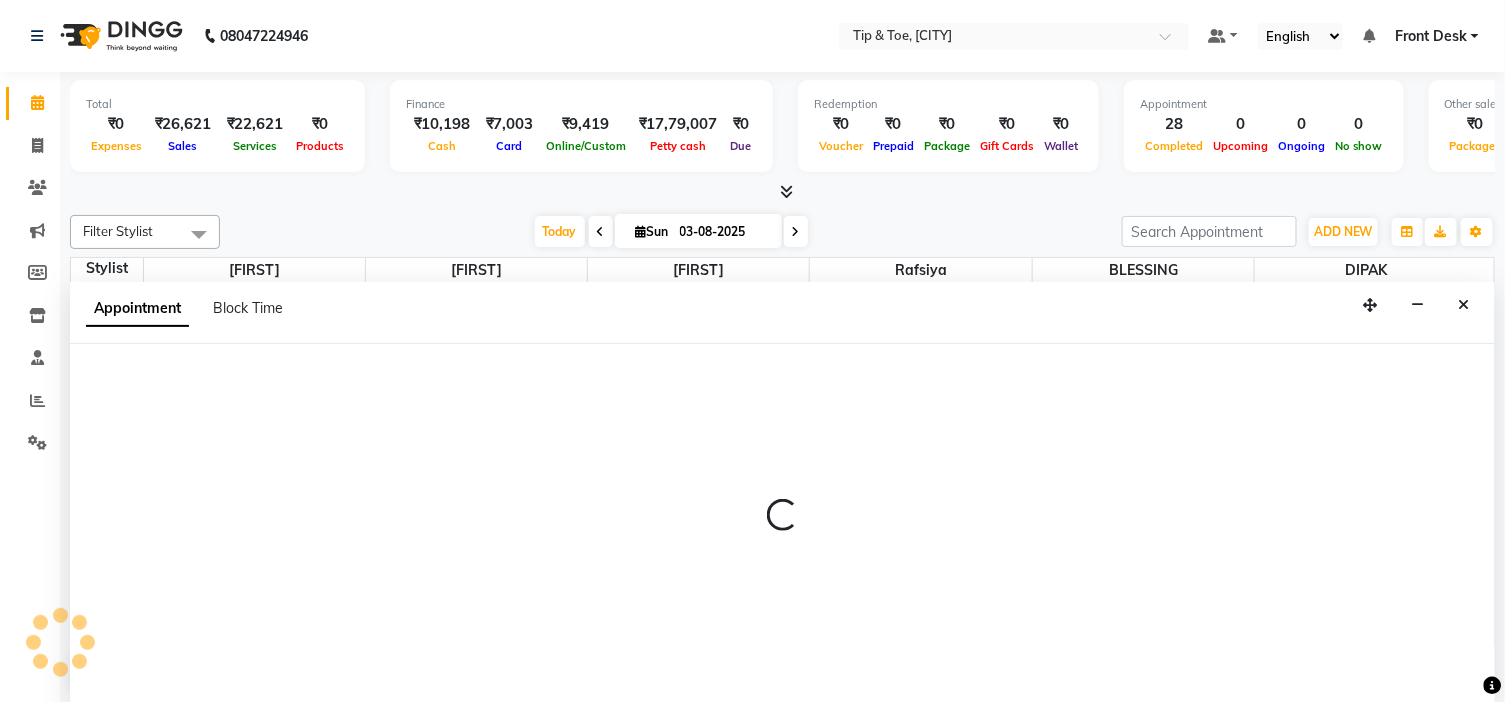 scroll, scrollTop: 1, scrollLeft: 0, axis: vertical 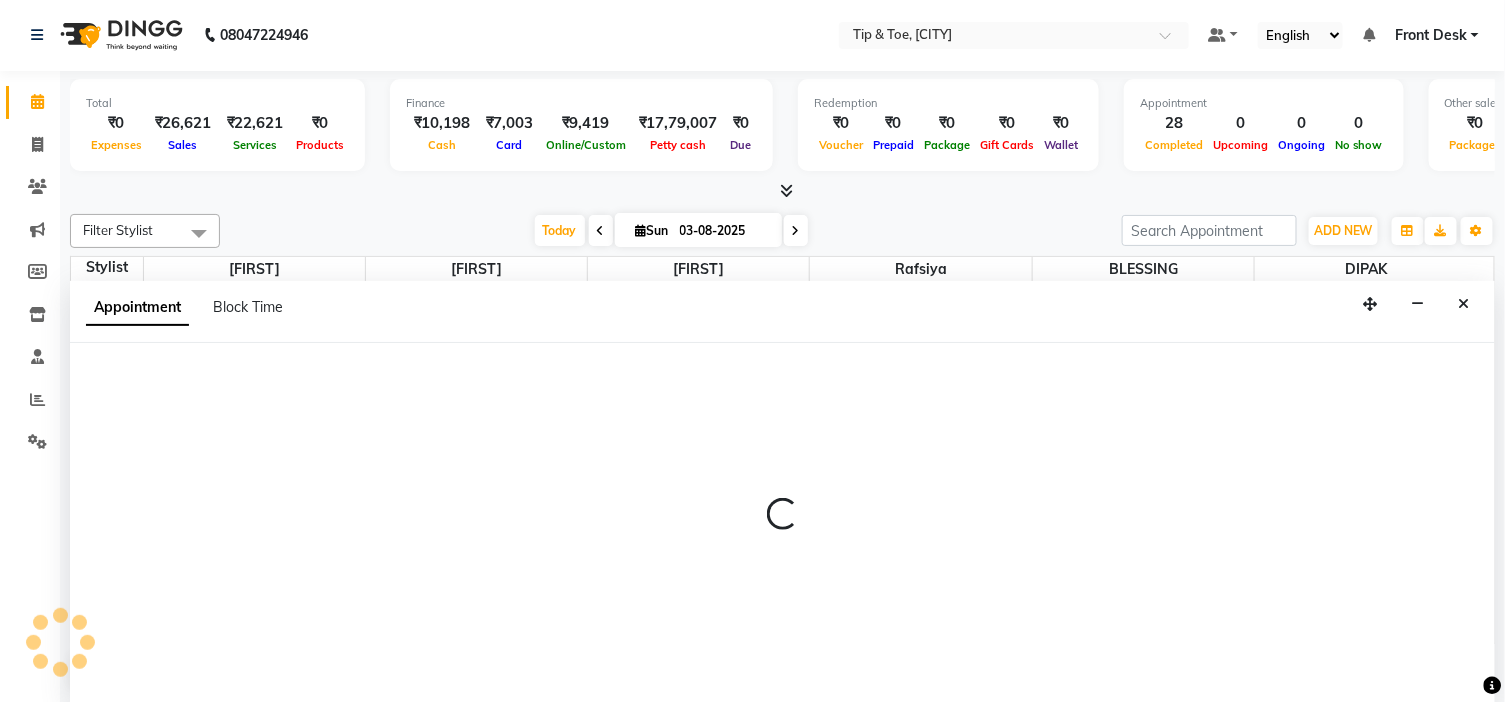 select on "46387" 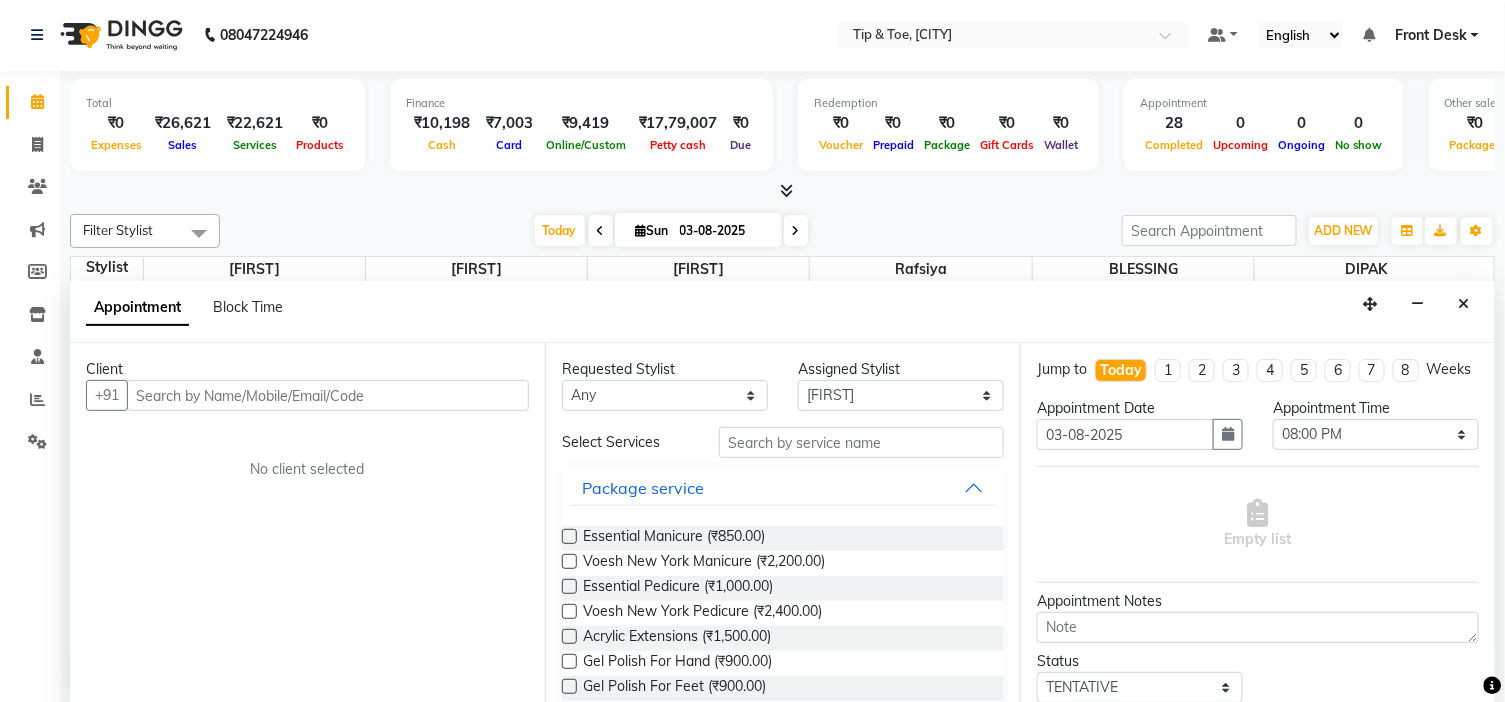 click at bounding box center [328, 395] 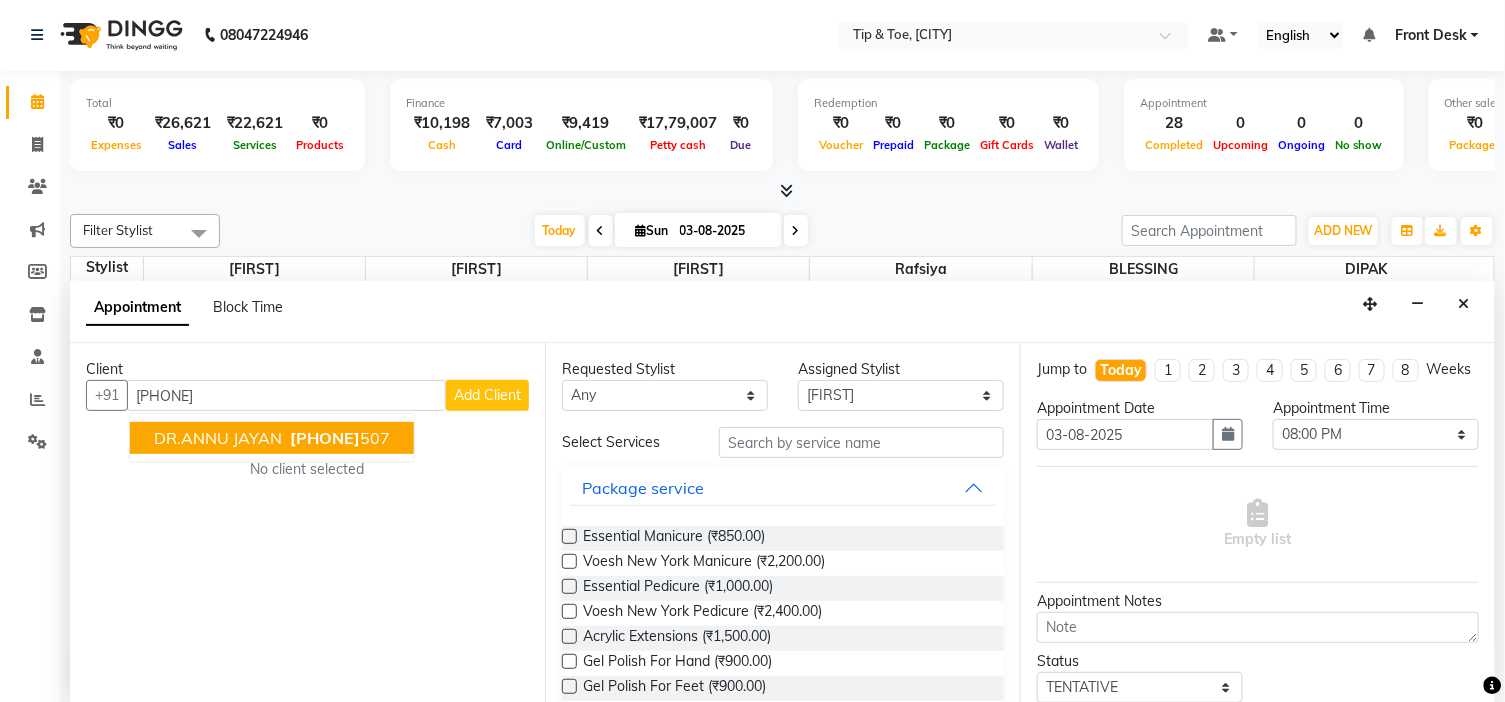 click on "[PHONE]" at bounding box center [325, 438] 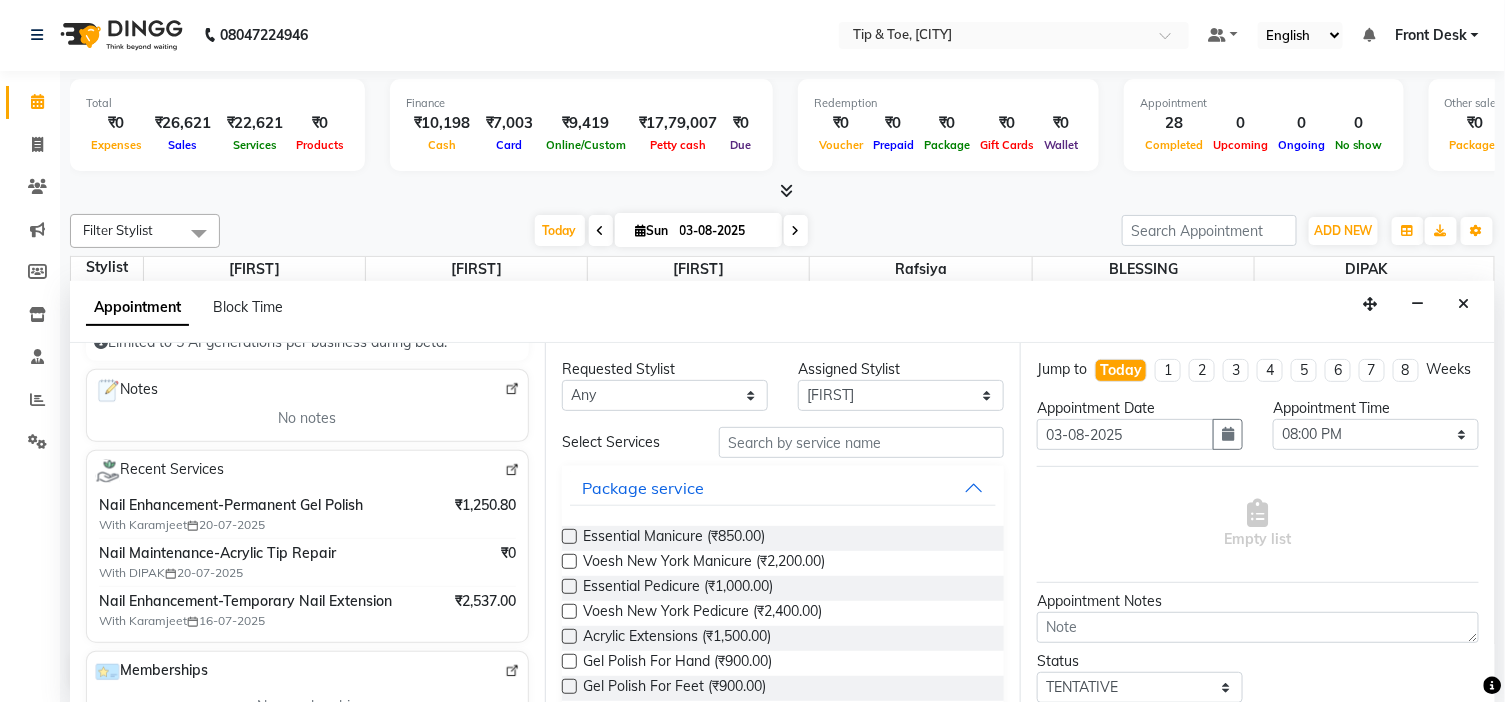 scroll, scrollTop: 222, scrollLeft: 0, axis: vertical 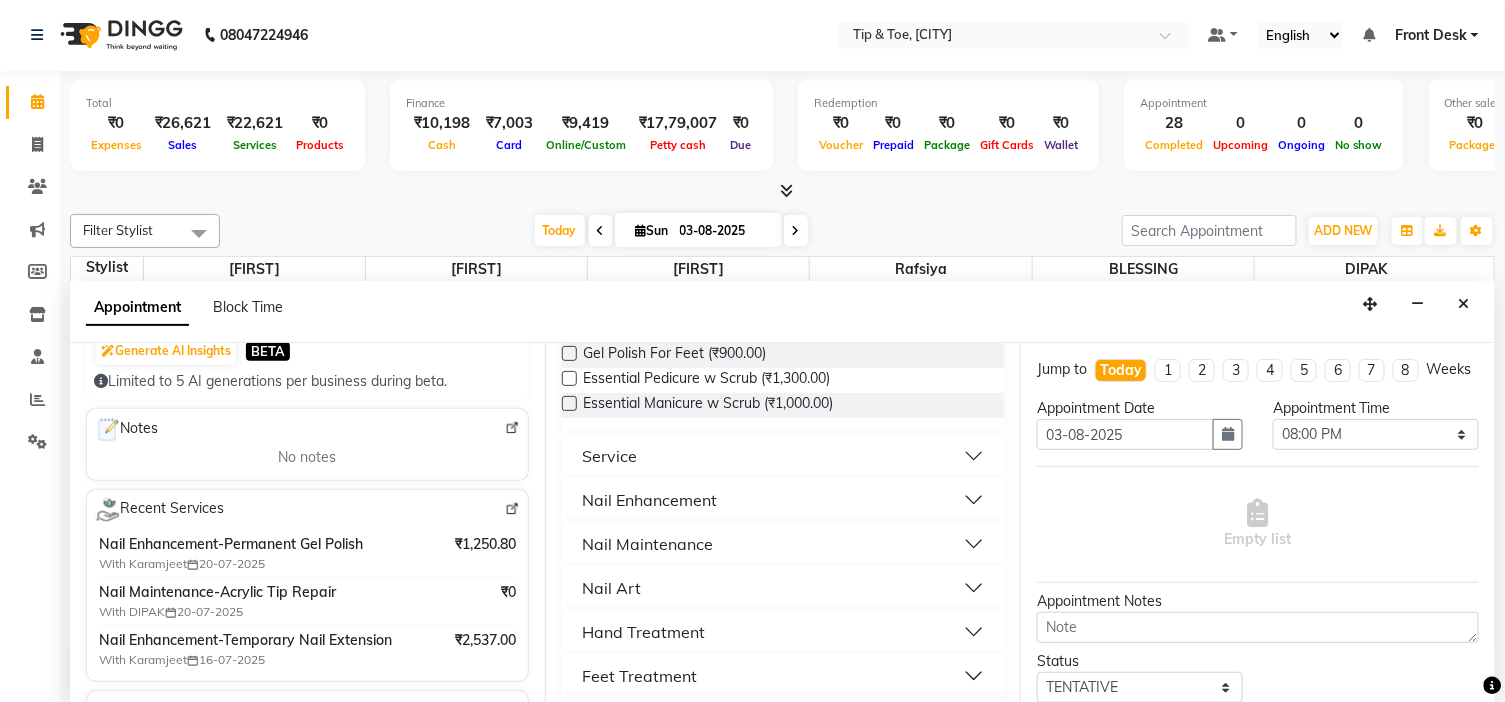 type on "9496834507" 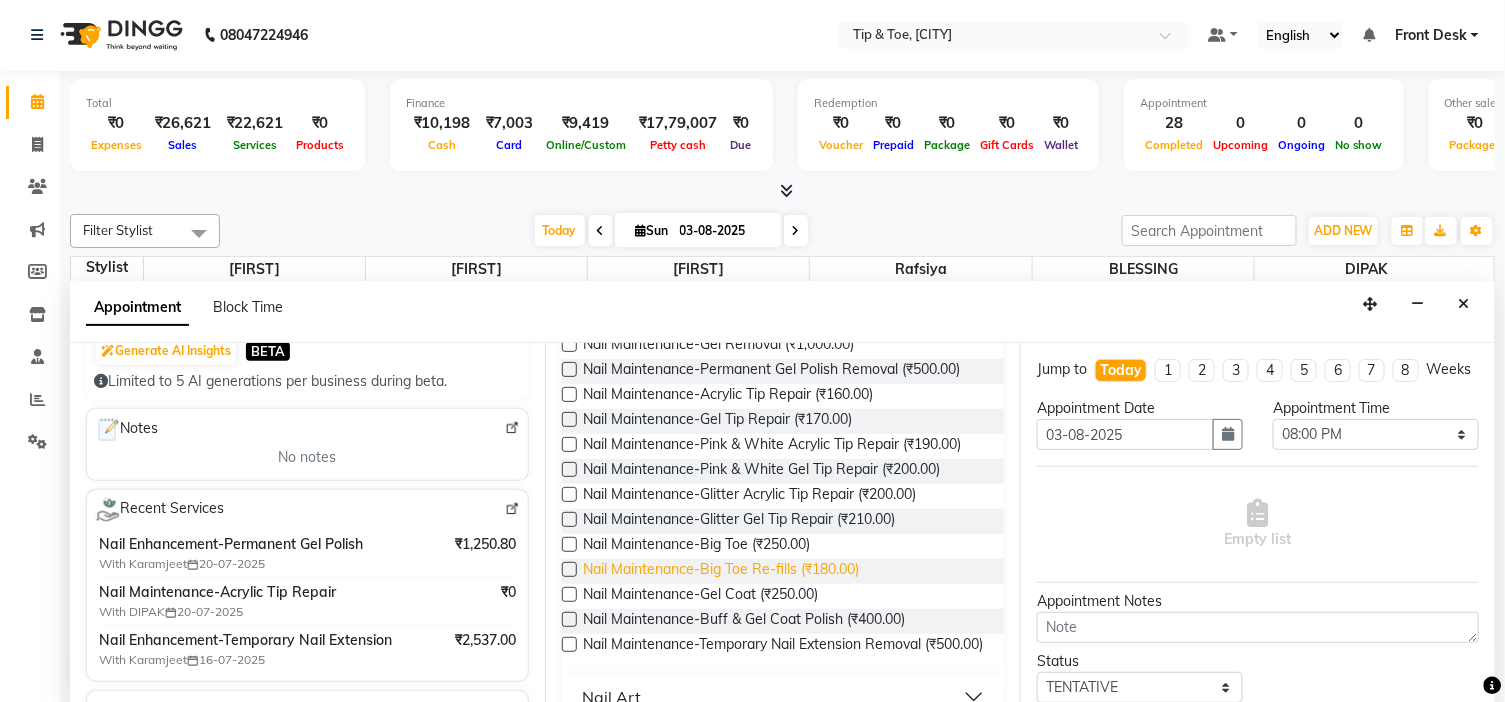 scroll, scrollTop: 777, scrollLeft: 0, axis: vertical 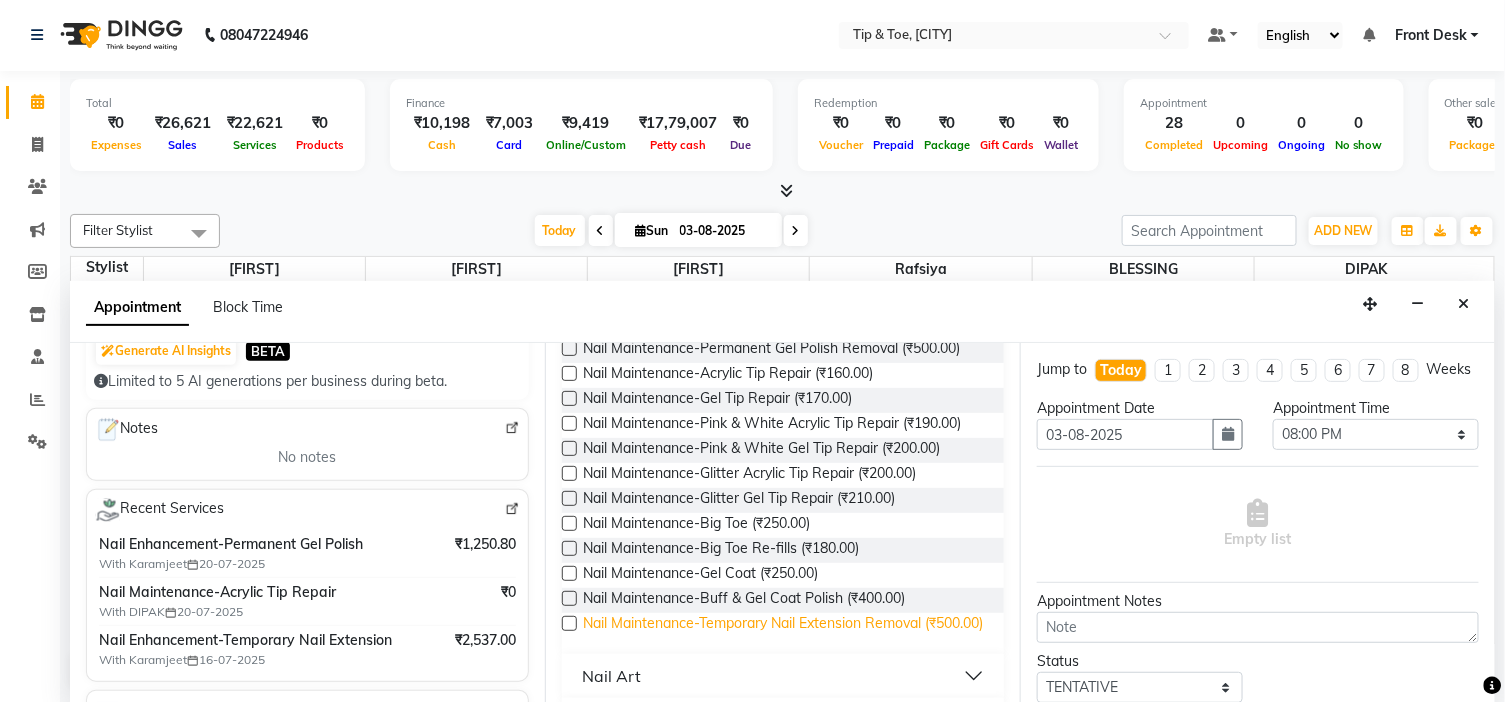 click on "Nail Maintenance-Temporary Nail Extension Removal (₹500.00)" at bounding box center [783, 625] 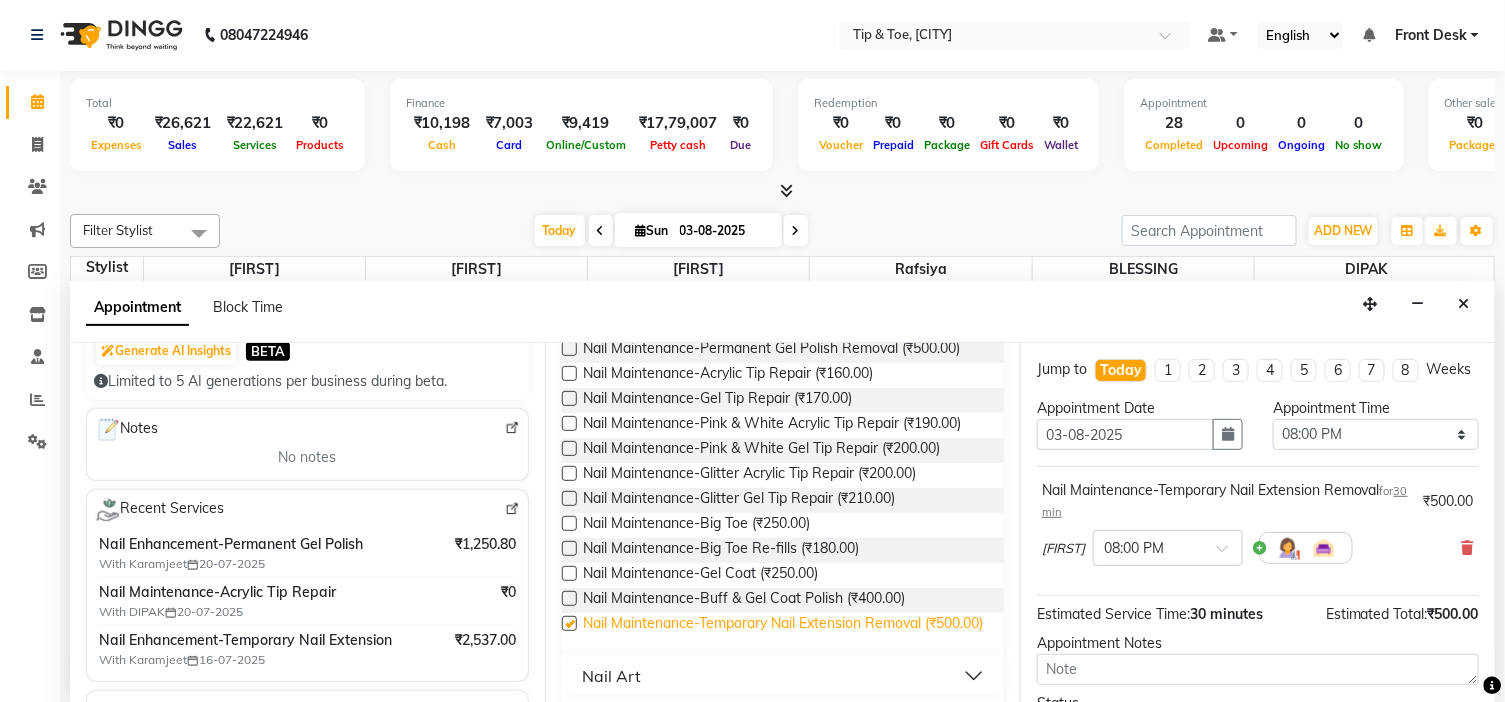 checkbox on "false" 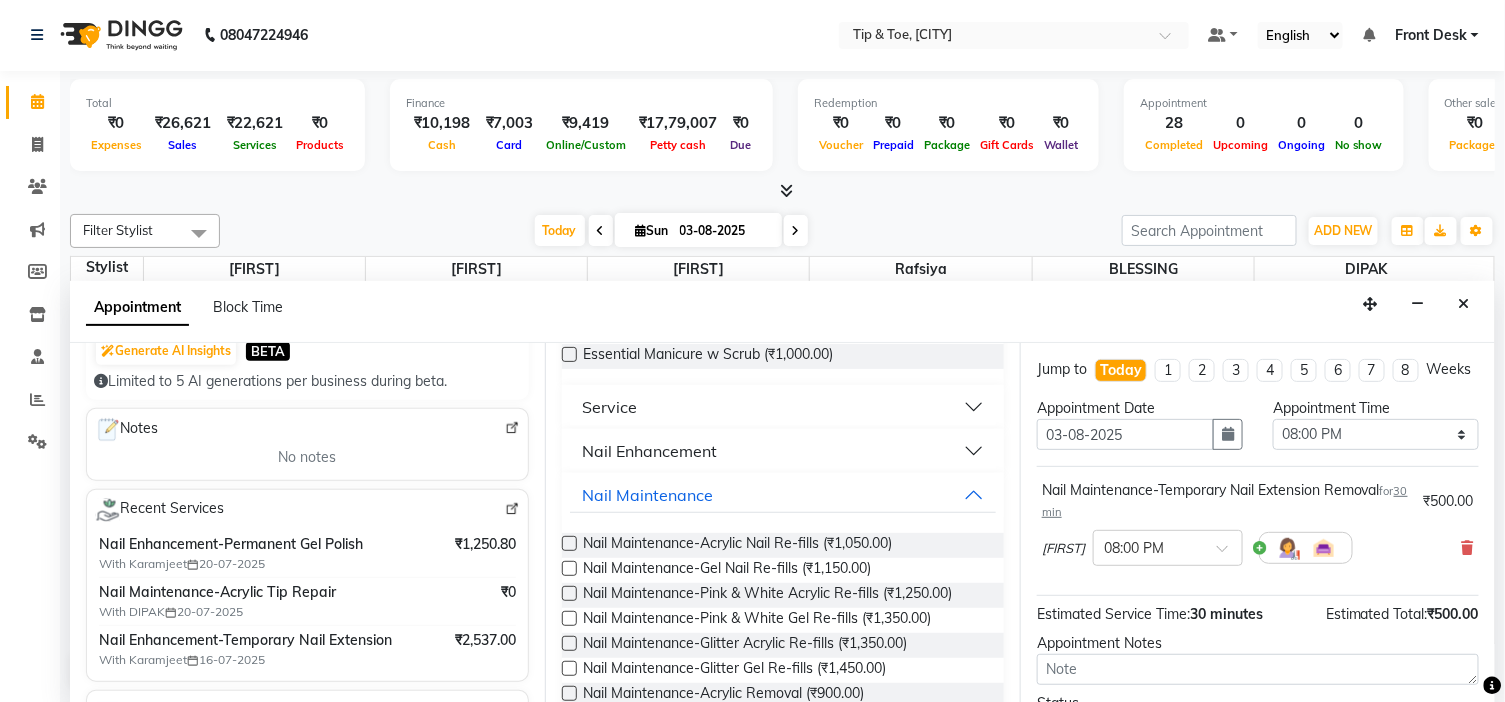 scroll, scrollTop: 444, scrollLeft: 0, axis: vertical 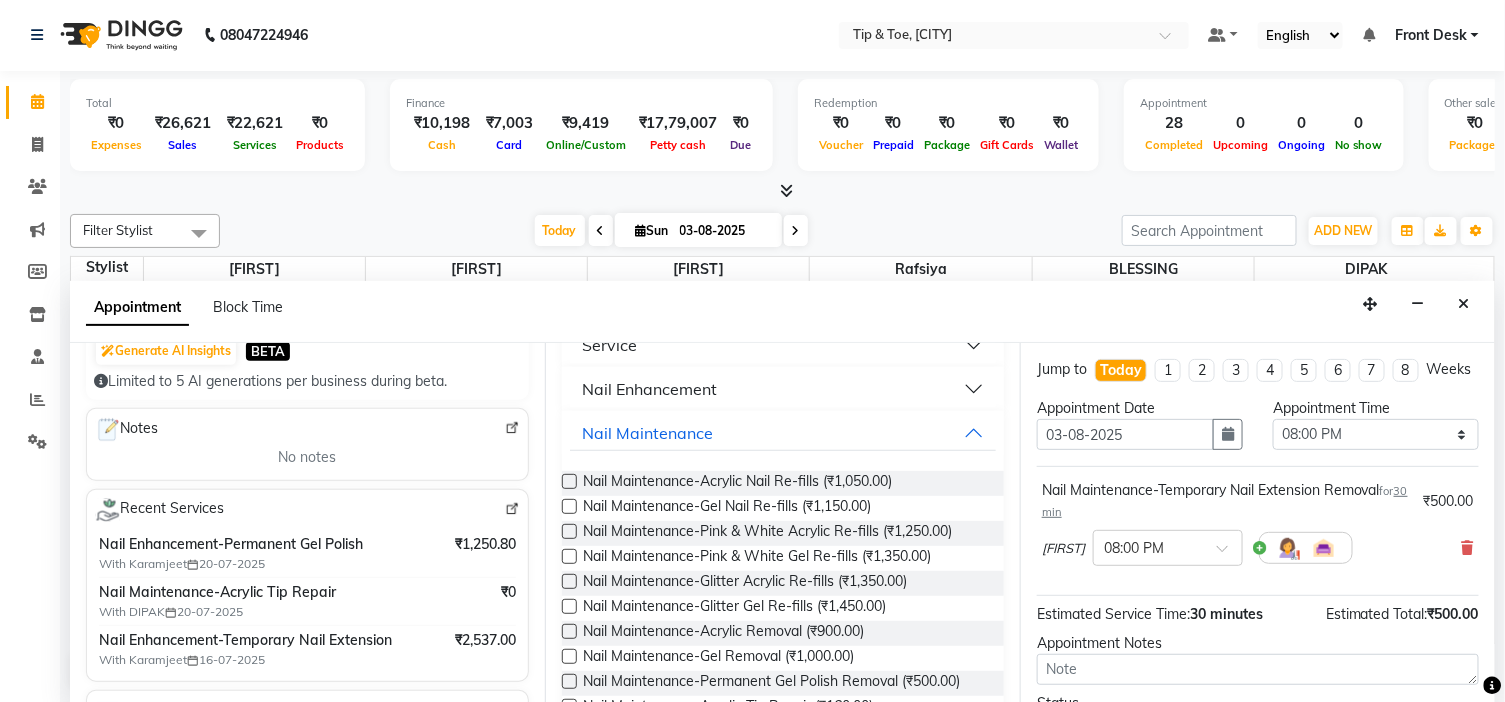 click on "Nail Enhancement" at bounding box center (783, 389) 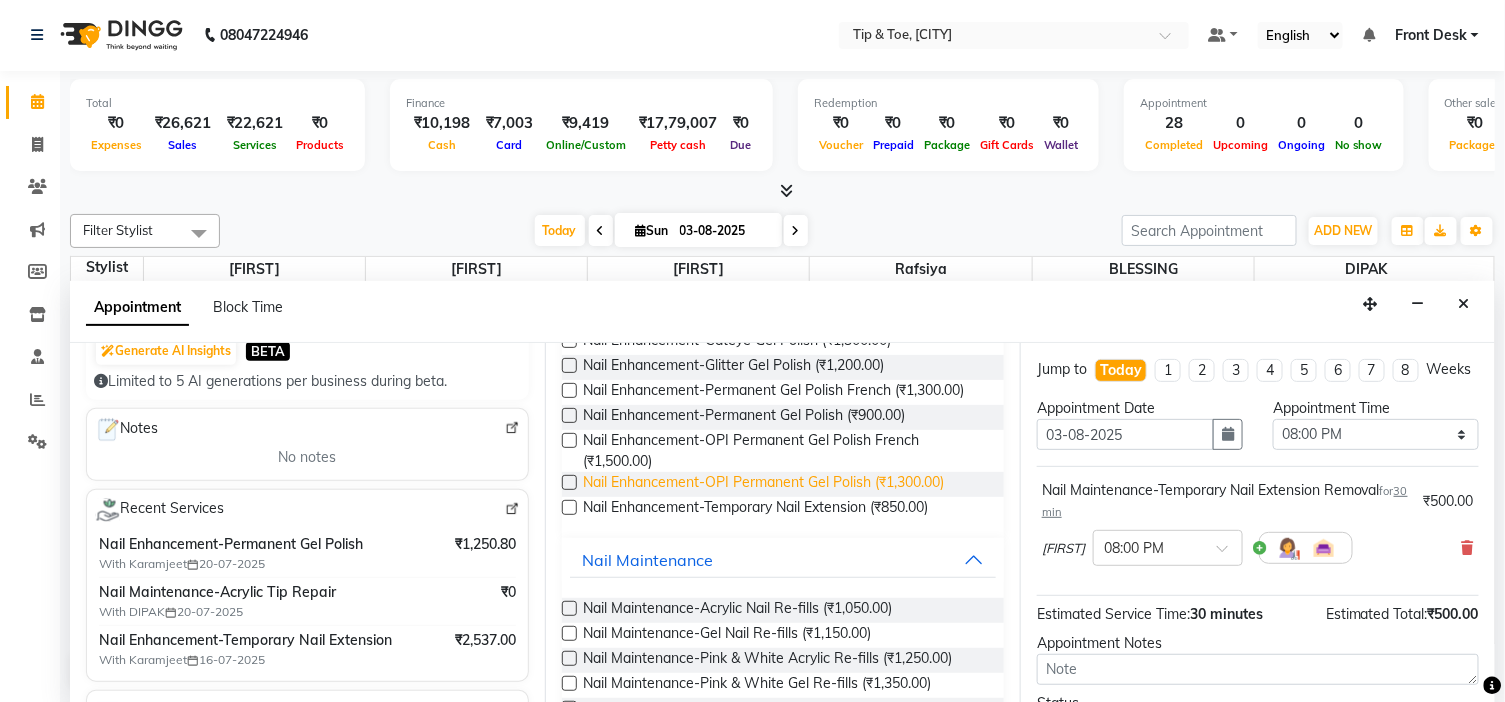 scroll, scrollTop: 1111, scrollLeft: 0, axis: vertical 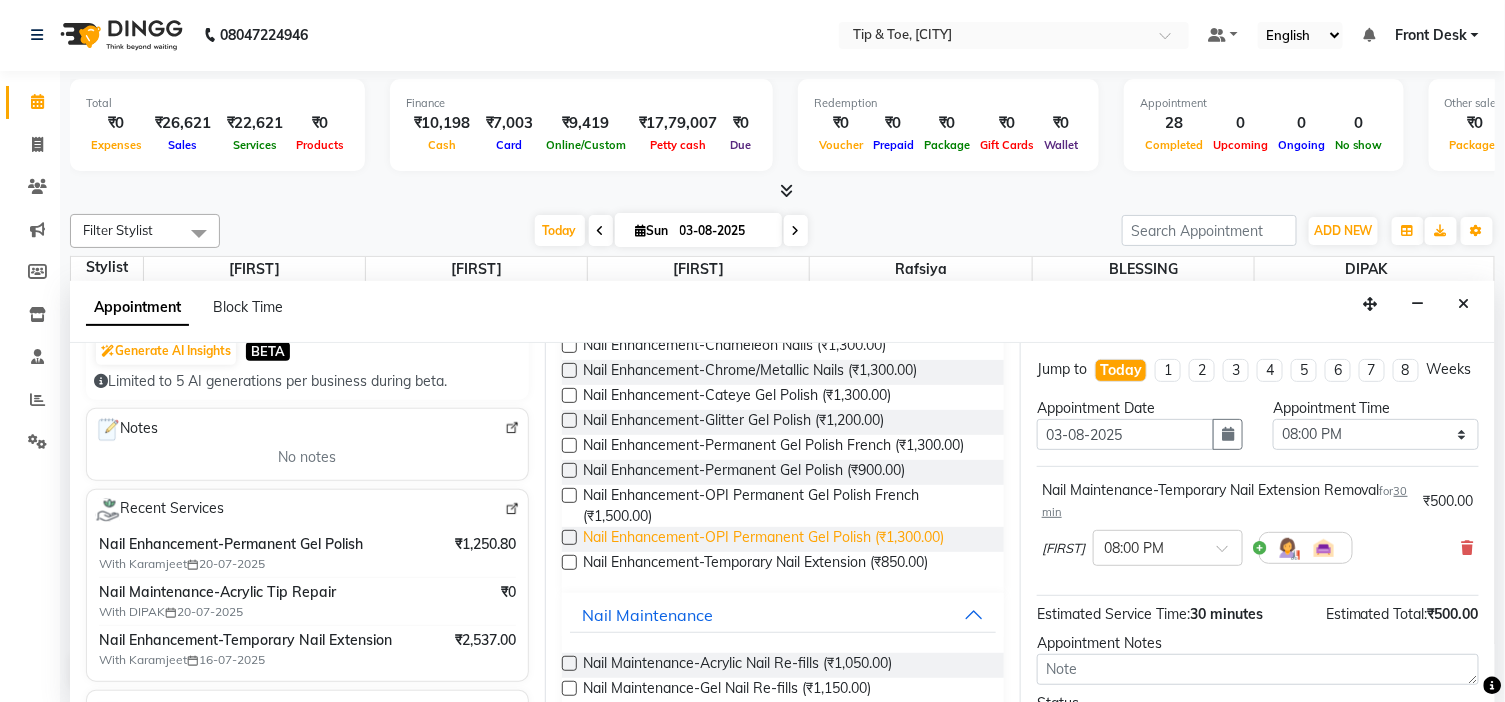 click on "Nail Enhancement-OPI Permanent Gel Polish (₹1,300.00)" at bounding box center [763, 539] 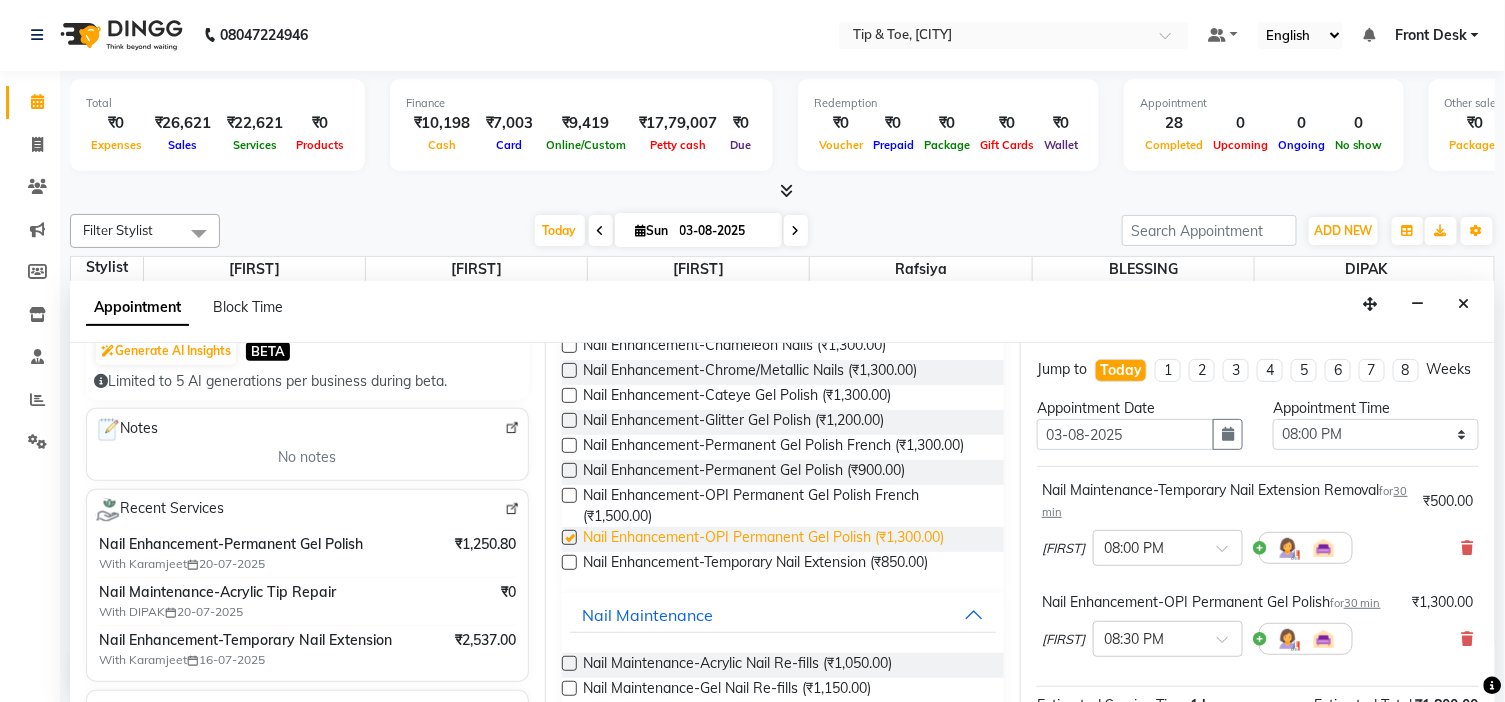 checkbox on "false" 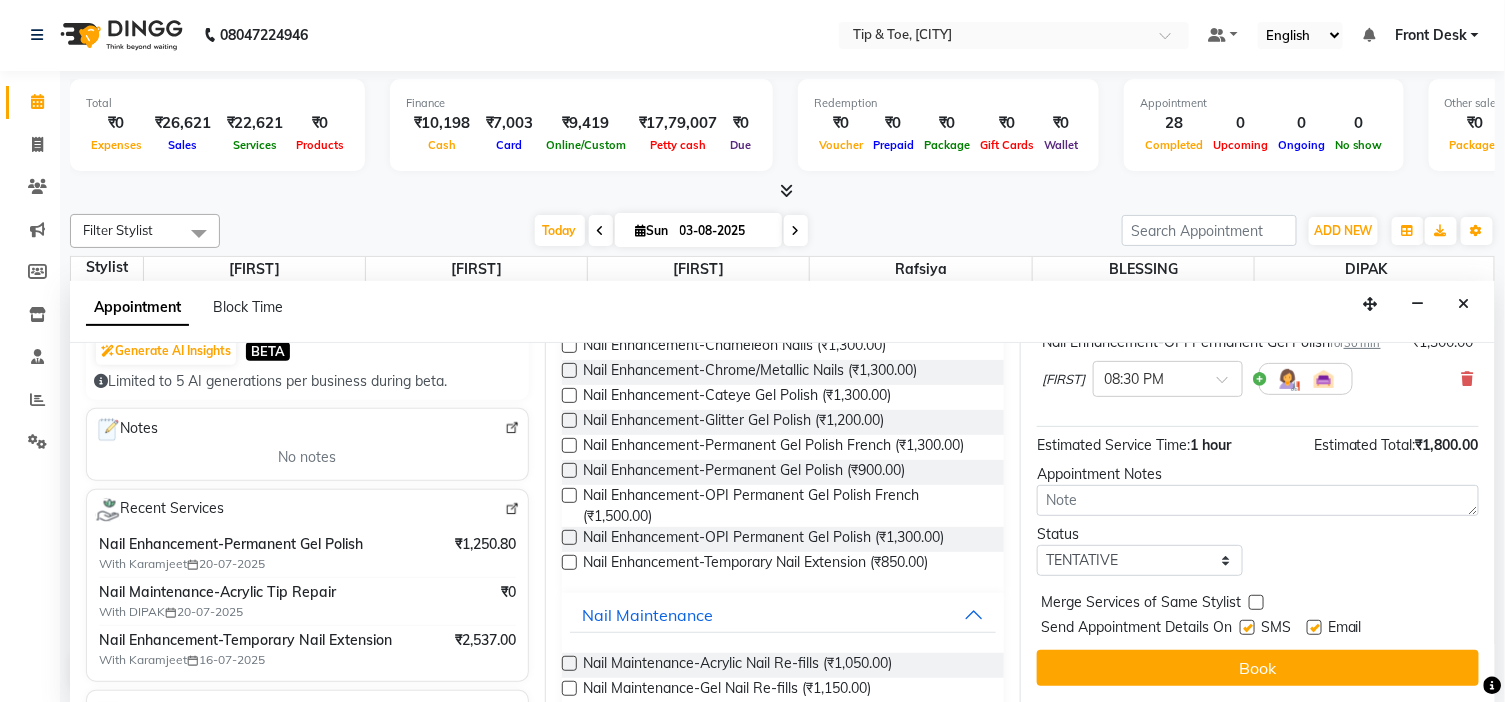 scroll, scrollTop: 300, scrollLeft: 0, axis: vertical 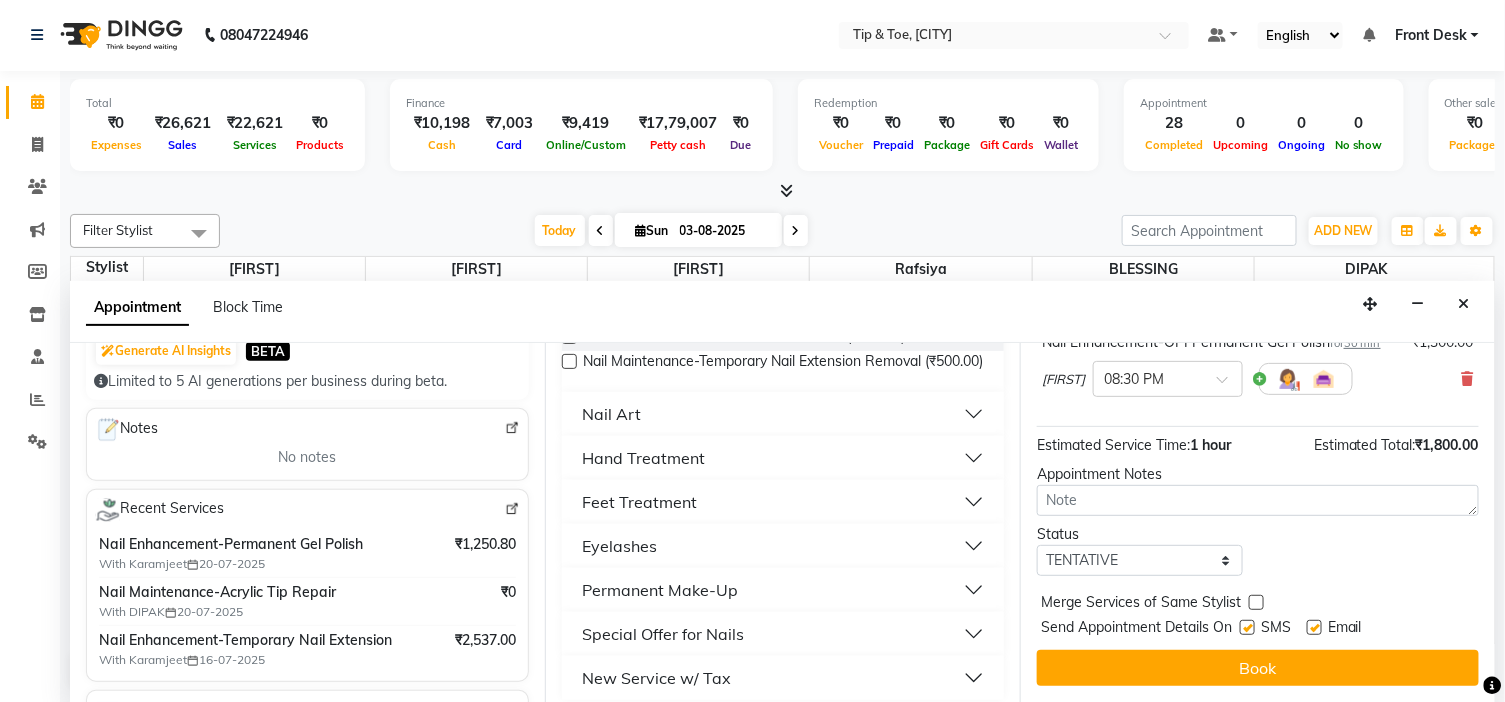 click on "Nail Art" at bounding box center (611, 414) 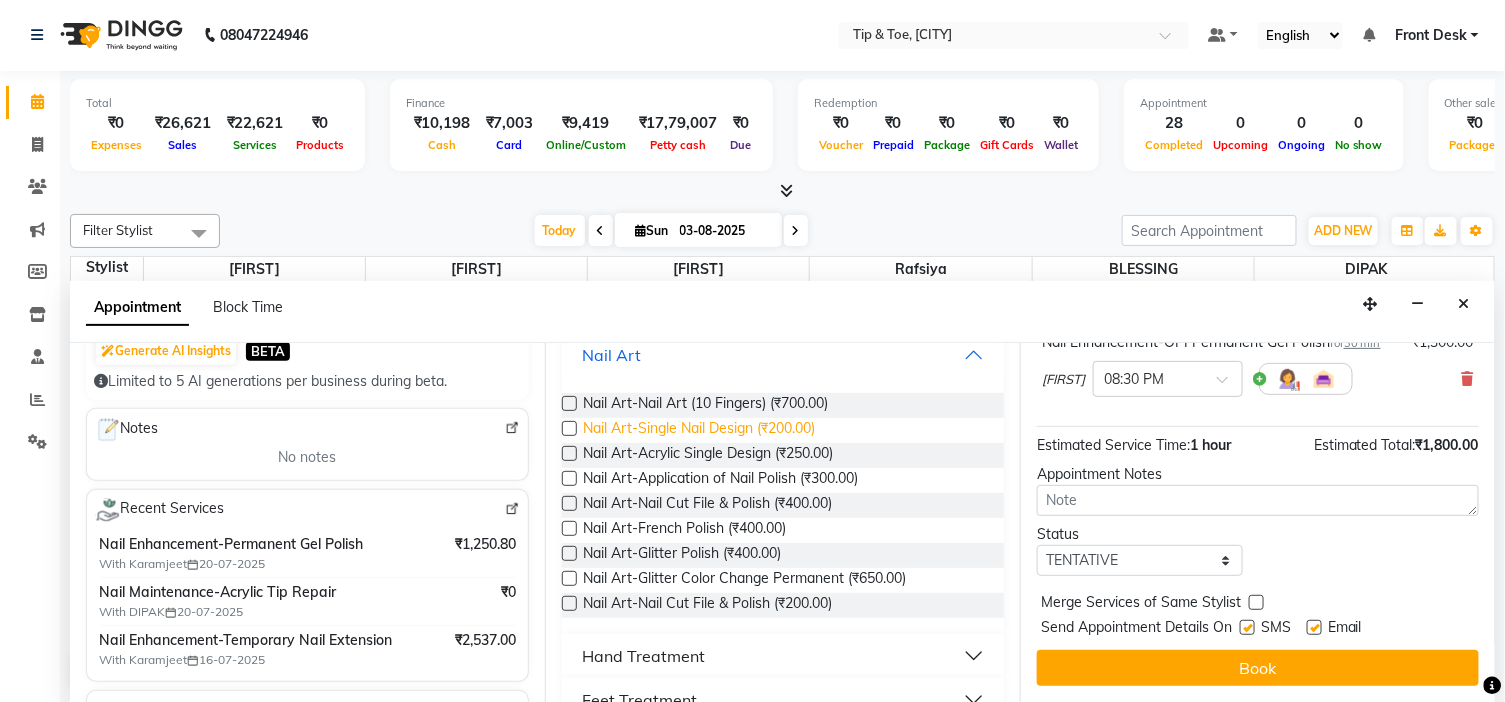 scroll, scrollTop: 2000, scrollLeft: 0, axis: vertical 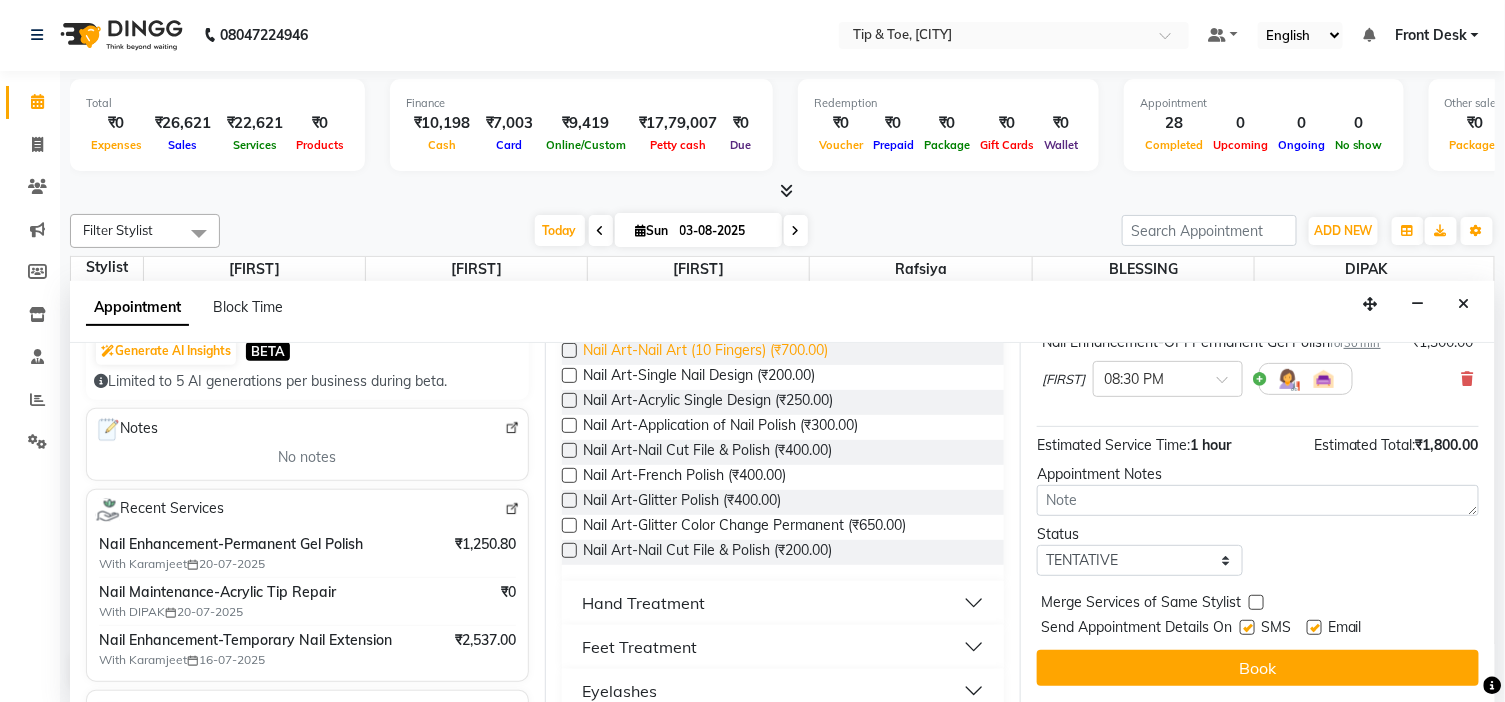 click on "Nail Art-Nail Art (10 Fingers) (₹700.00)" at bounding box center (705, 352) 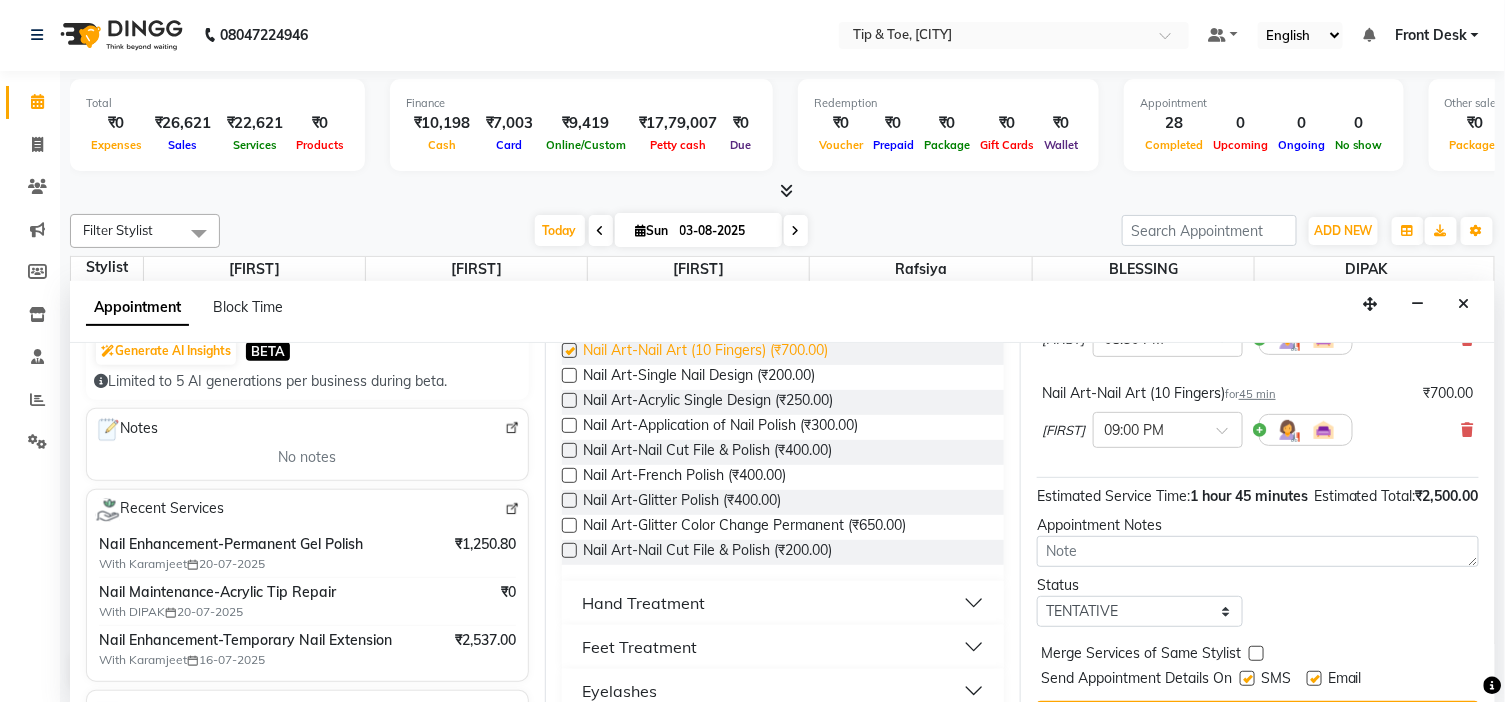 checkbox on "false" 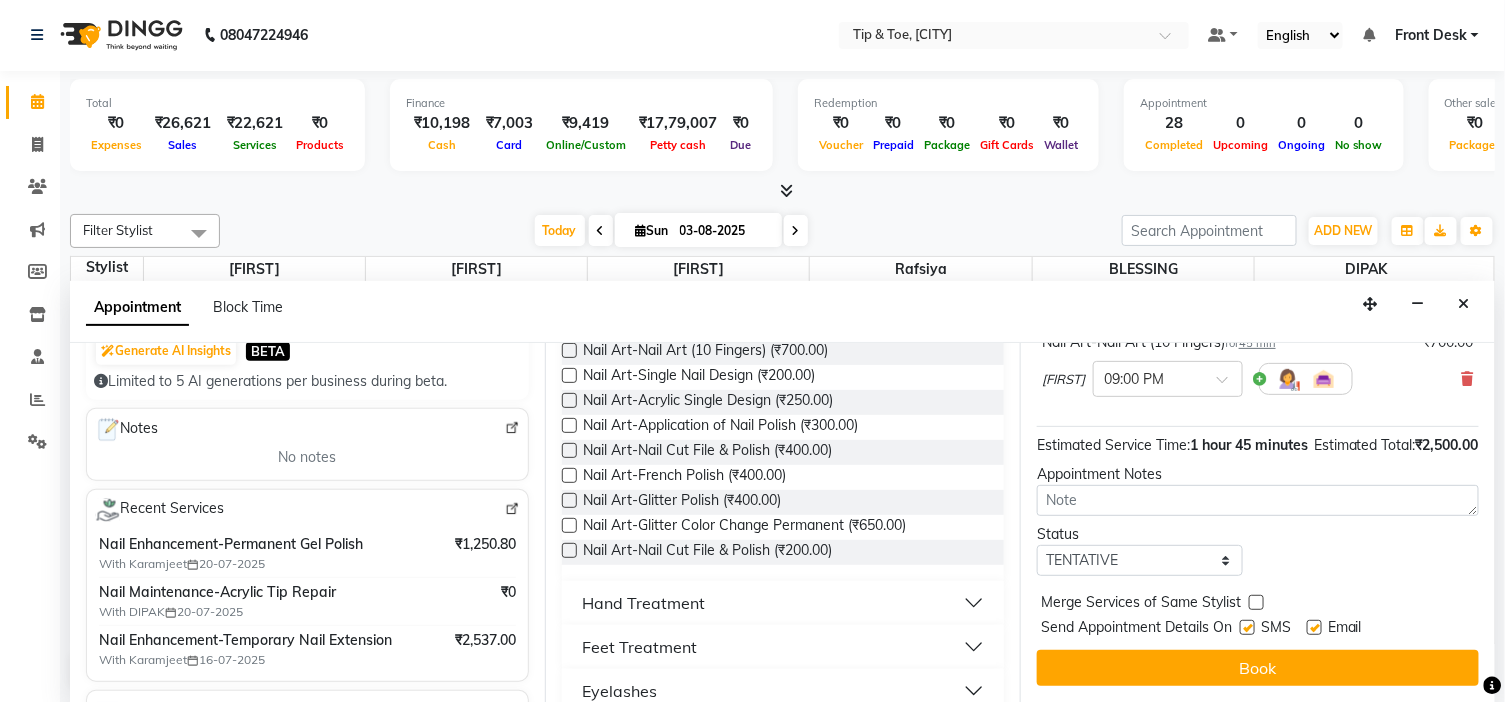 scroll, scrollTop: 411, scrollLeft: 0, axis: vertical 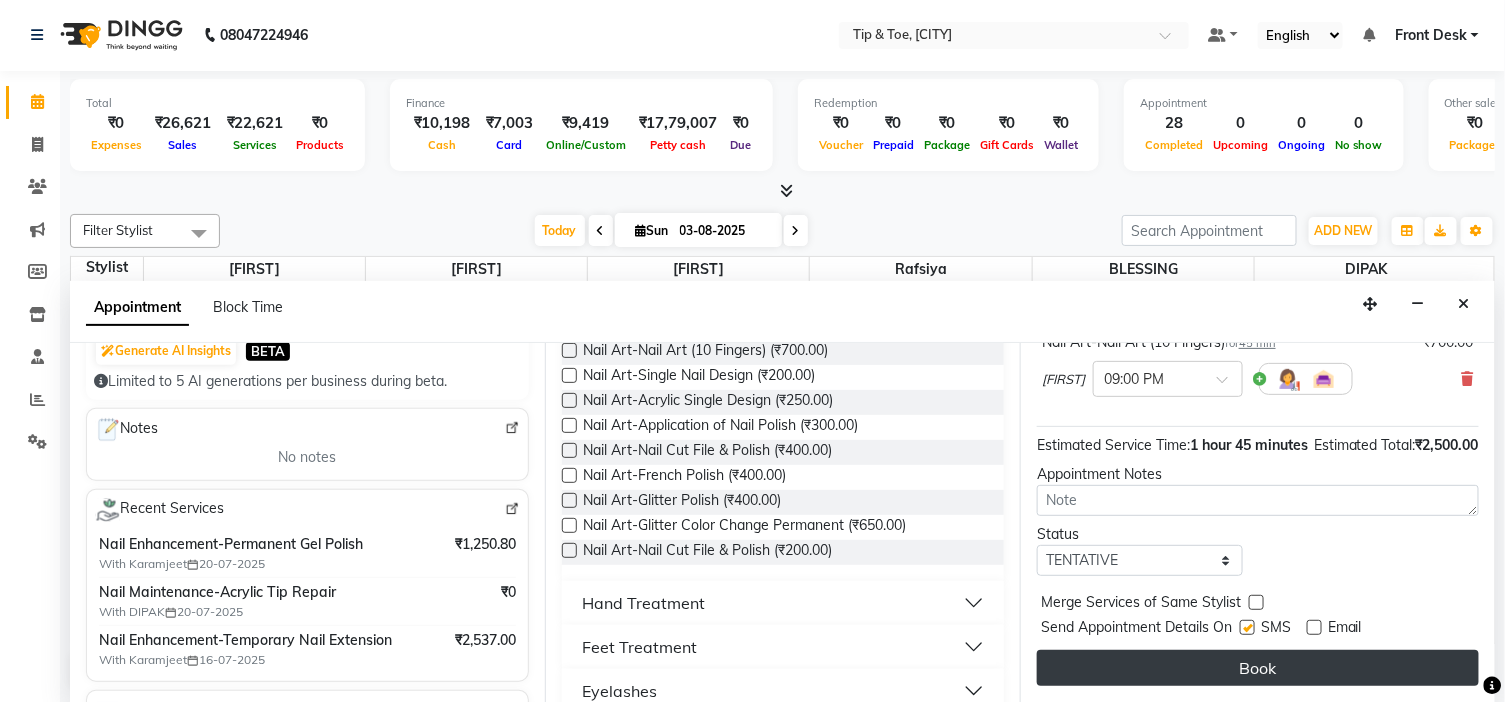 click on "Book" at bounding box center [1258, 668] 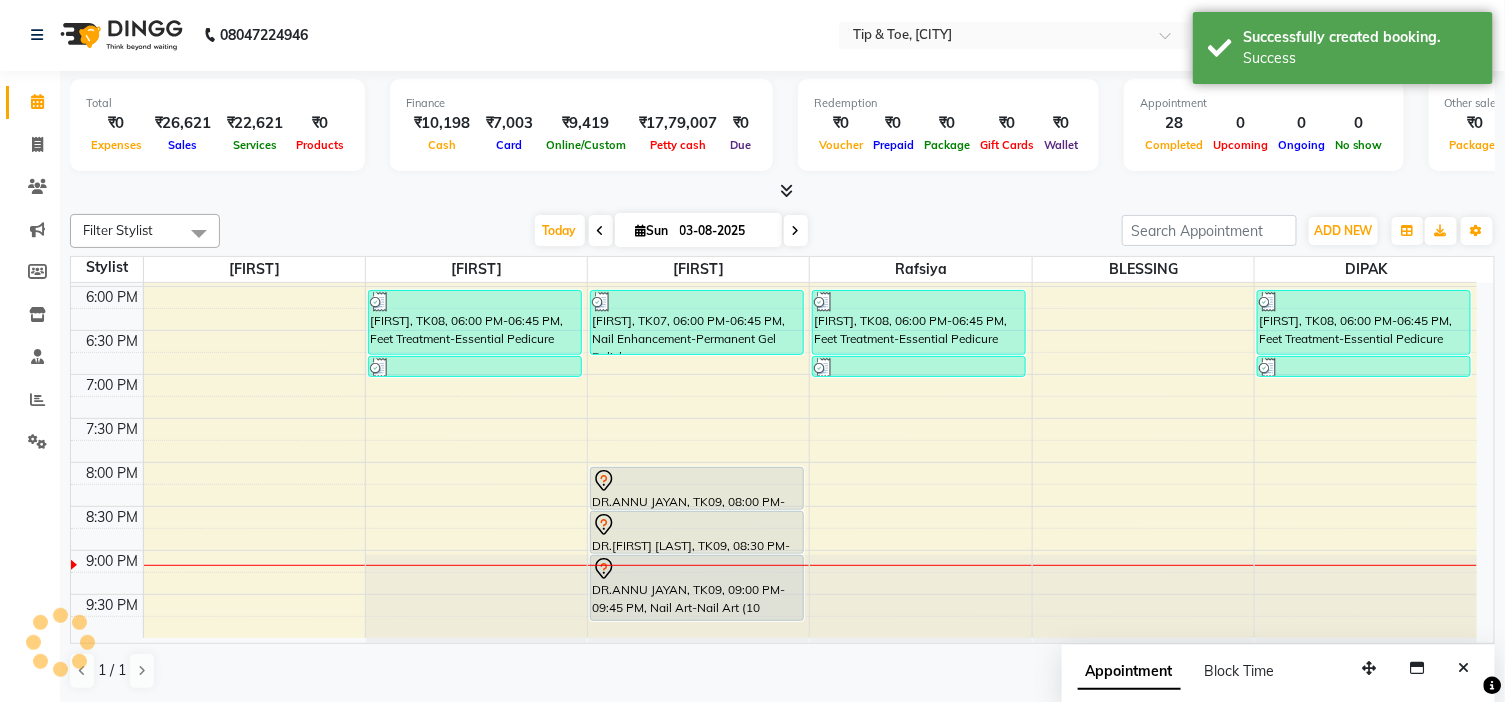scroll, scrollTop: 0, scrollLeft: 0, axis: both 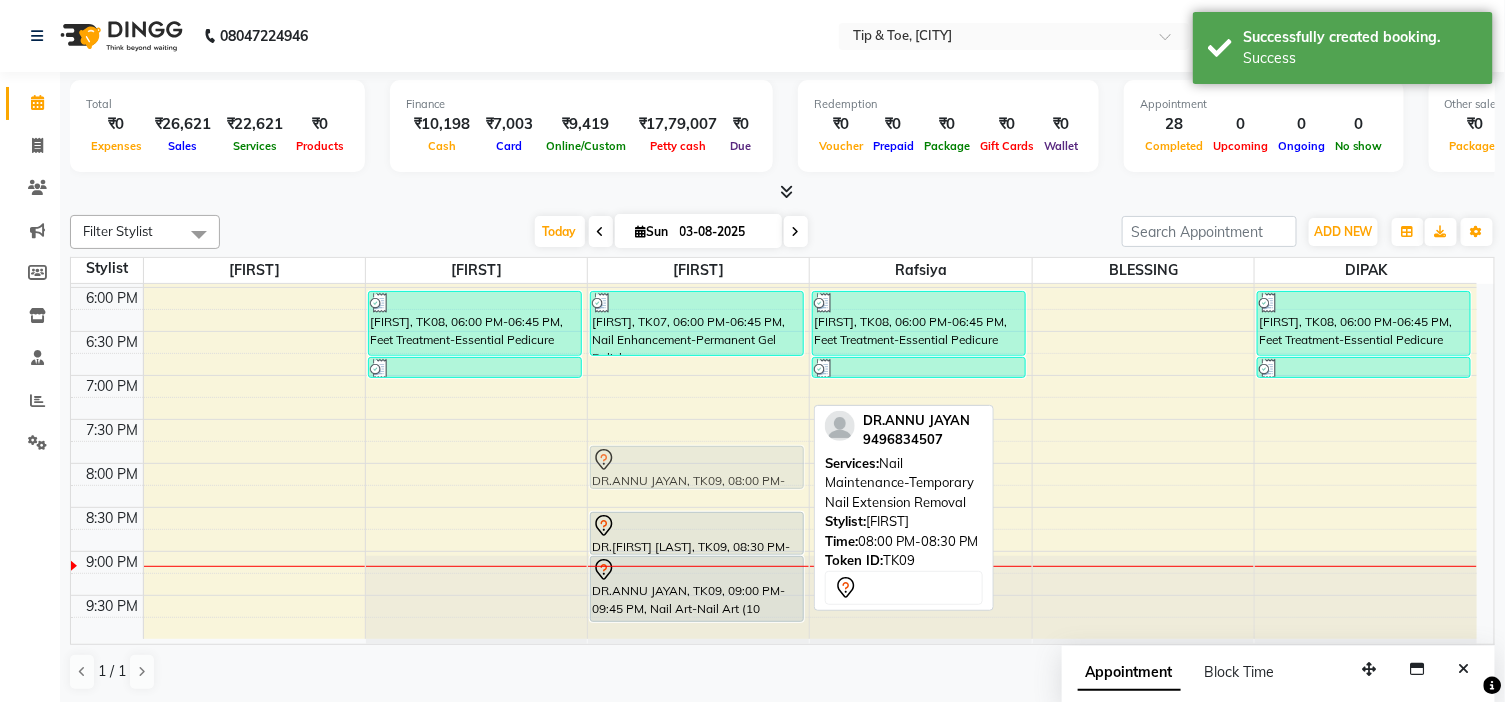 drag, startPoint x: 683, startPoint y: 490, endPoint x: 683, endPoint y: 475, distance: 15 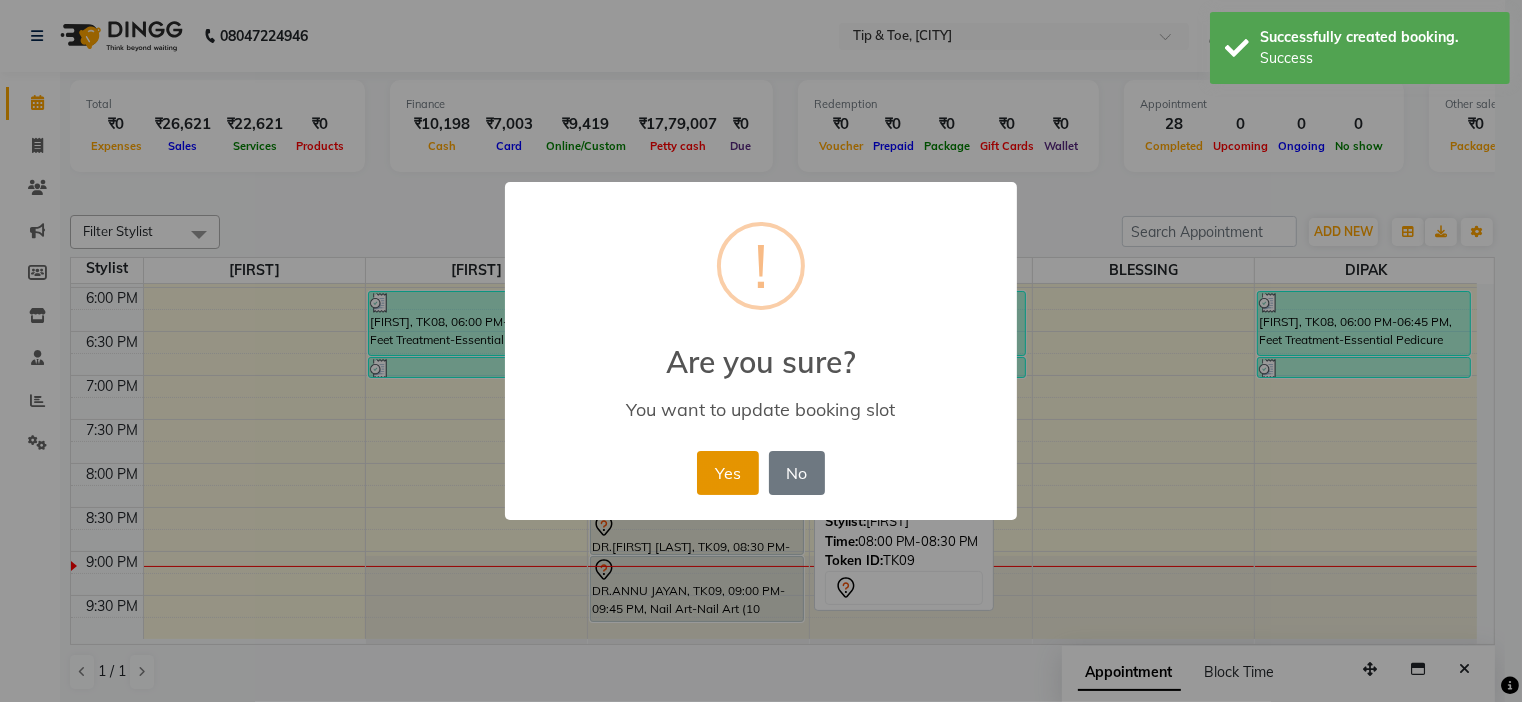 click on "Yes" at bounding box center [727, 473] 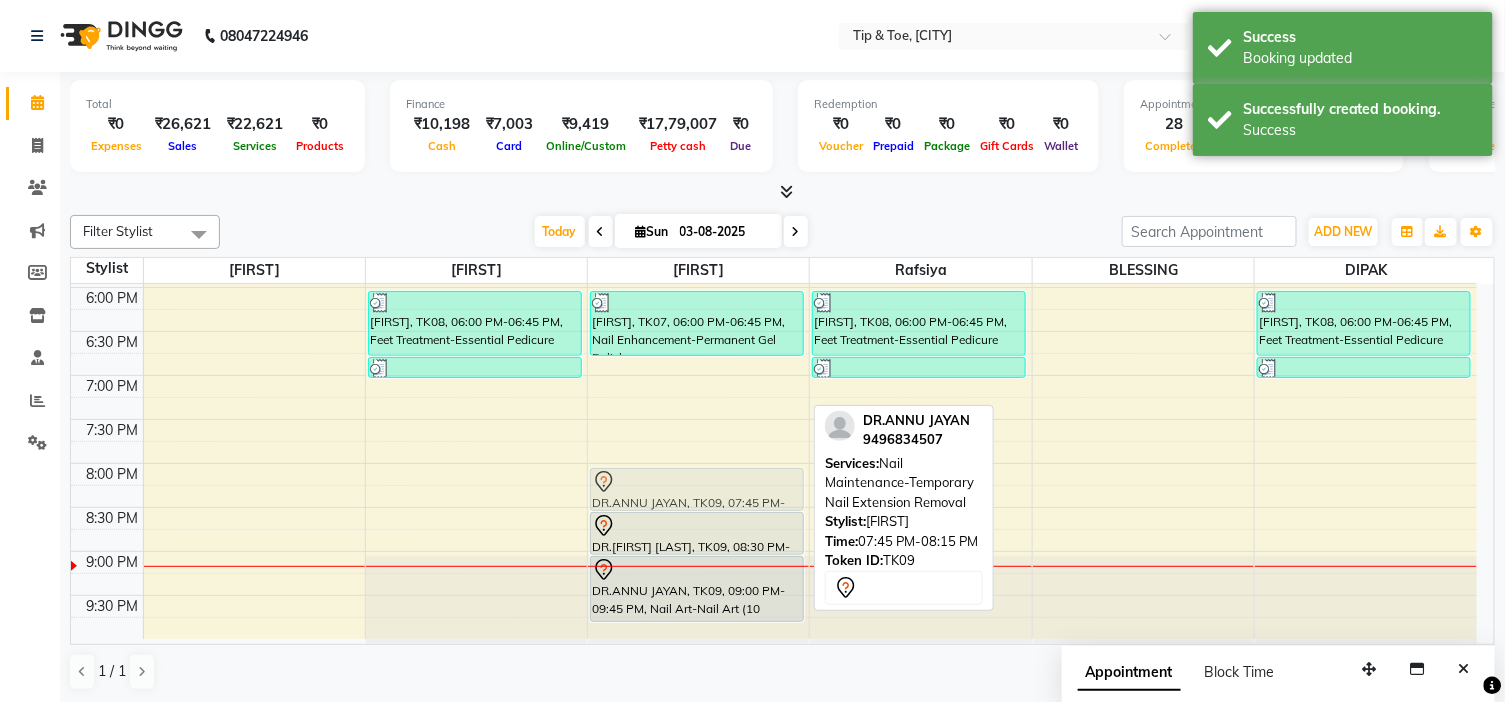 drag, startPoint x: 673, startPoint y: 471, endPoint x: 672, endPoint y: 487, distance: 16.03122 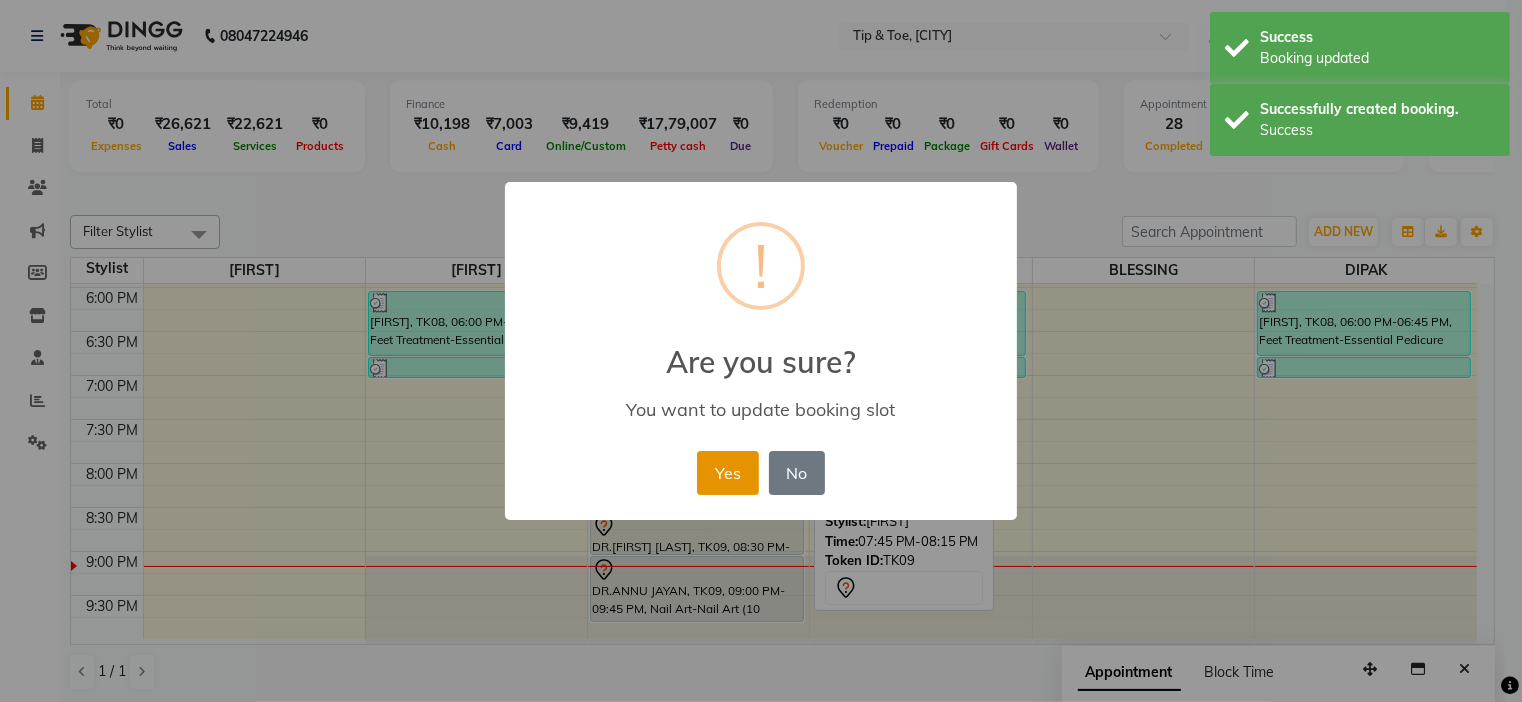 click on "Yes" at bounding box center [727, 473] 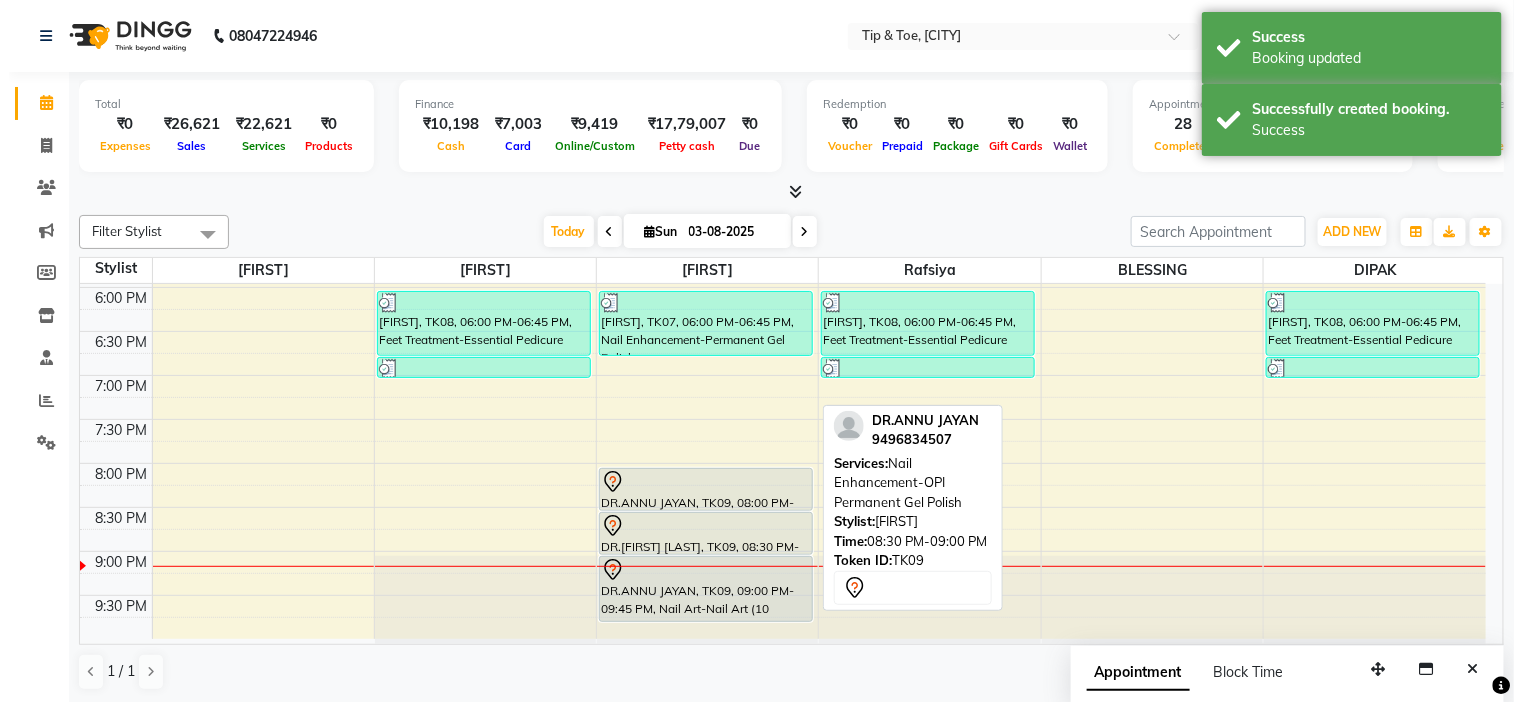 scroll, scrollTop: 1, scrollLeft: 0, axis: vertical 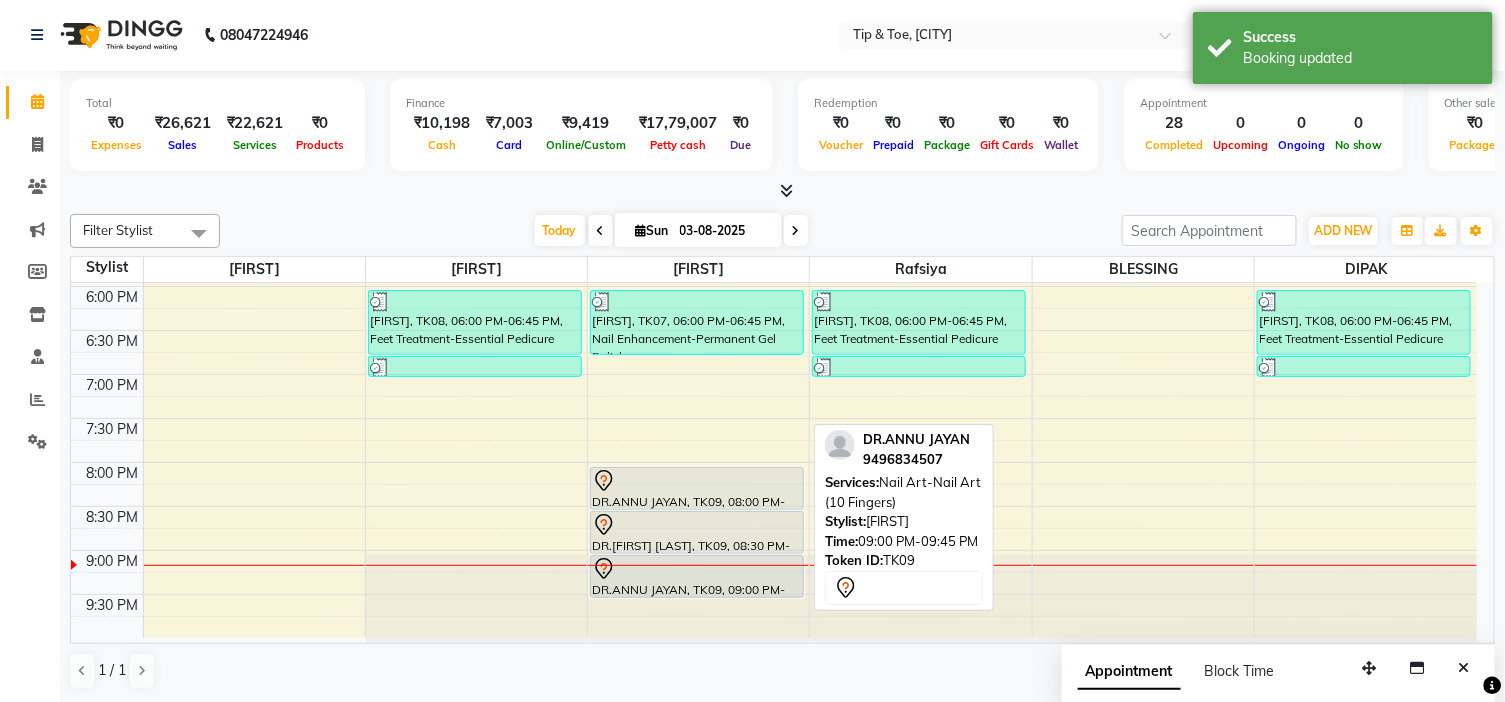 drag, startPoint x: 676, startPoint y: 617, endPoint x: 665, endPoint y: 587, distance: 31.95309 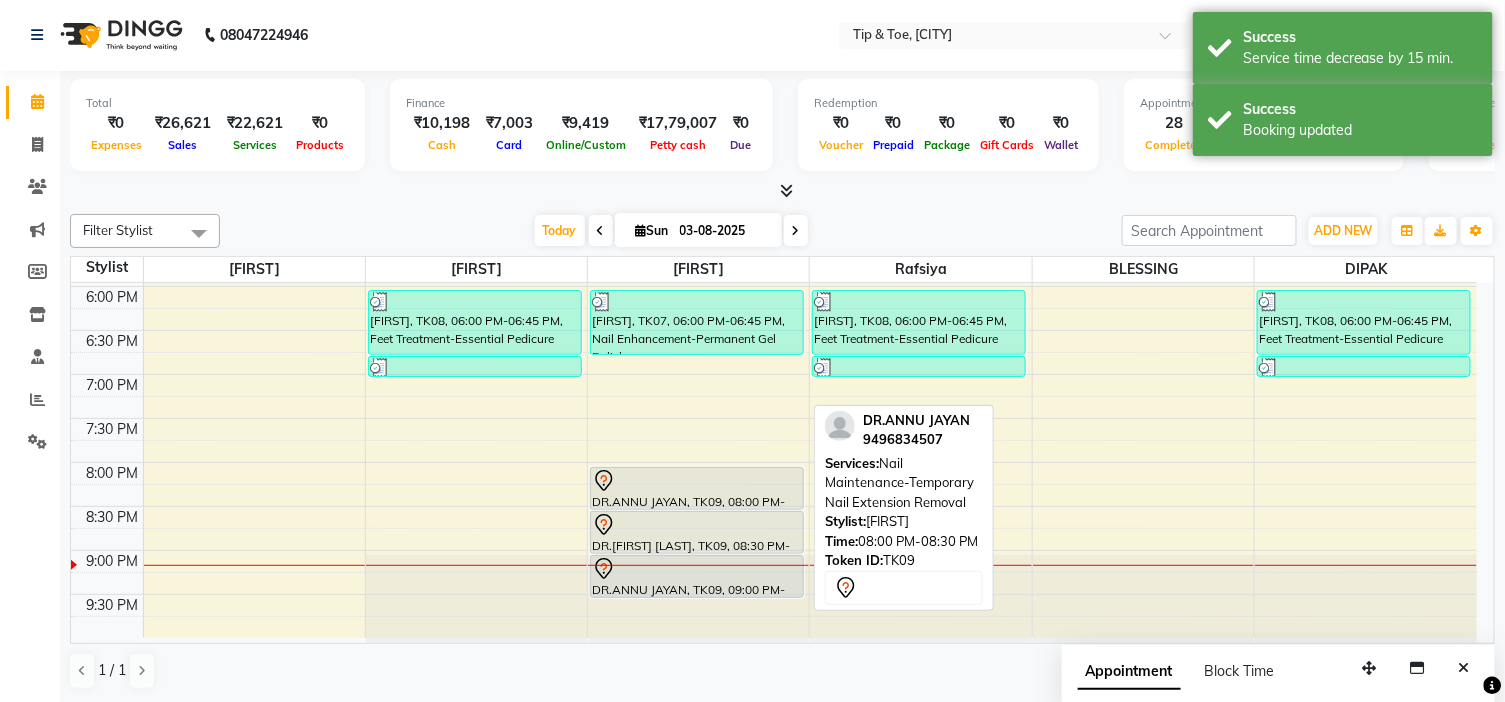 click at bounding box center [697, 481] 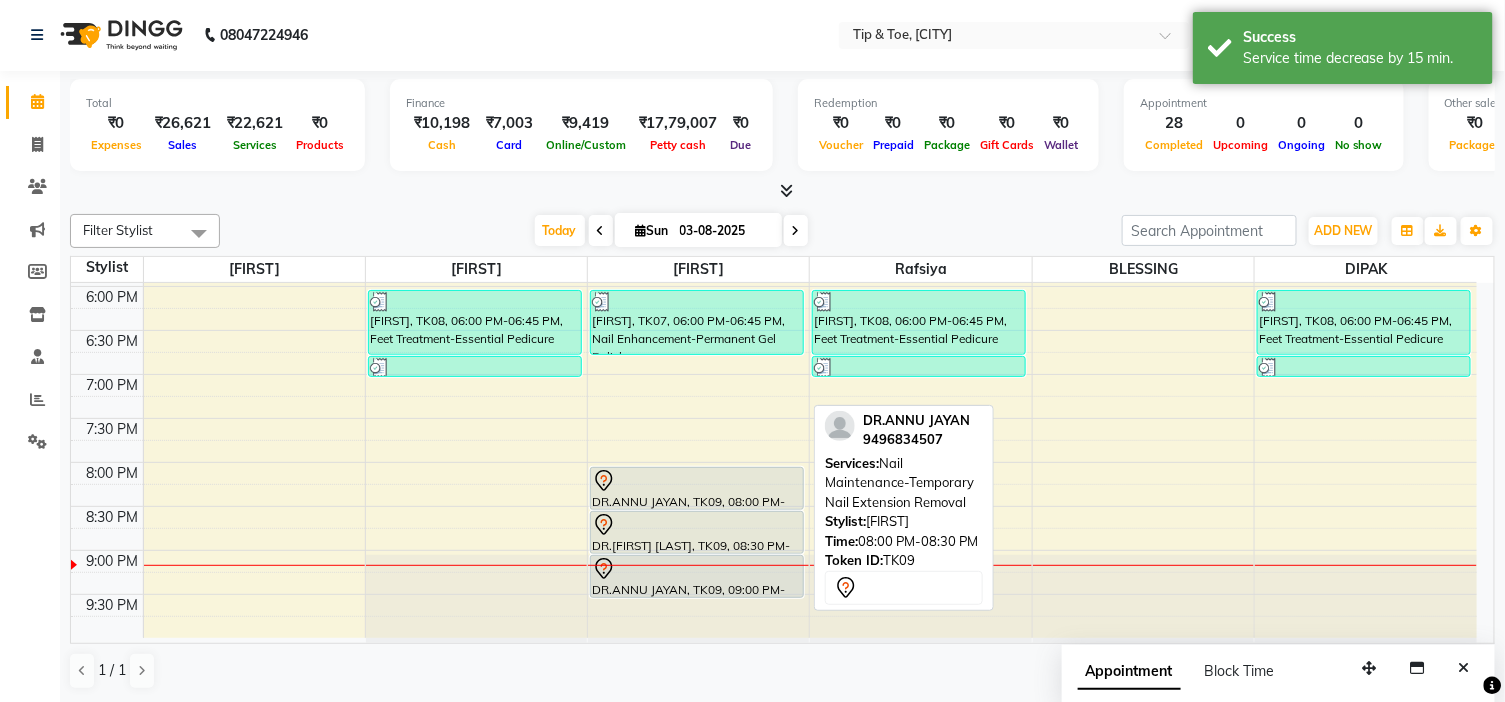 click at bounding box center (697, 481) 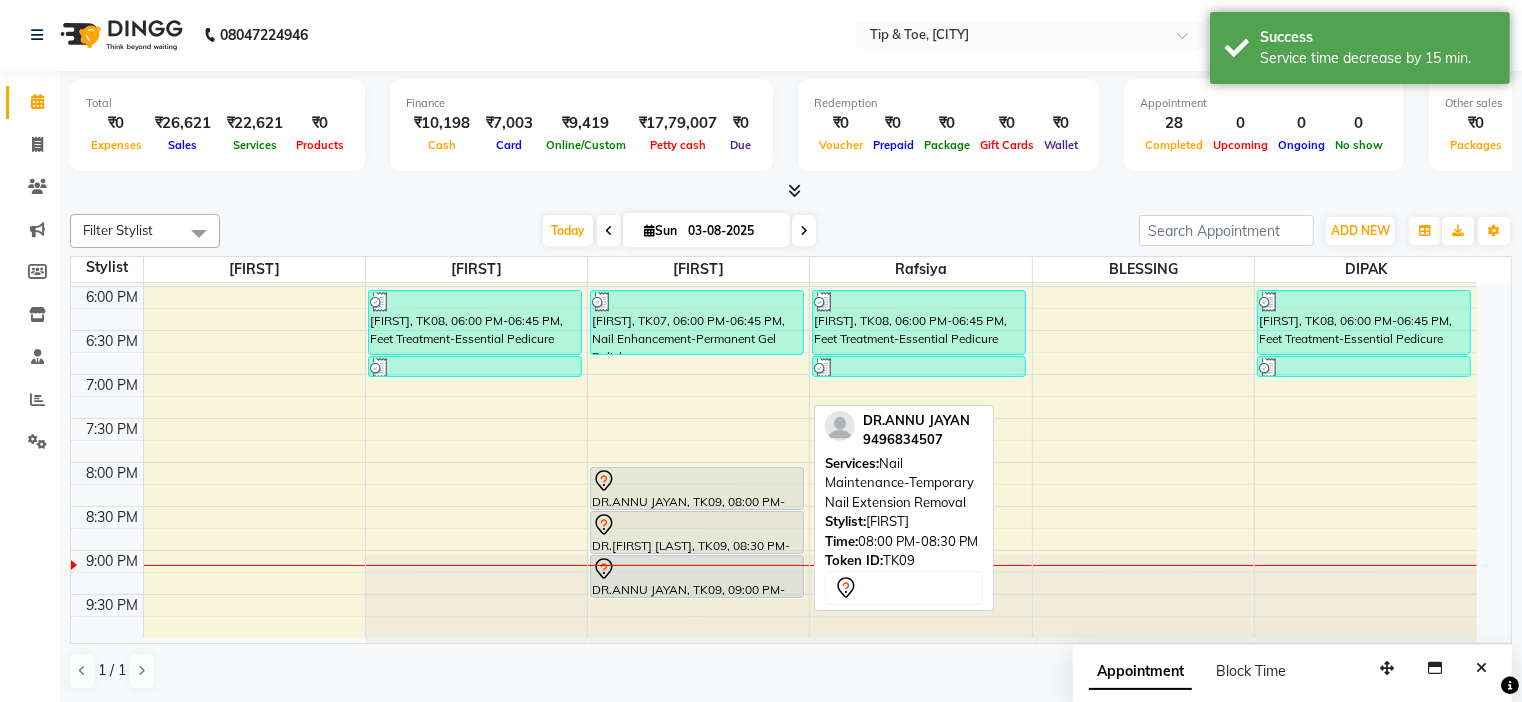 select on "7" 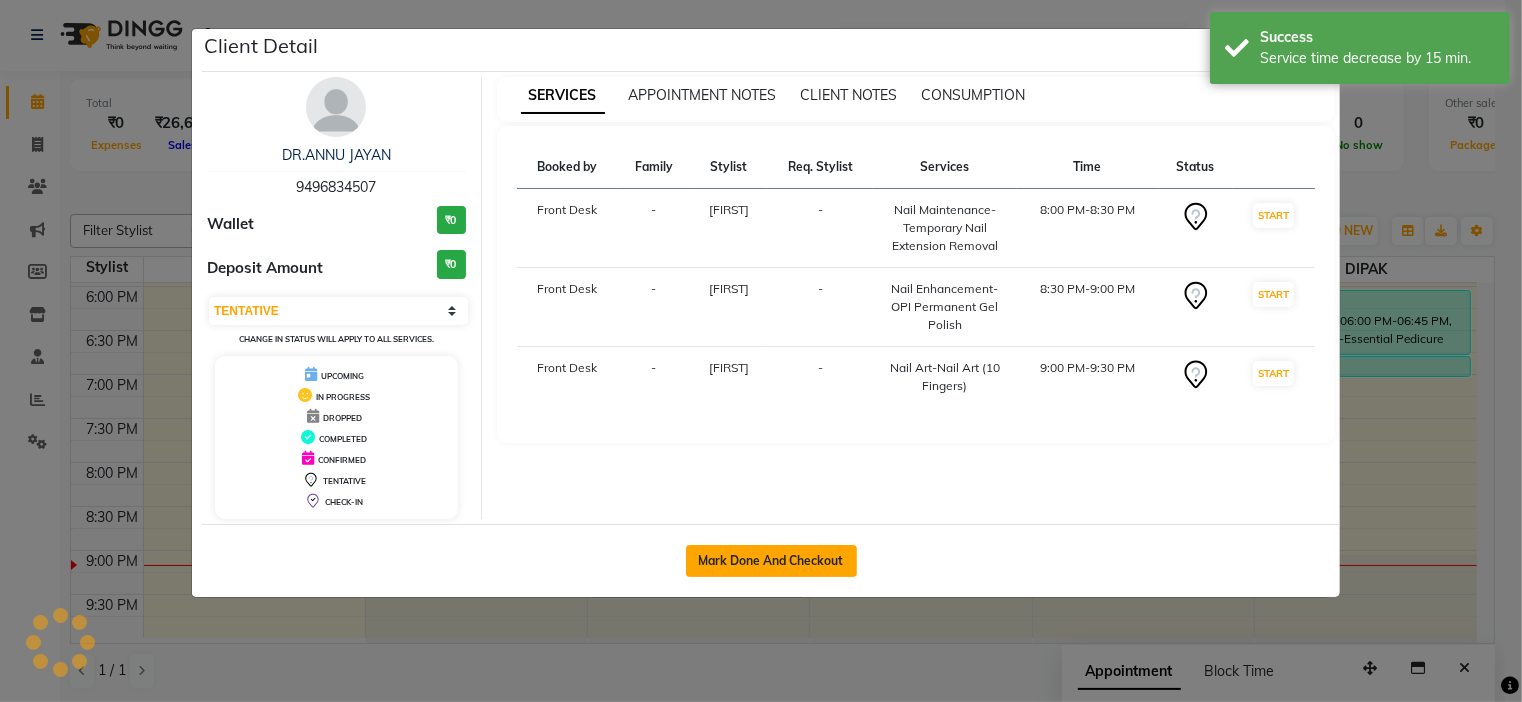 click on "Mark Done And Checkout" 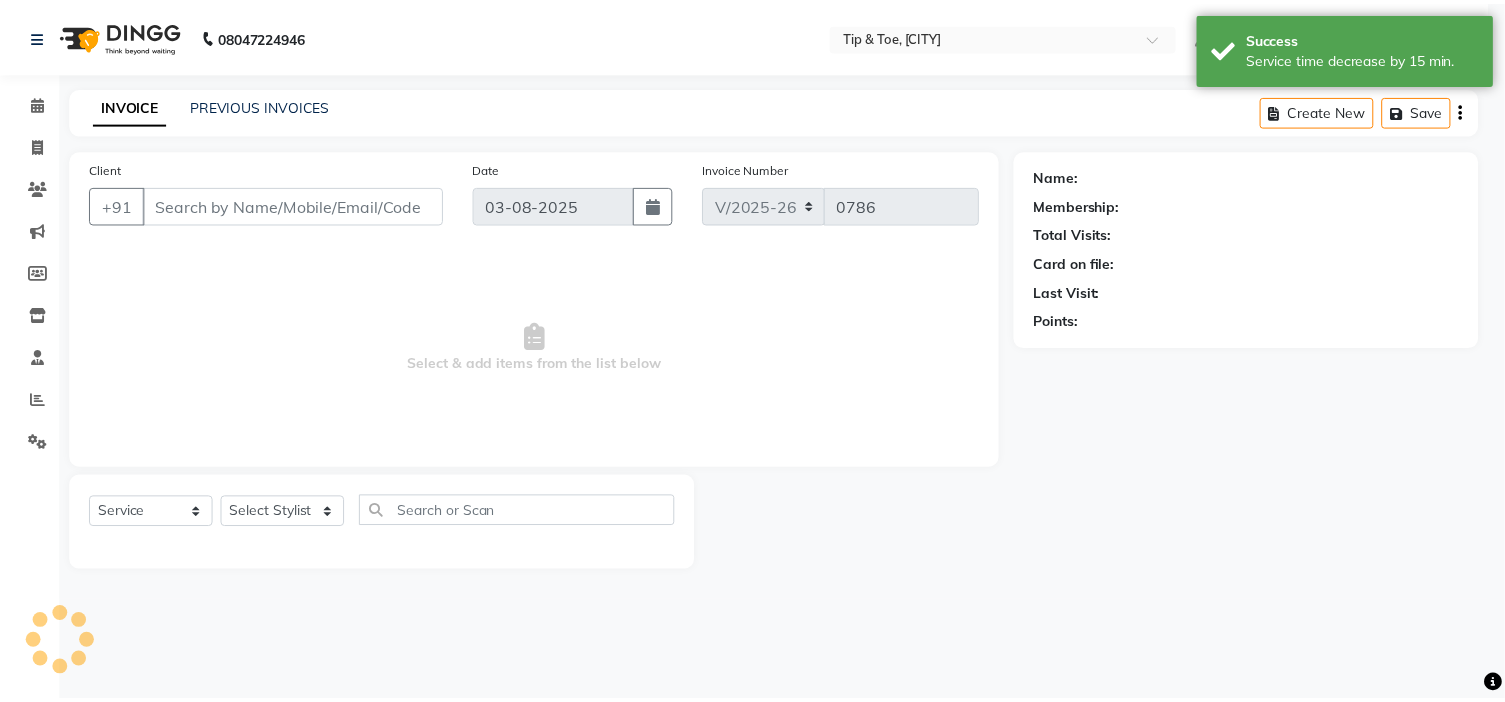 scroll, scrollTop: 0, scrollLeft: 0, axis: both 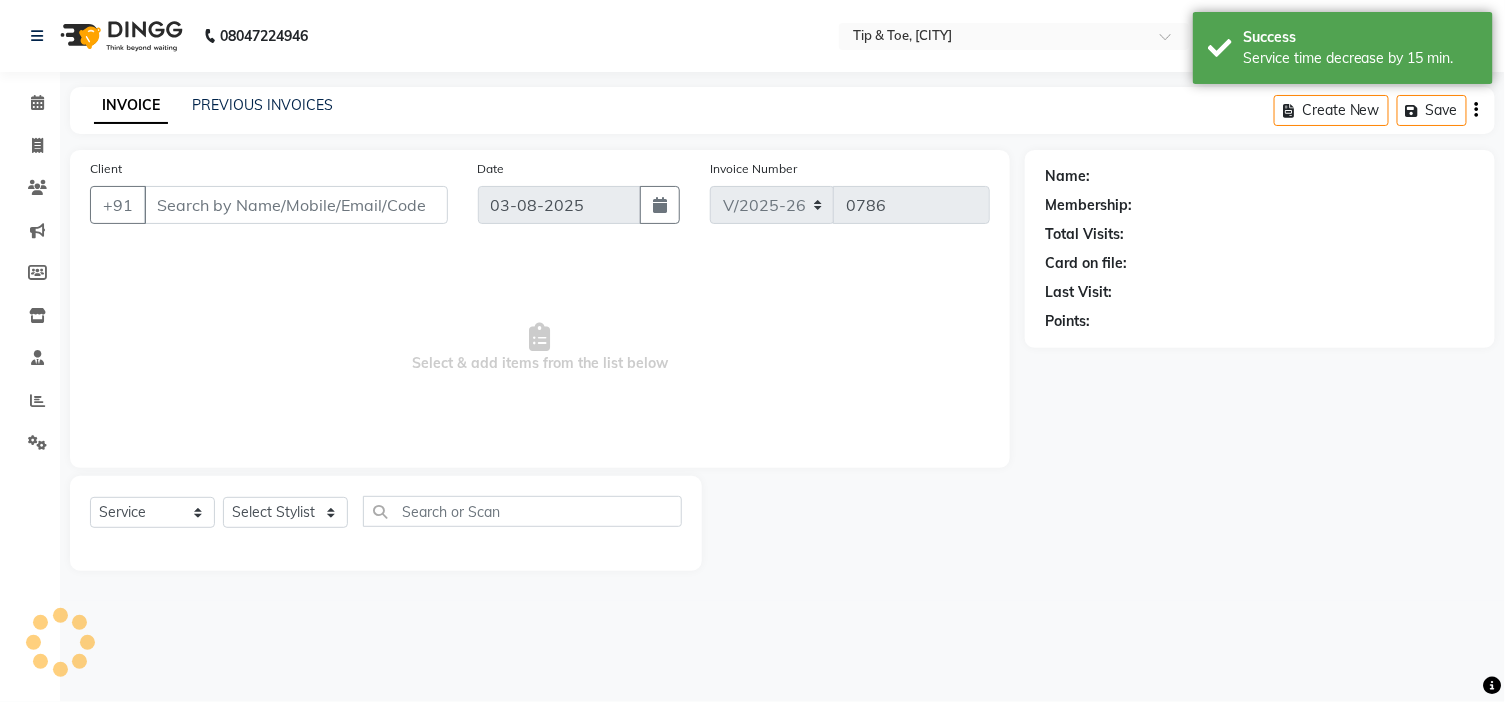 type on "9496834507" 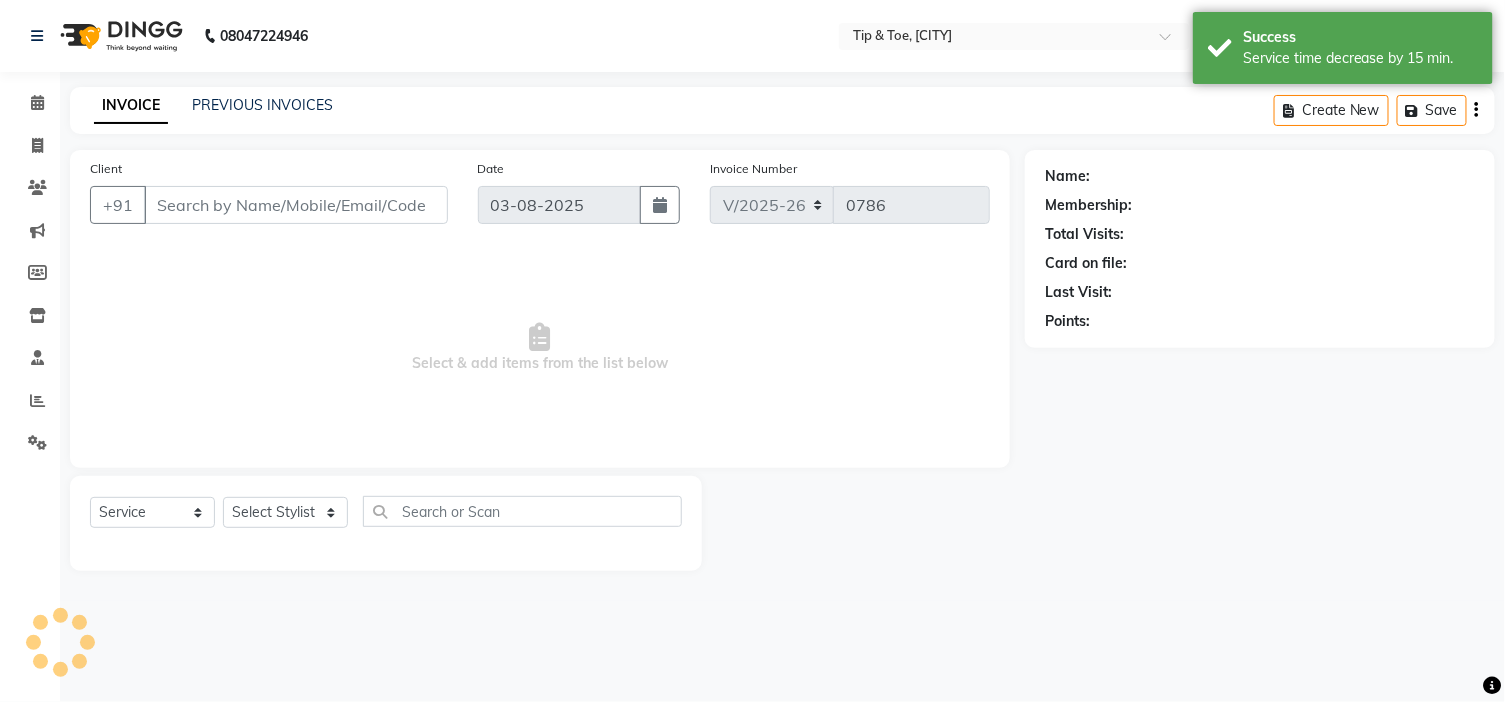 select on "46387" 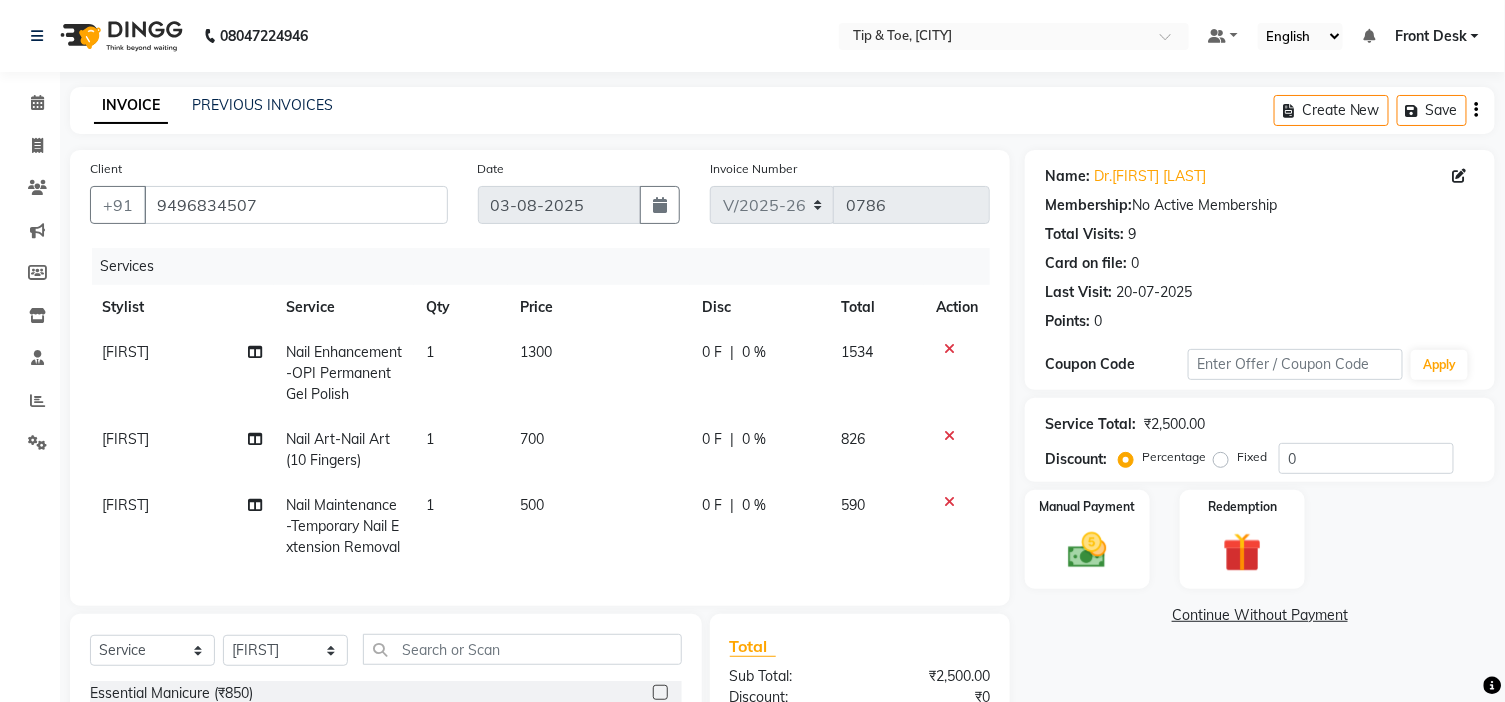 scroll, scrollTop: 111, scrollLeft: 0, axis: vertical 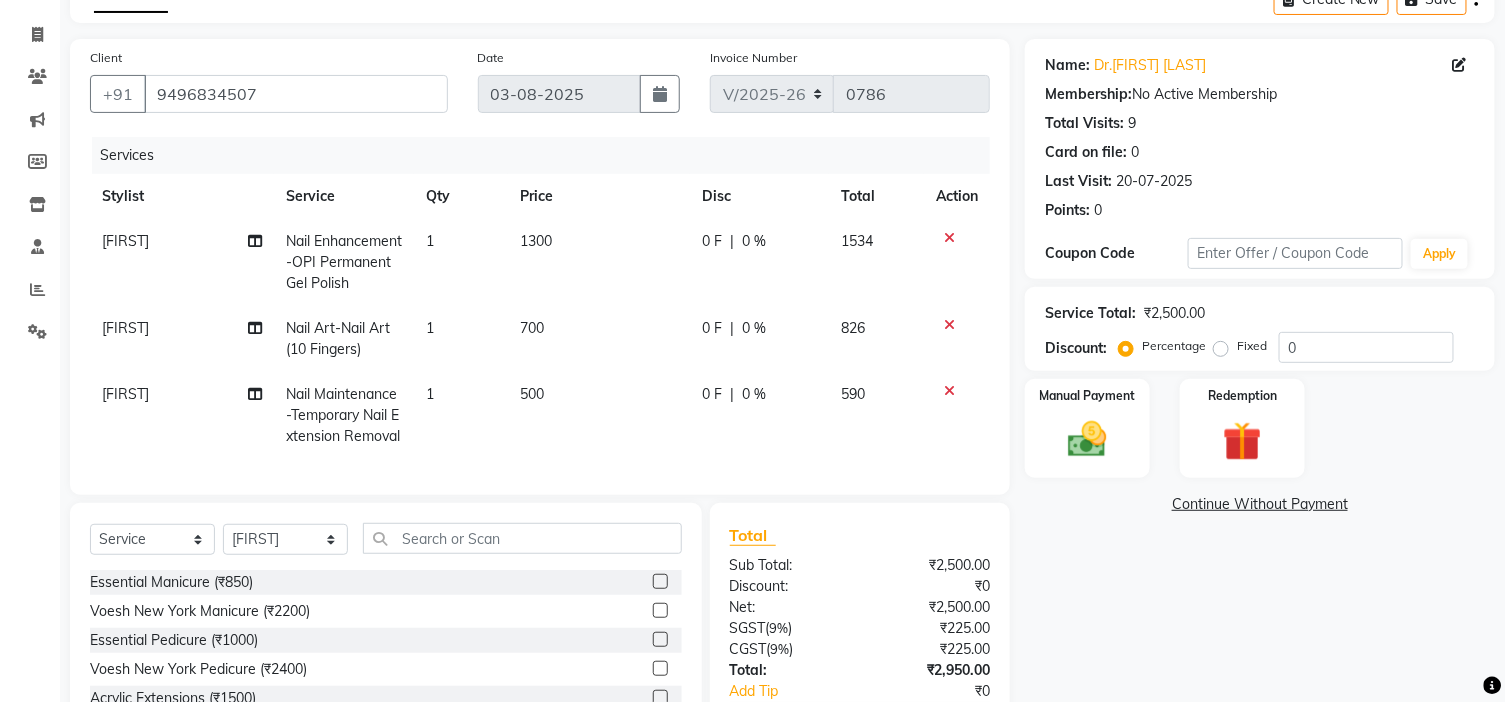 click on "700" 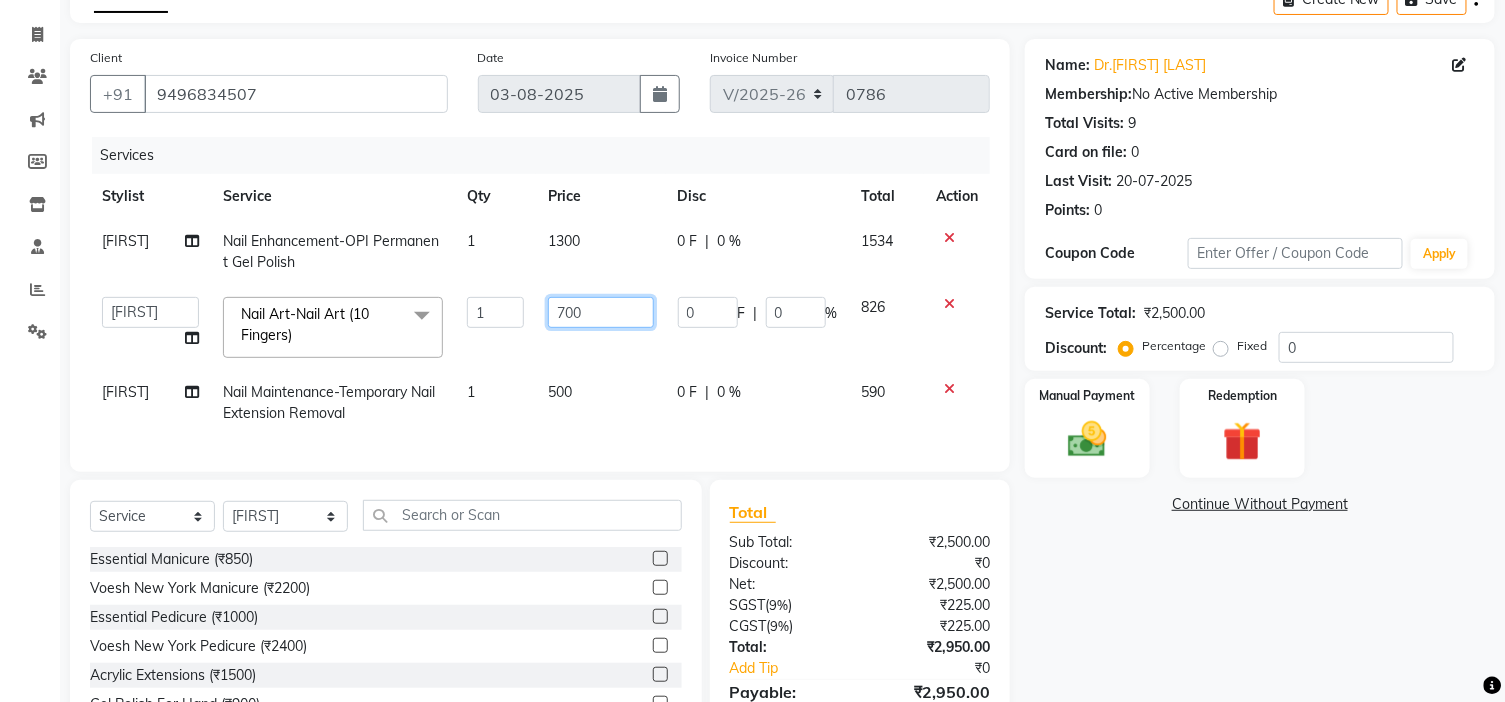 click on "700" 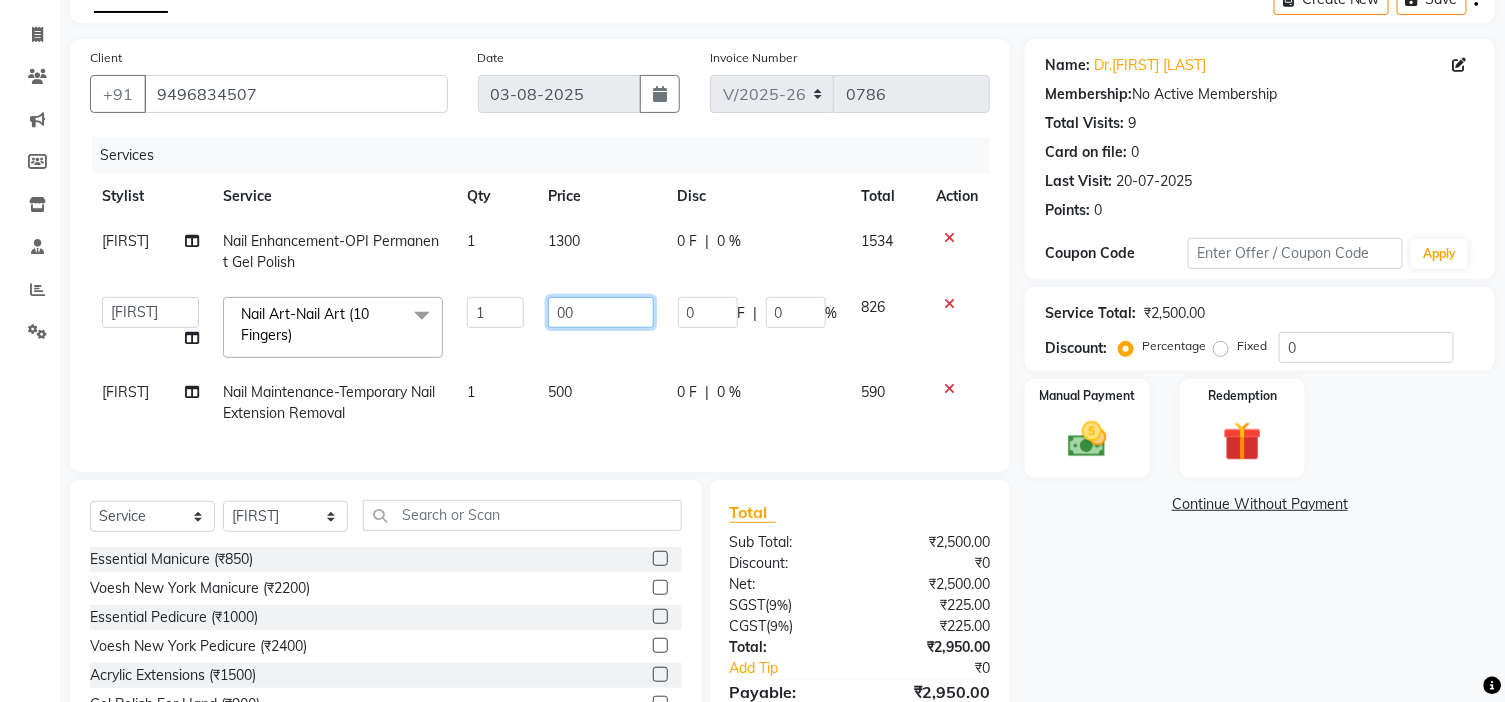 type on "200" 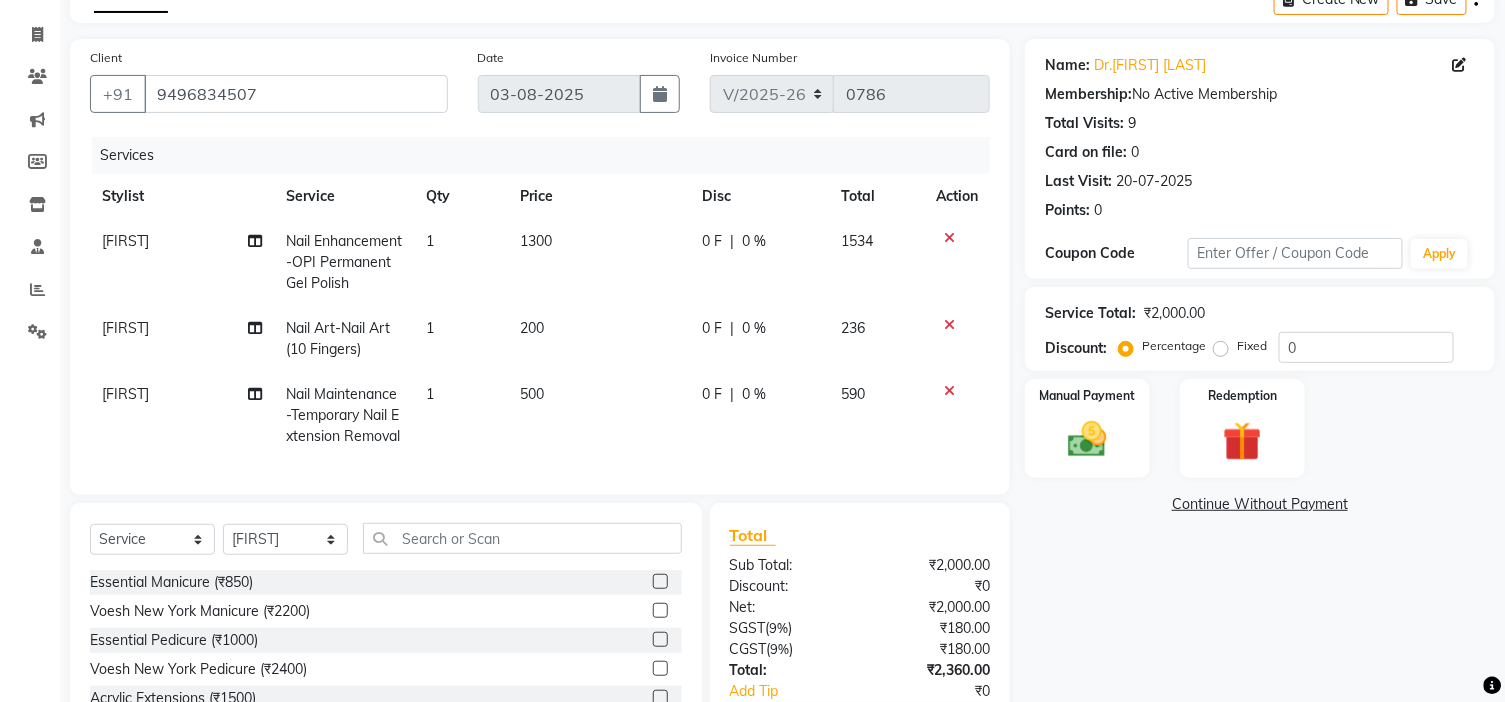 click on "200" 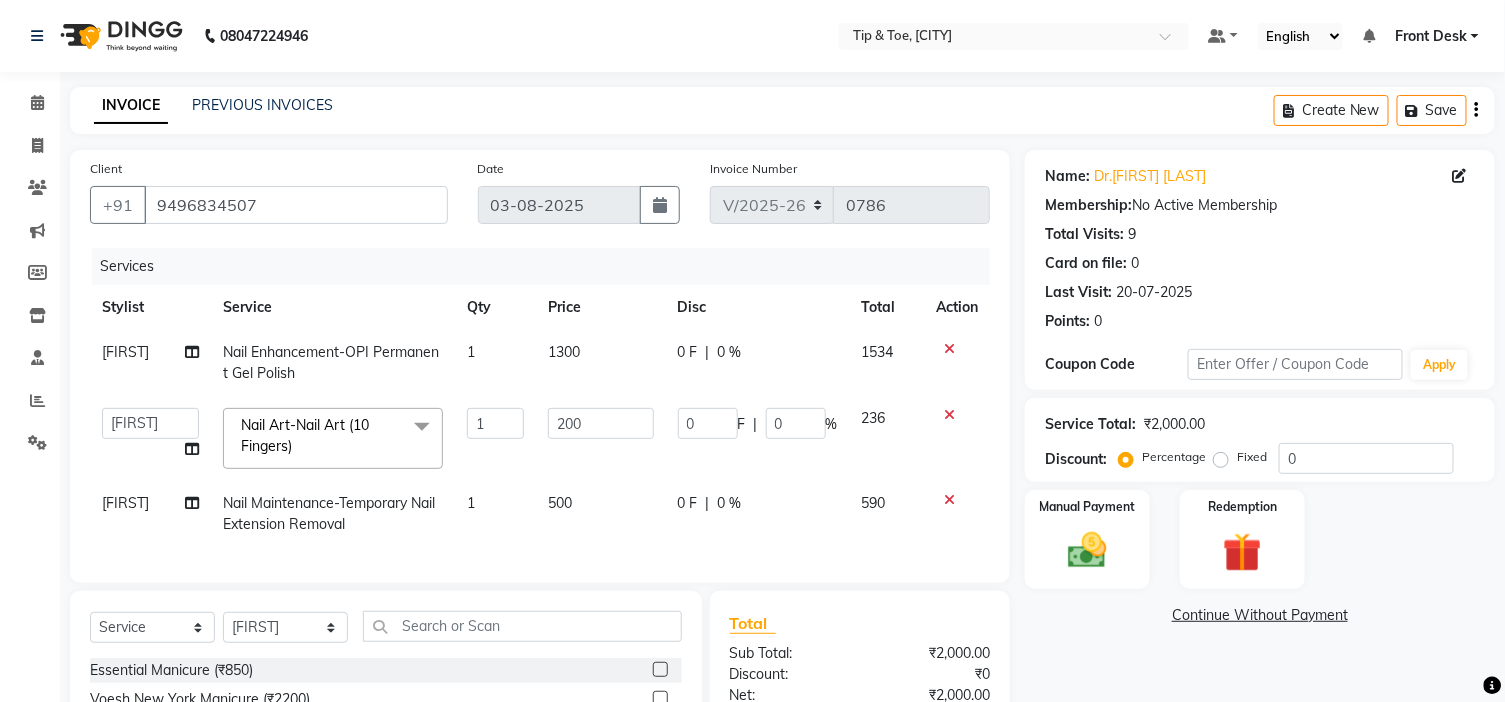 scroll, scrollTop: 222, scrollLeft: 0, axis: vertical 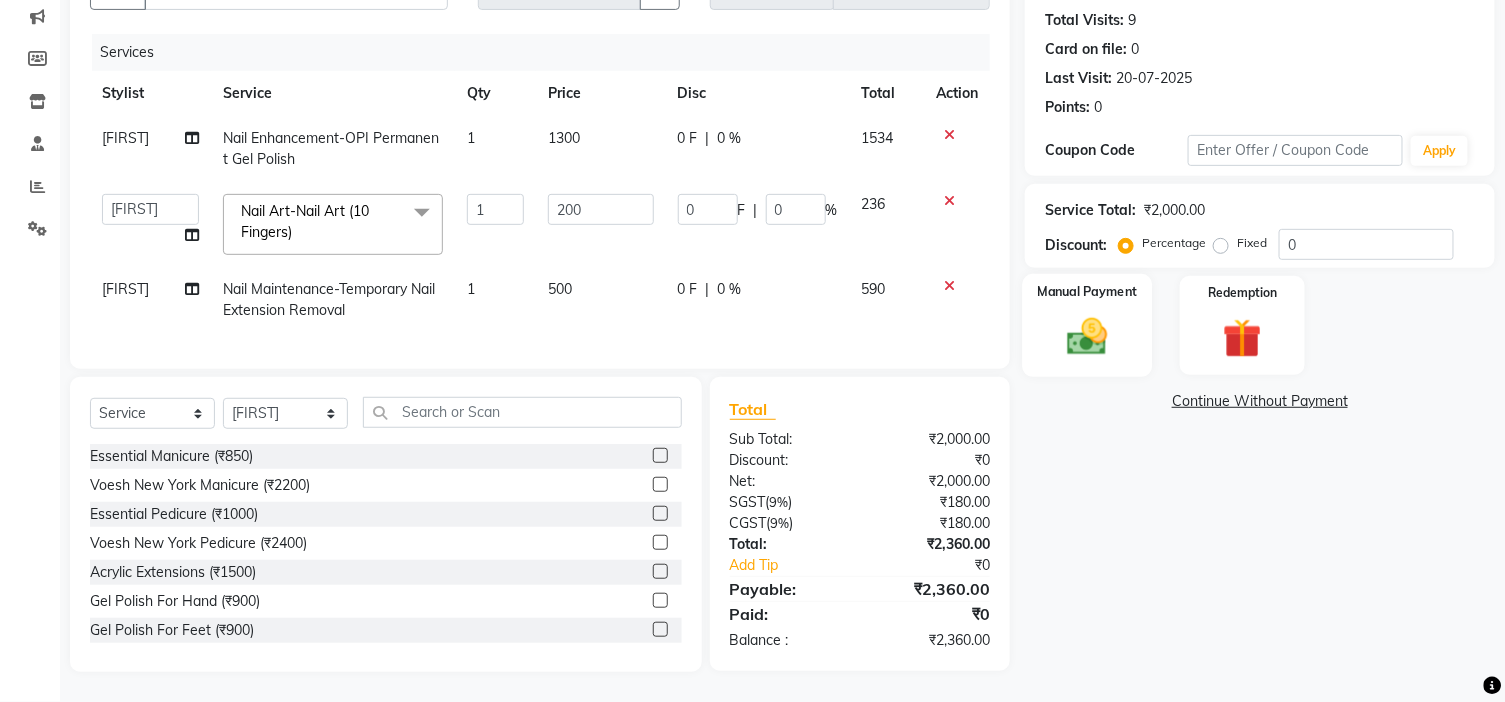 click 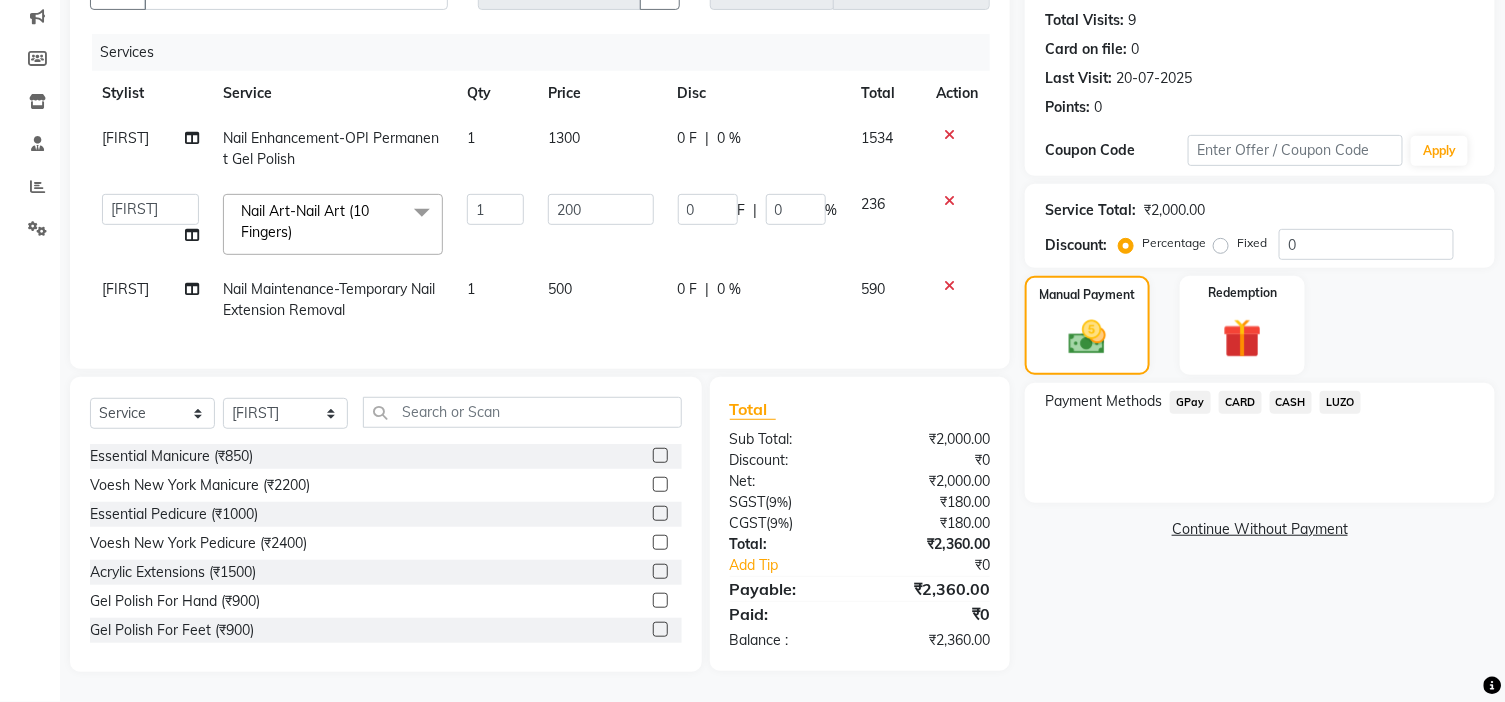 click on "CASH" 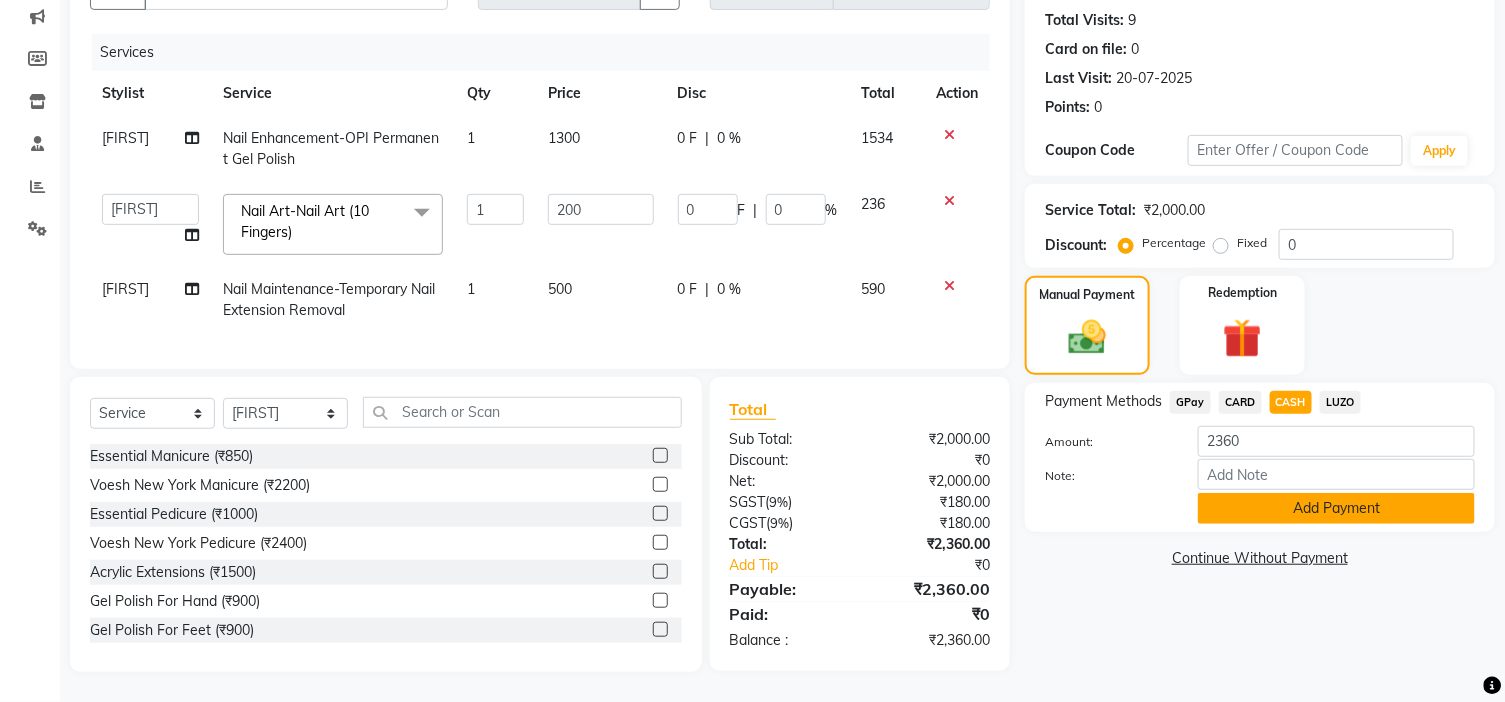 click on "Add Payment" 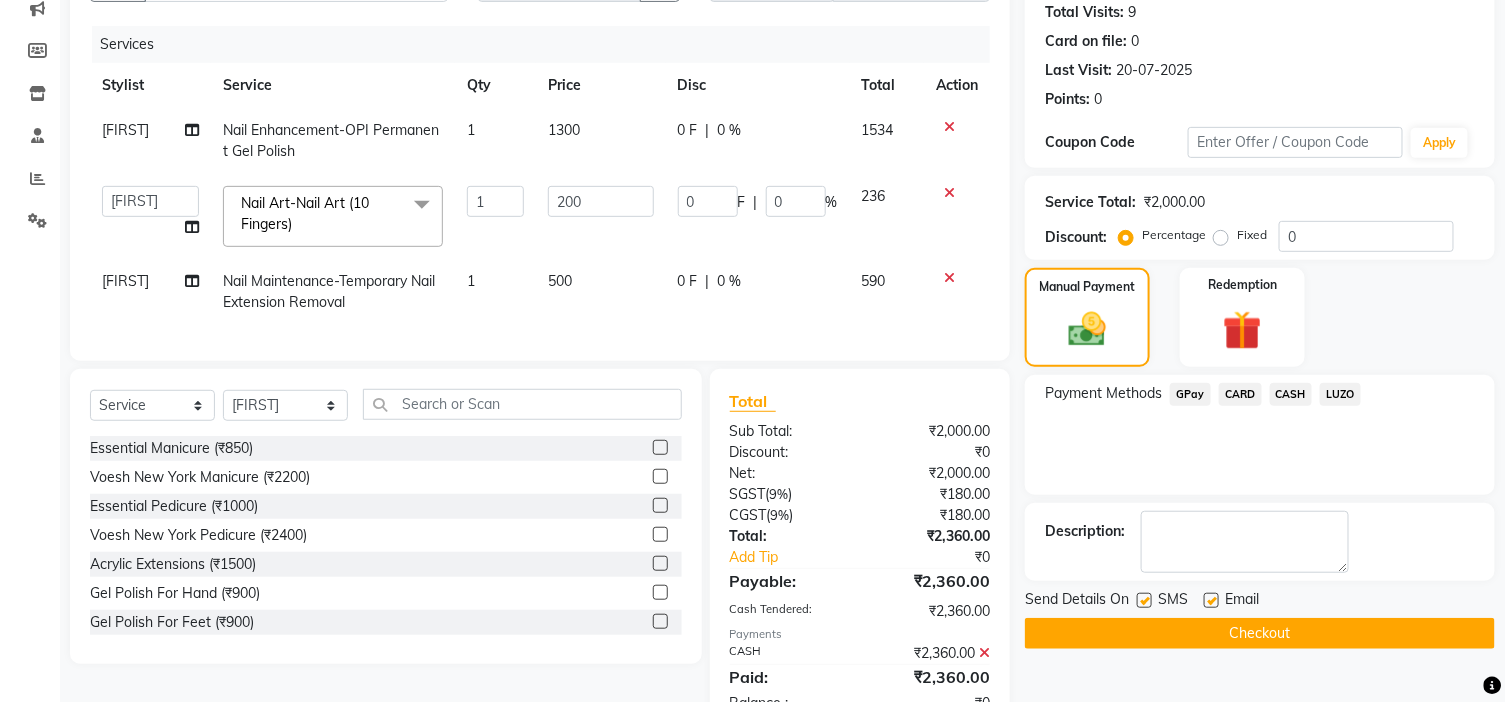 scroll, scrollTop: 300, scrollLeft: 0, axis: vertical 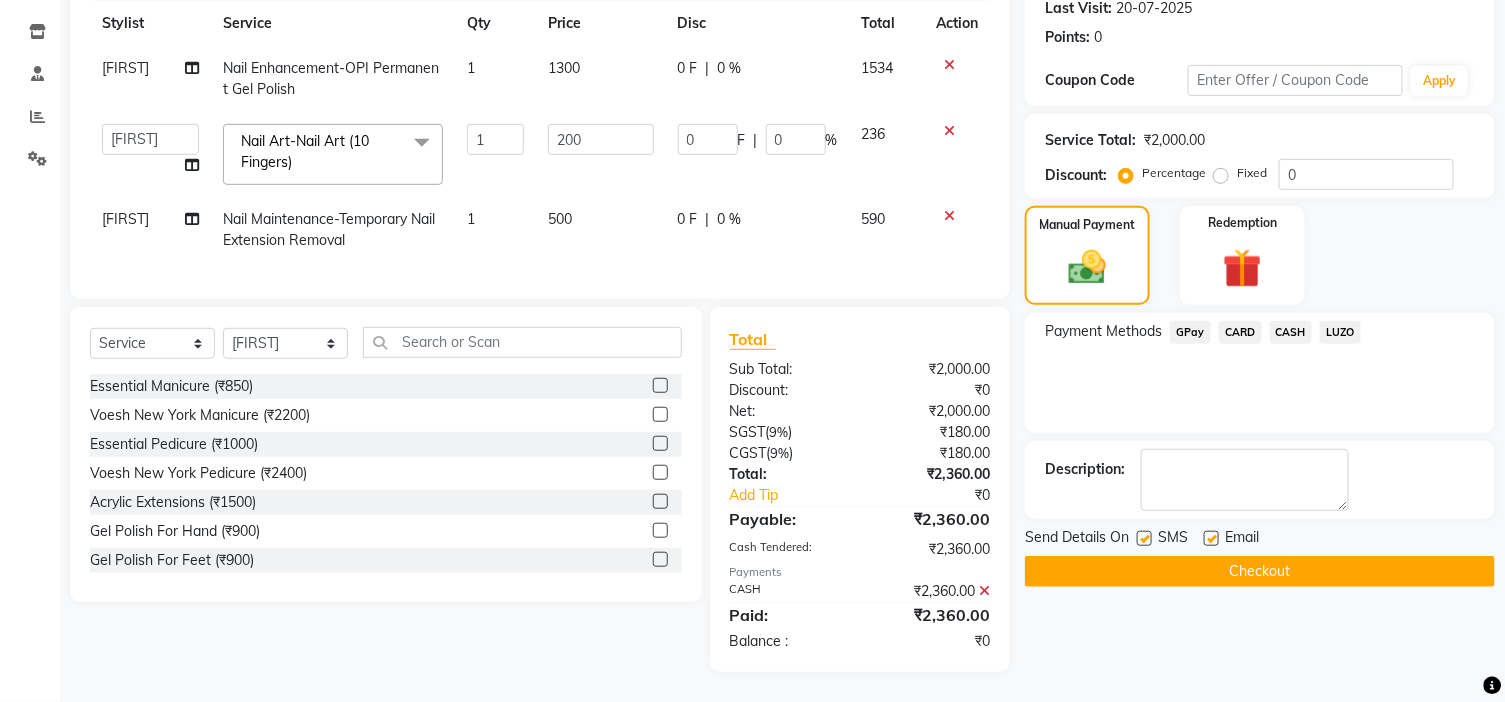 click 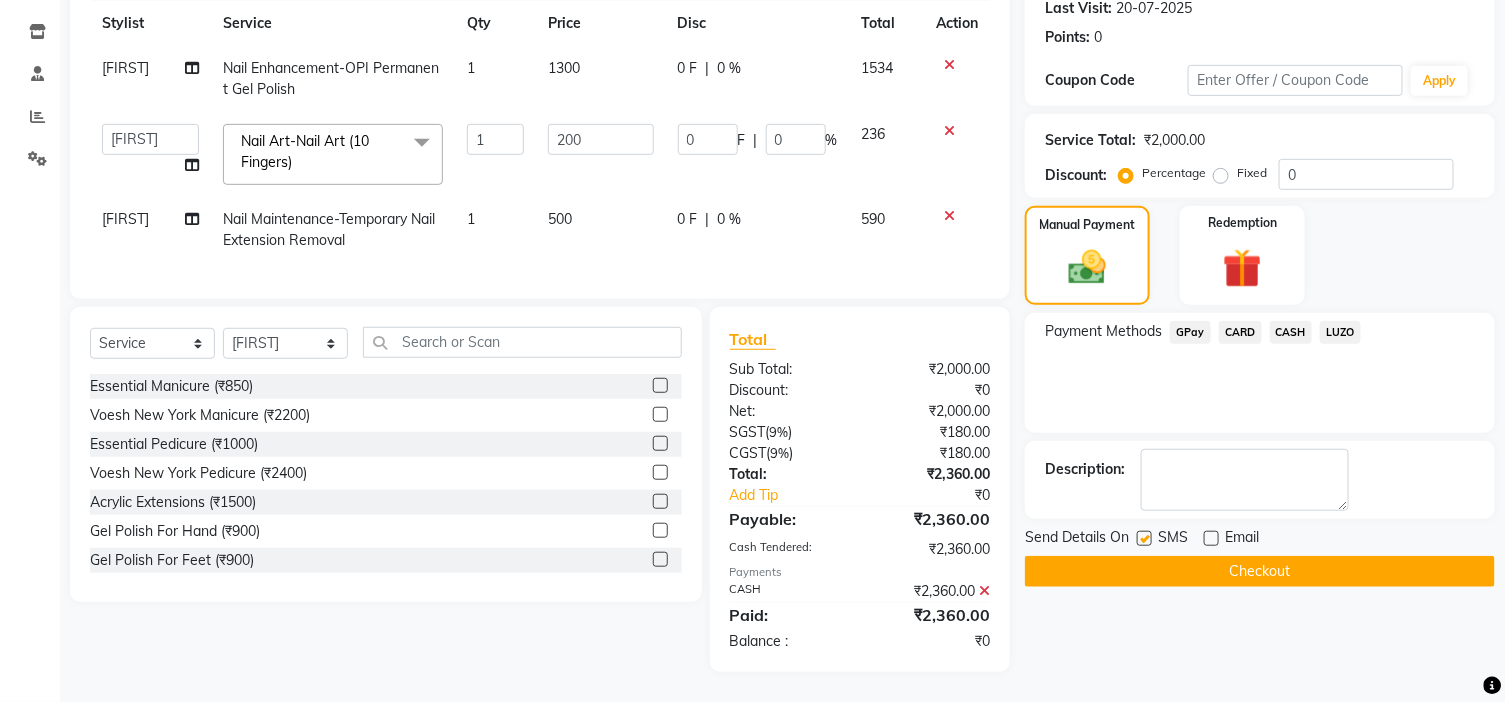 click on "Checkout" 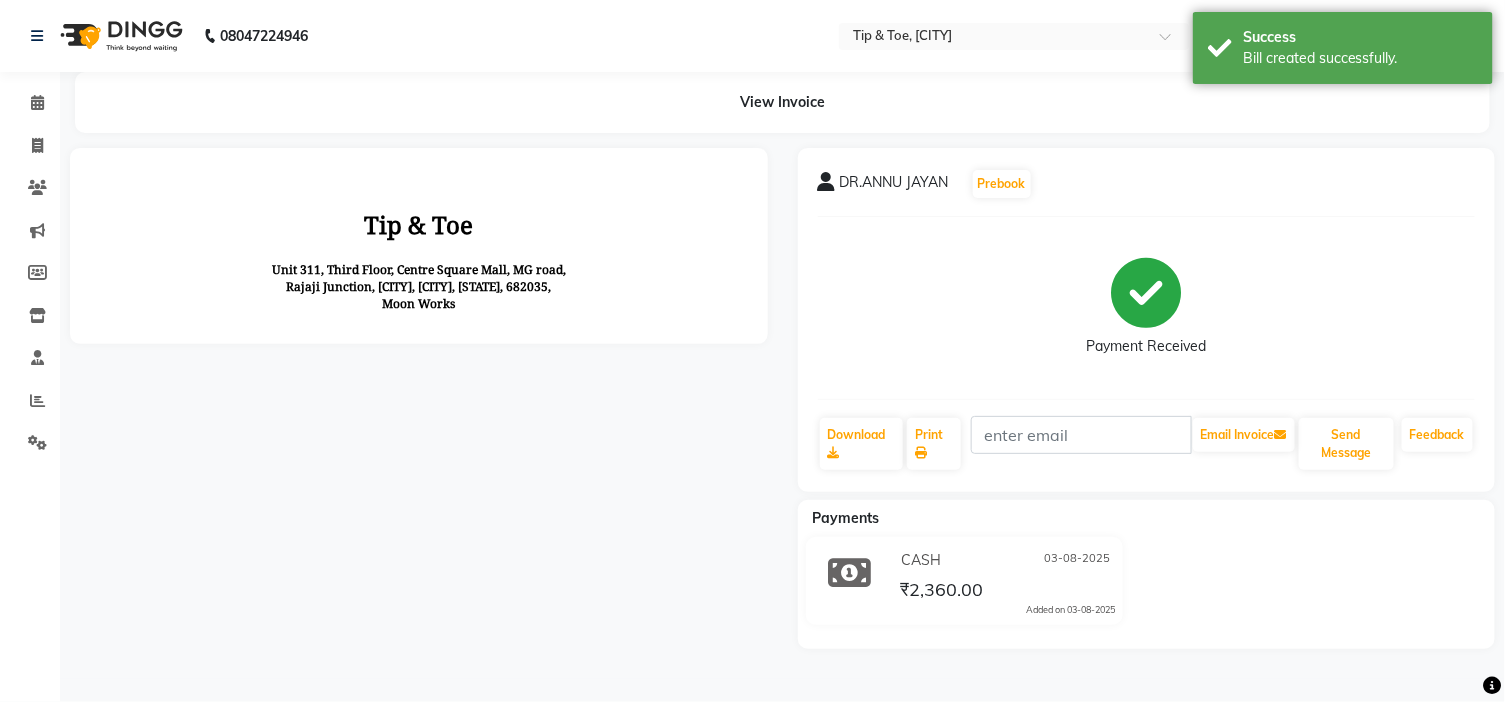 scroll, scrollTop: 0, scrollLeft: 0, axis: both 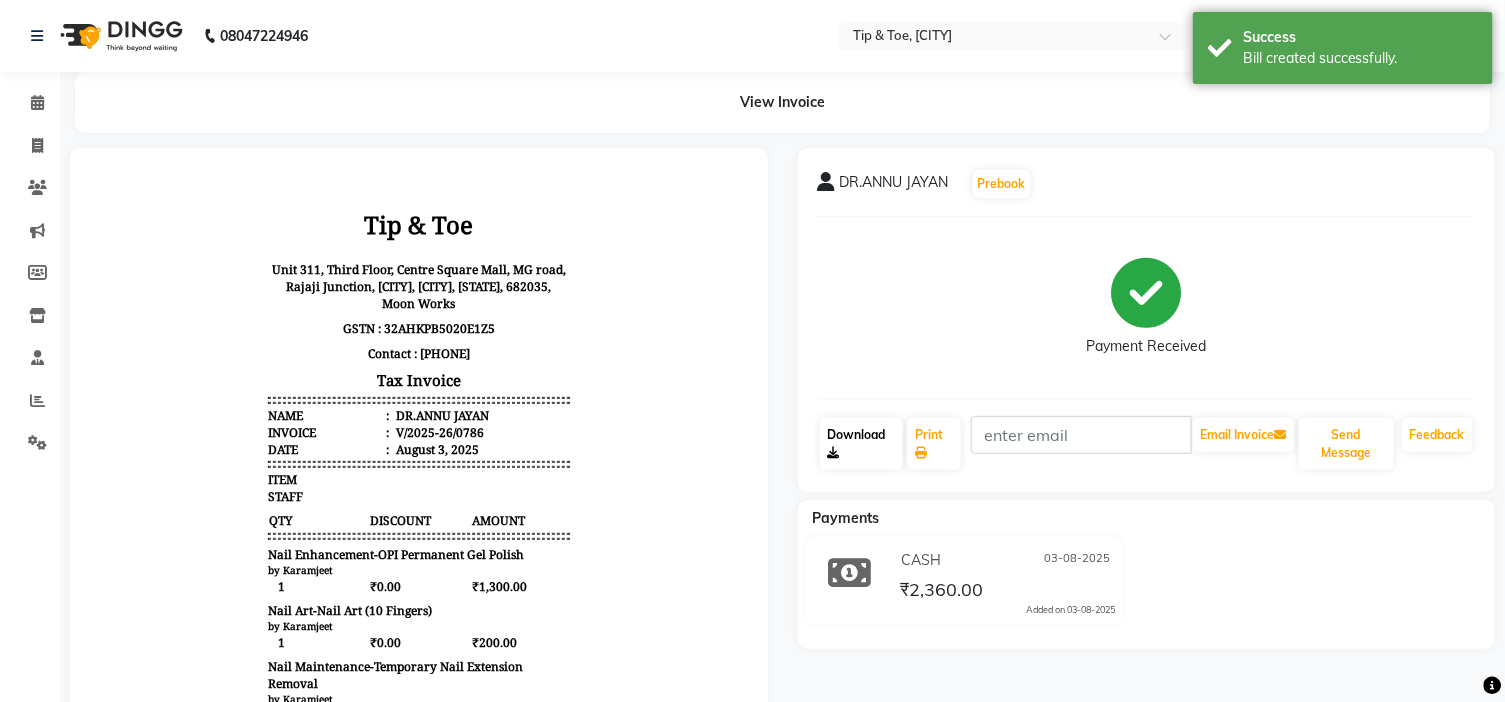 click on "Download" 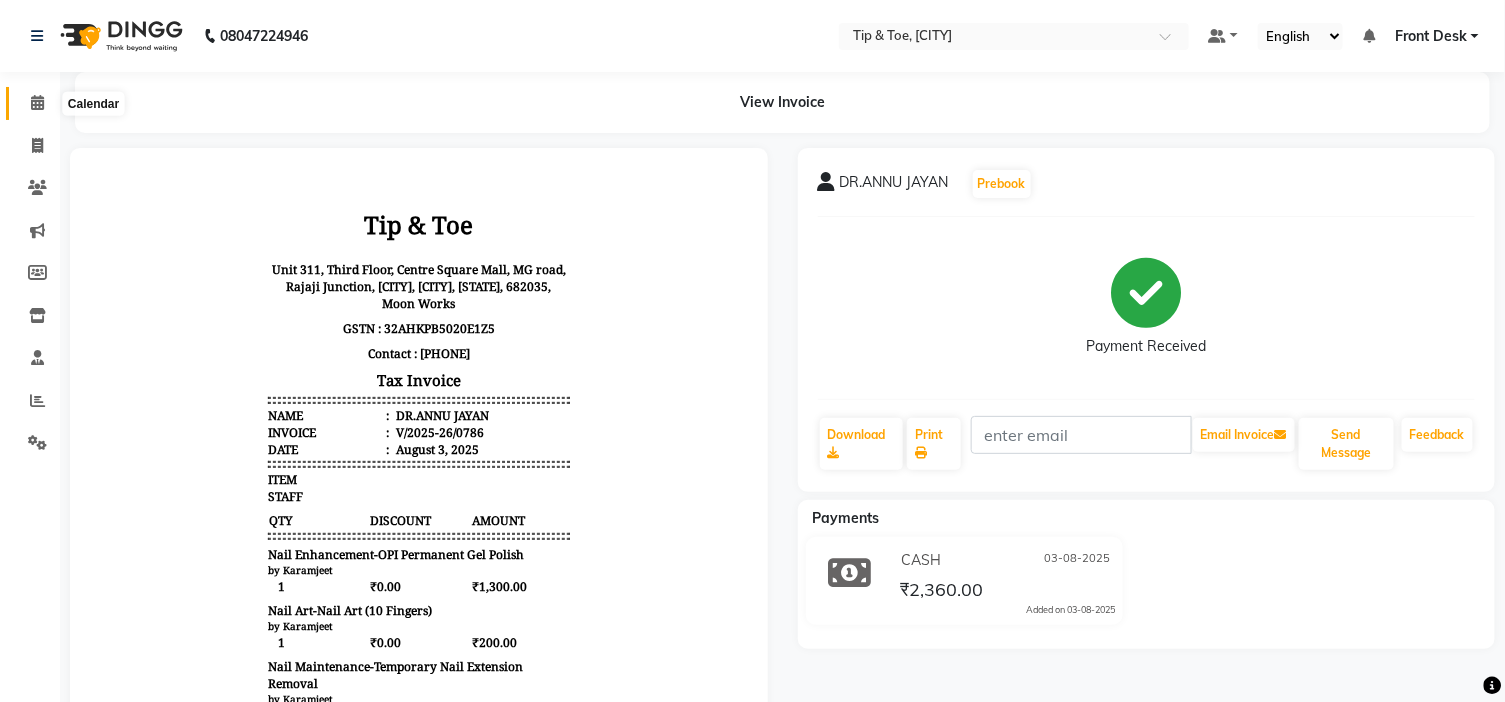 click 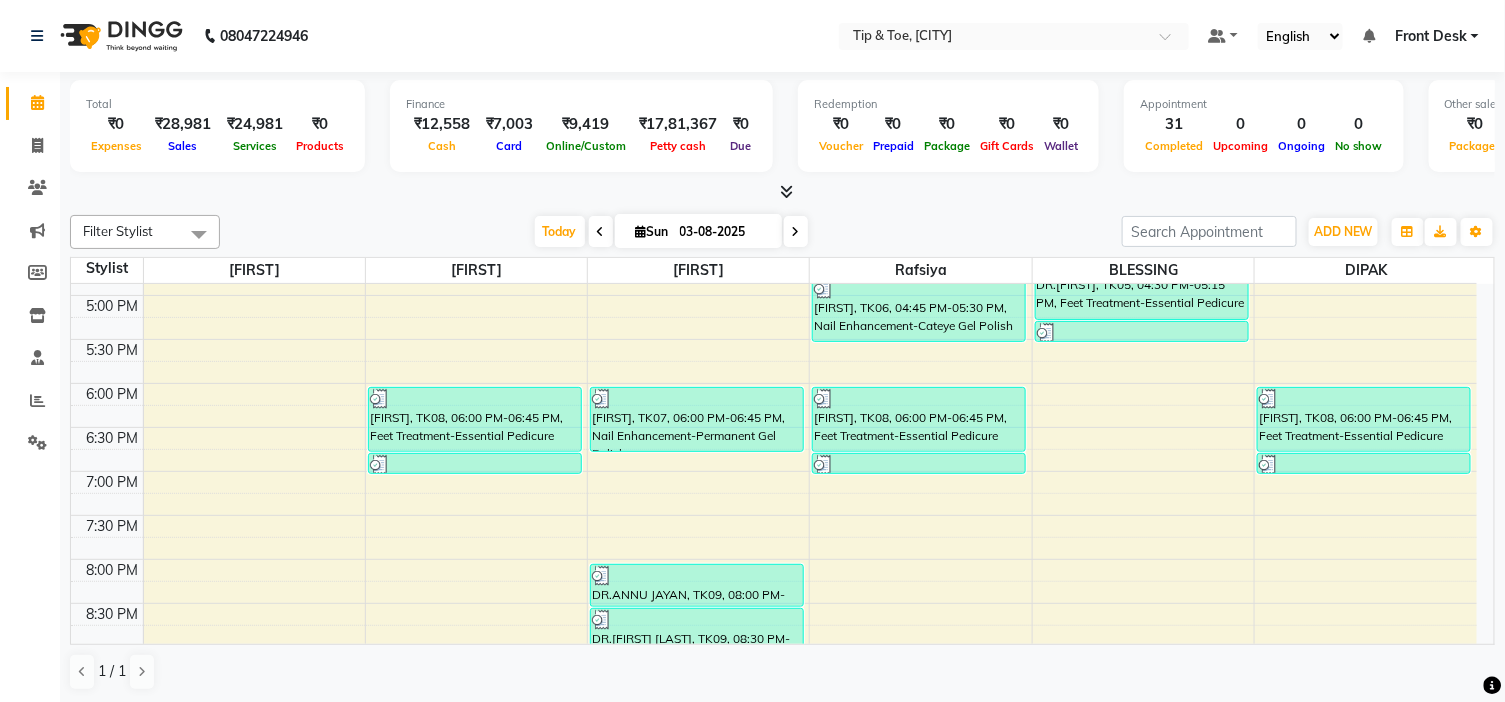 scroll, scrollTop: 777, scrollLeft: 0, axis: vertical 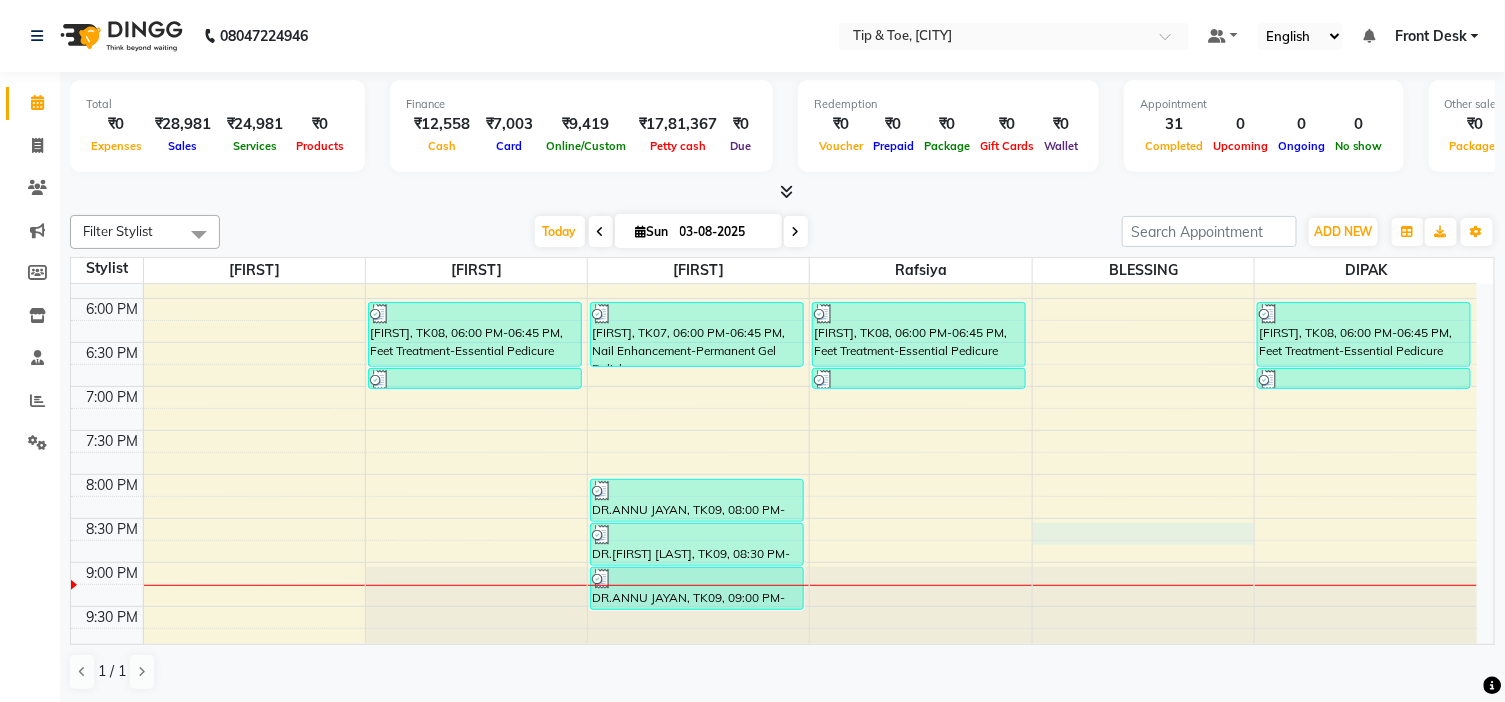 click on "9:00 AM 9:30 AM 10:00 AM 10:30 AM 11:00 AM 11:30 AM 12:00 PM 12:30 PM 1:00 PM 1:30 PM 2:00 PM 2:30 PM 3:00 PM 3:30 PM 4:00 PM 4:30 PM 5:00 PM 5:30 PM 6:00 PM 6:30 PM 7:00 PM 7:30 PM 8:00 PM 8:30 PM 9:00 PM 9:30 PM NEHAL, TK01, 11:30 AM-01:00 PM, Nail Enhancement-Acrylic Set with T&T Gel Color NEHAL, TK01, 01:00 PM-01:45 PM, Nail Art-Nail Art (10 Fingers) SHERLY, TK03, 02:00 PM-03:00 PM, Nail Maintenance-Acrylic Nail Re-fills SHERLY, TK03, 03:00 PM-03:45 PM, Nail Enhancement-Cateye Gel Polish SHERLY, TK03, 03:45 PM-04:45 PM, Nail Art-Nail Art (10 Fingers) FATHIMATH NASHANA, TK08, 06:00 PM-06:45 PM, Feet Treatment-Essential Pedicure FATHIMATH NASHANA, TK08, 06:45 PM-07:00 PM, Feet Treatment-Extra Scrub/Mask/Pack SUMITHA, TK06, 02:00 PM-02:30 PM, Nail Maintenance-Permanent Gel Polish Removal SUMITHA, TK06, 02:30 PM-03:15 PM, Nail Enhancement-Cateye Gel Polish SUMITHA, TK06, 03:15 PM-04:00 PM, Nail Art-Nail Art (10 Fingers)" at bounding box center [774, 78] 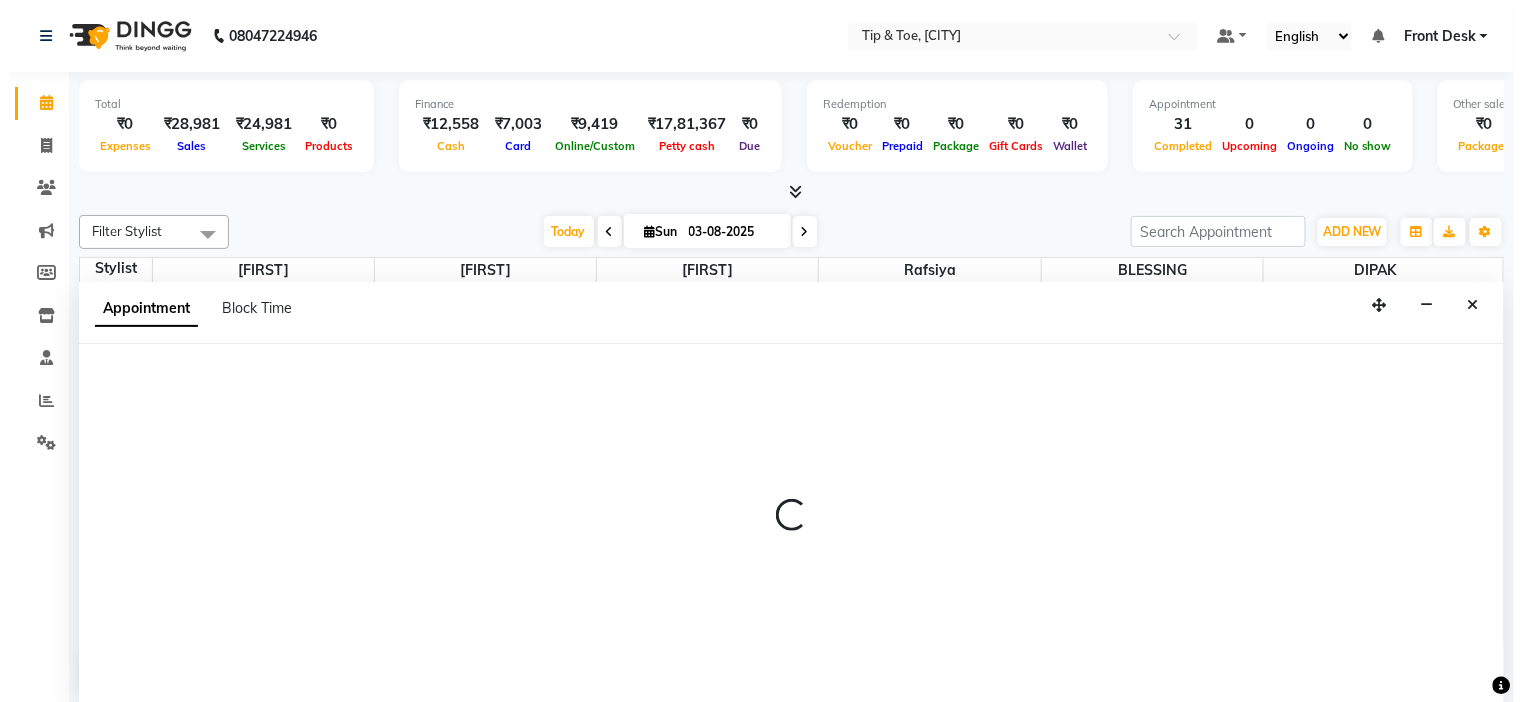 scroll, scrollTop: 1, scrollLeft: 0, axis: vertical 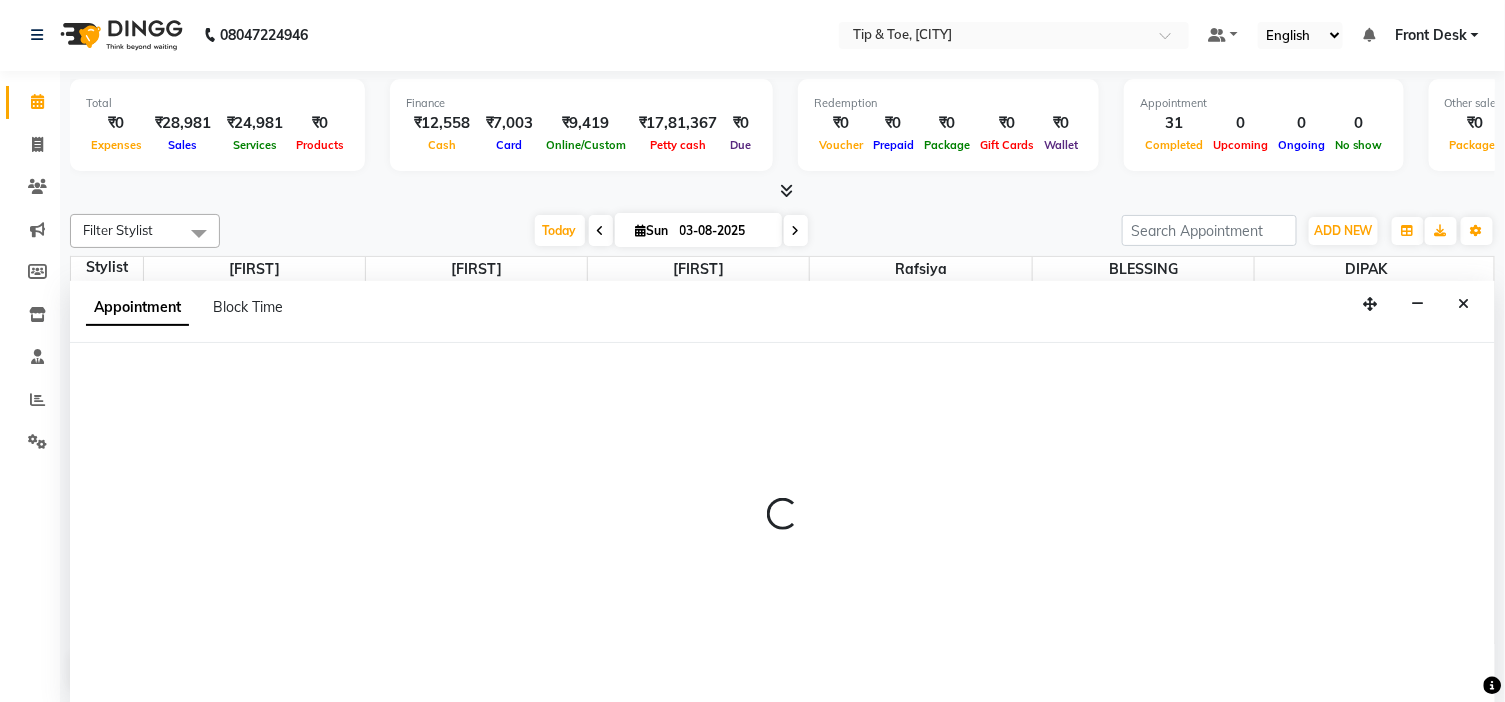 select on "50942" 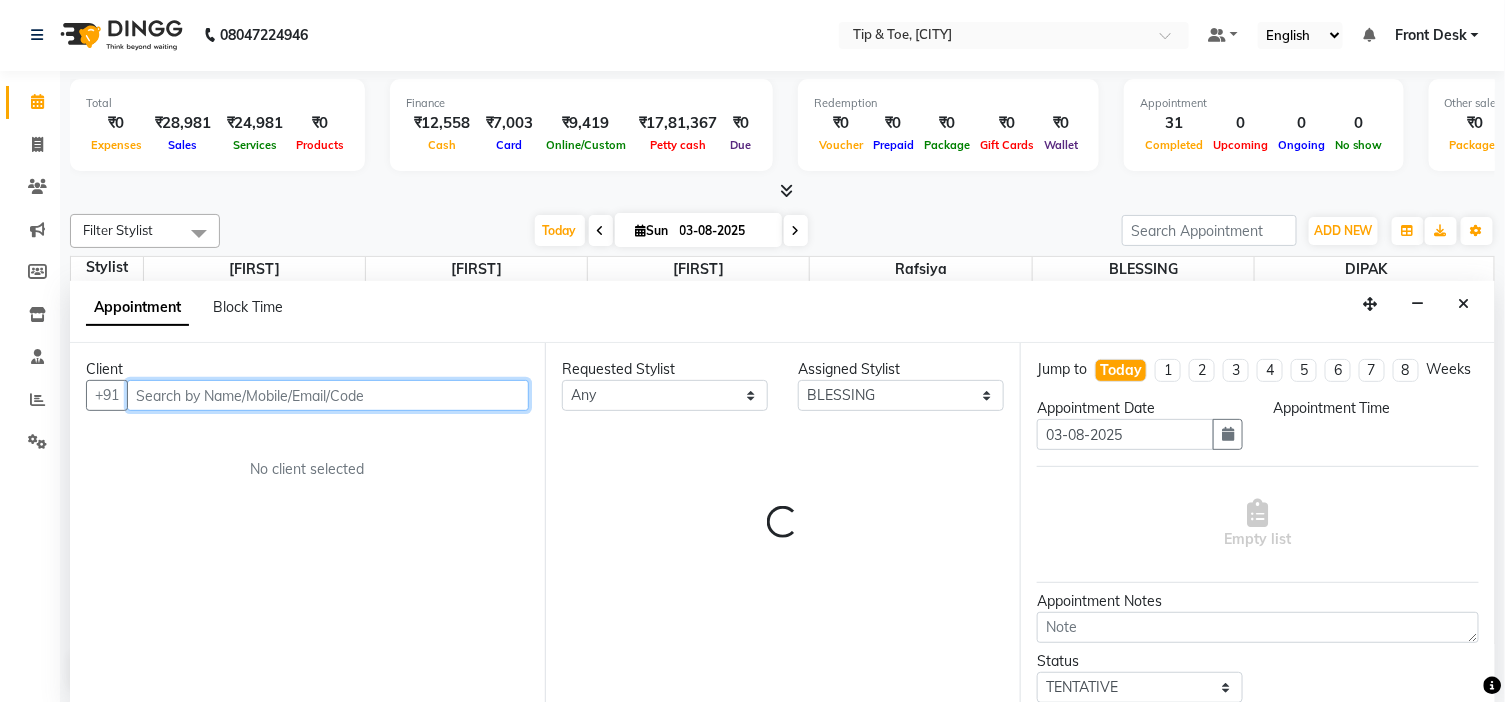 select on "1230" 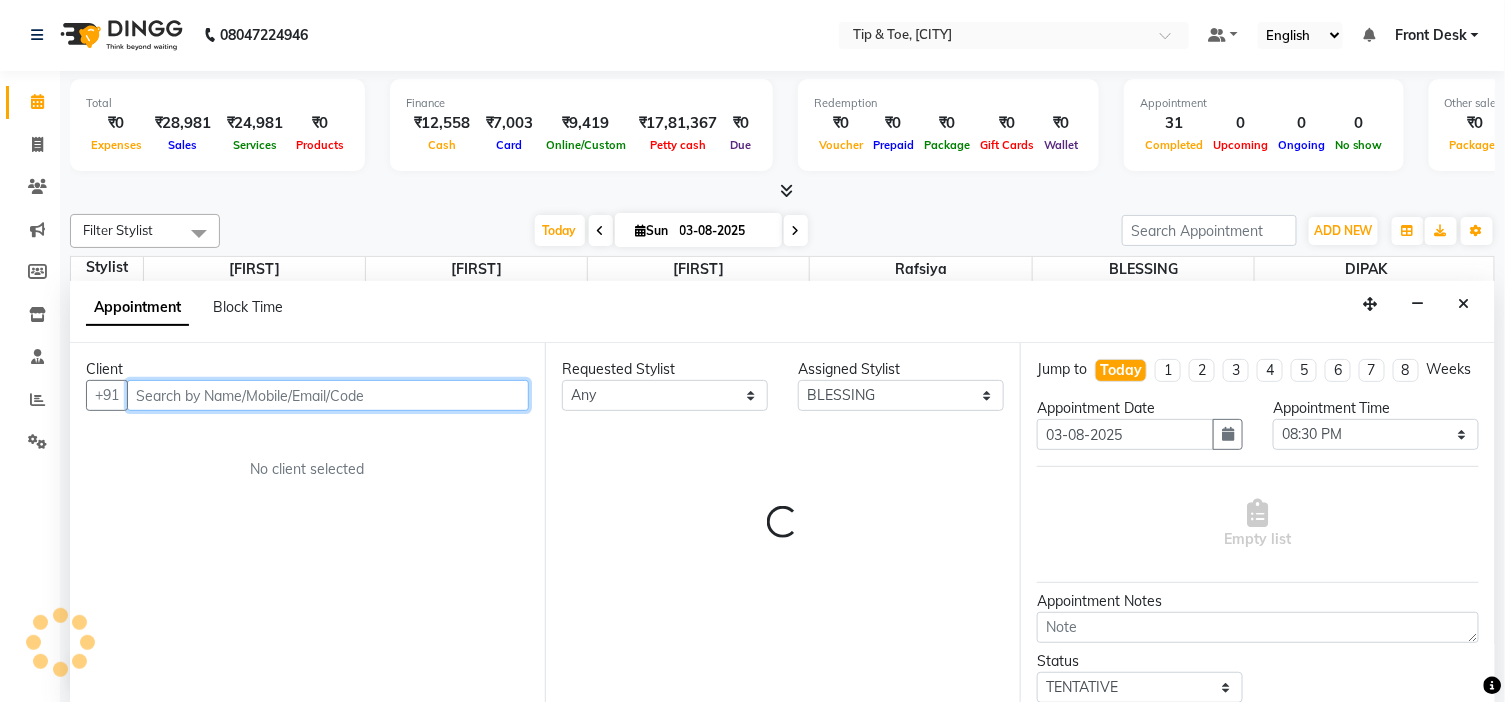 click at bounding box center (328, 395) 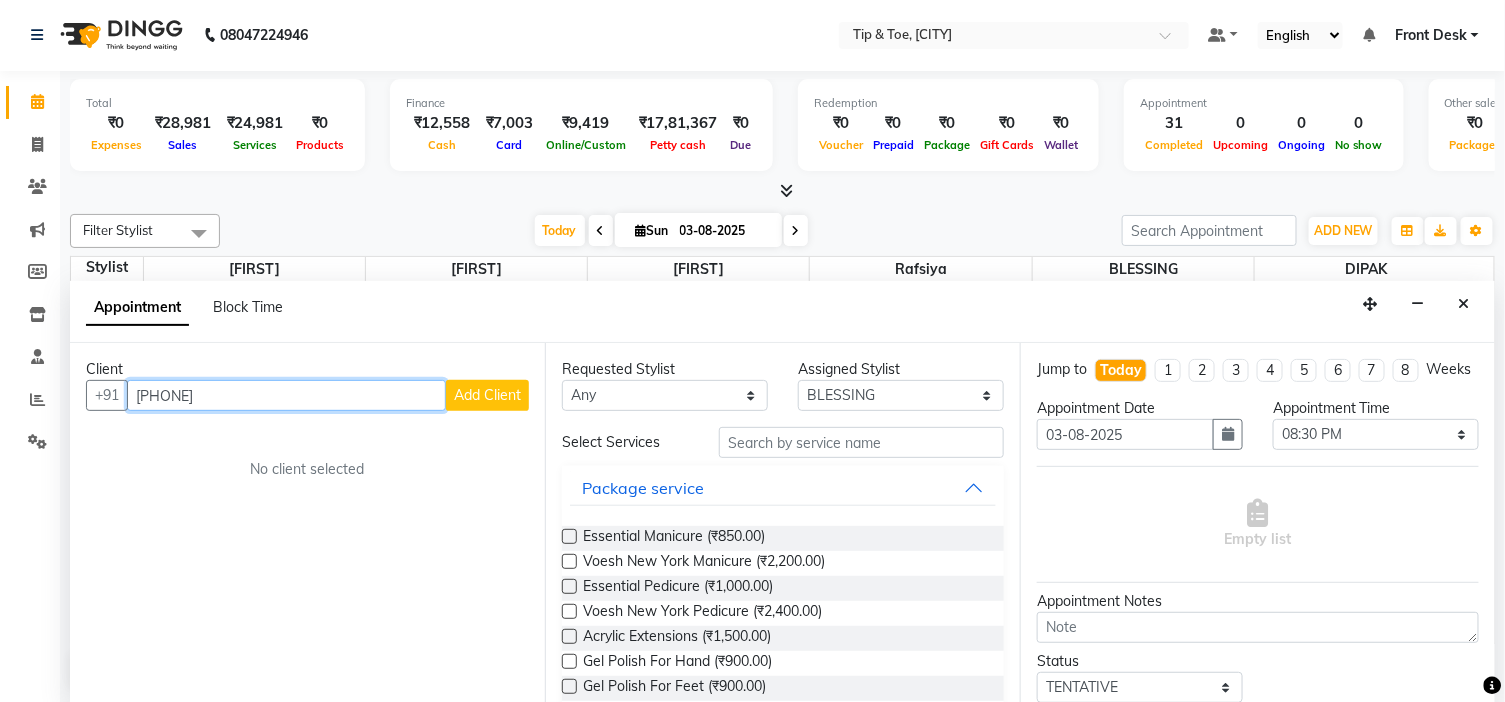 type on "[PHONE]" 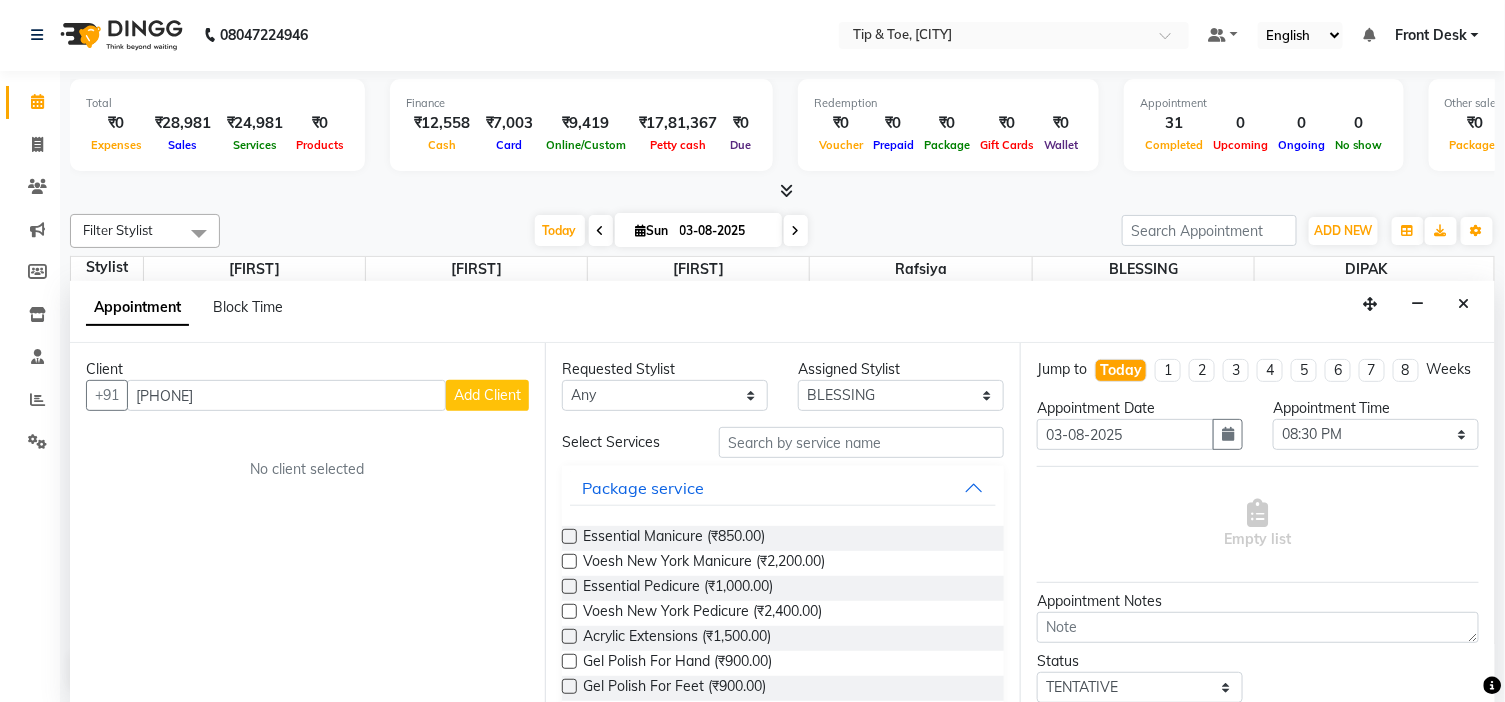click on "Add Client" at bounding box center [487, 395] 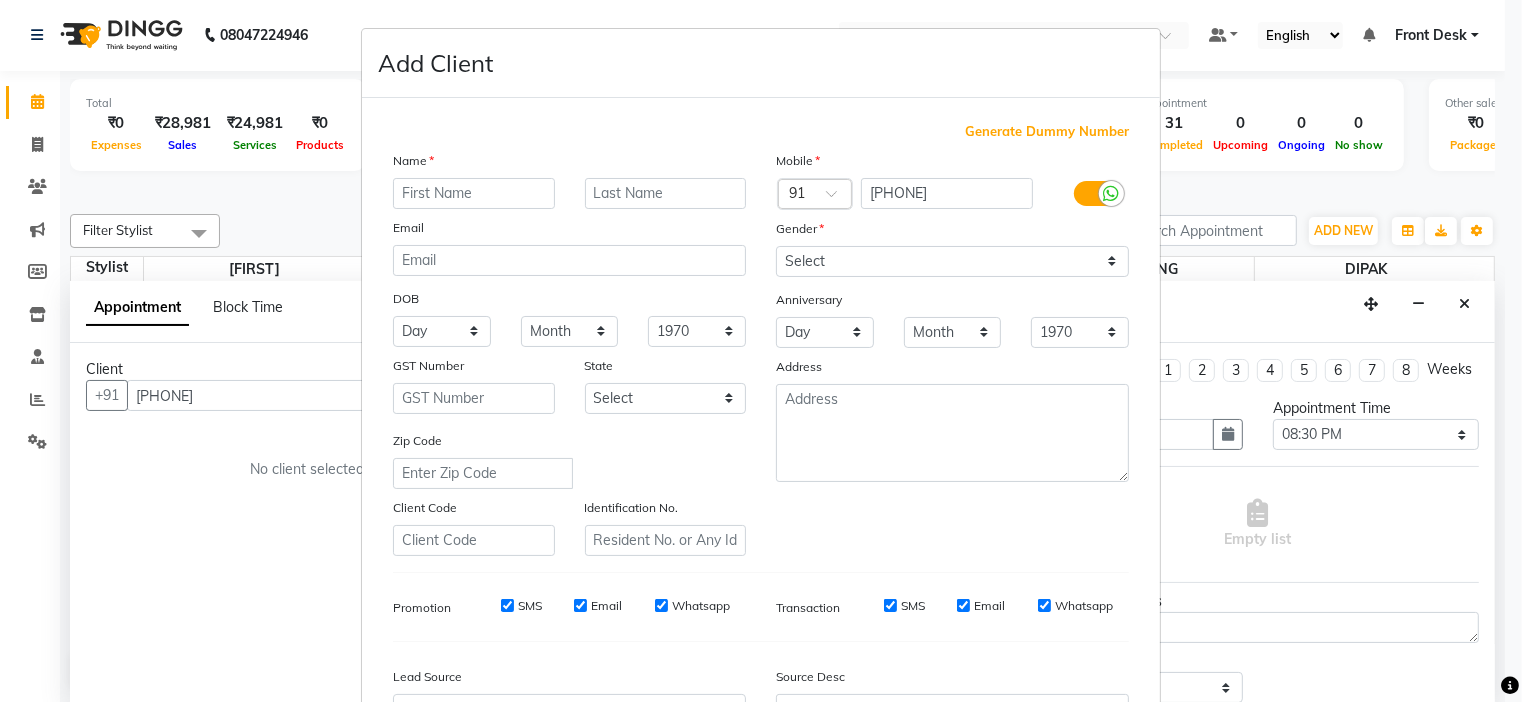 click at bounding box center (474, 193) 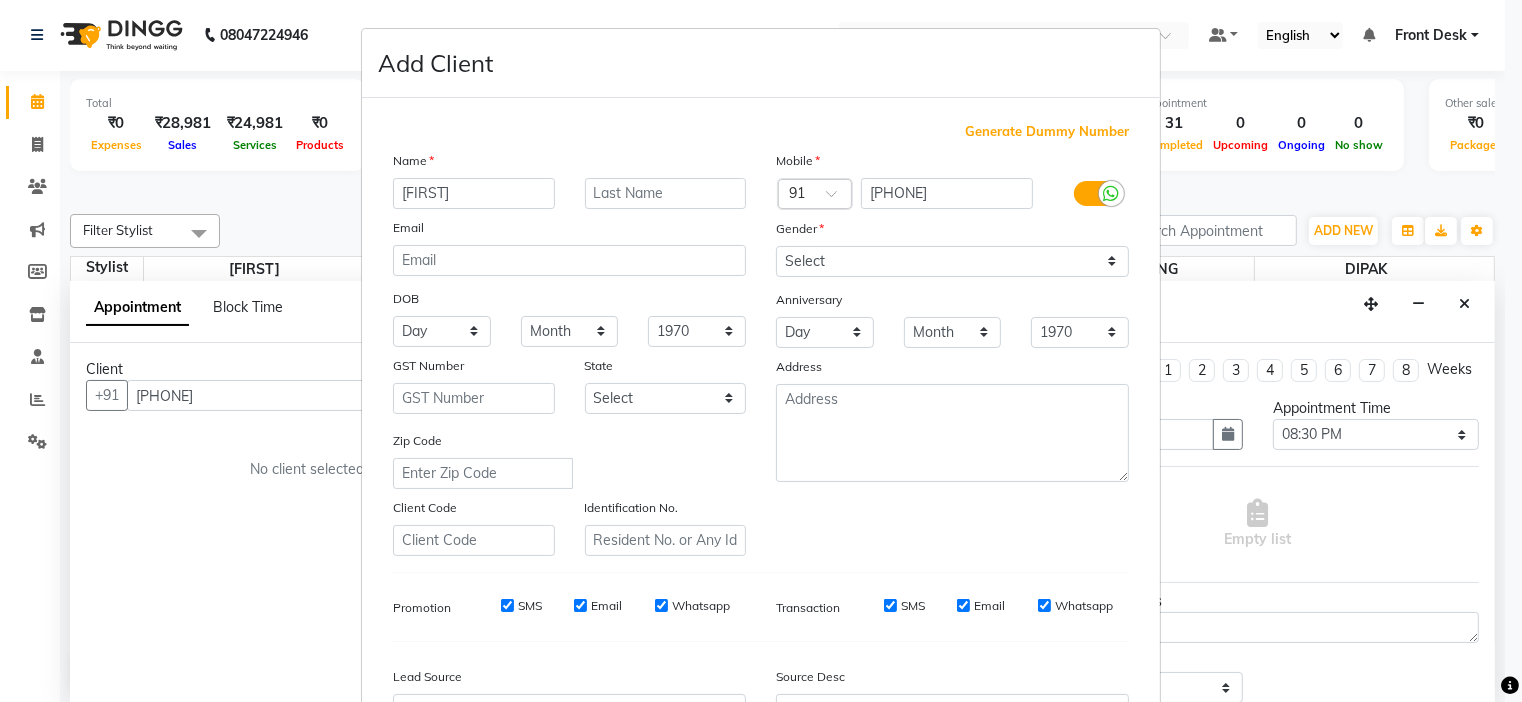 type on "[FIRST]" 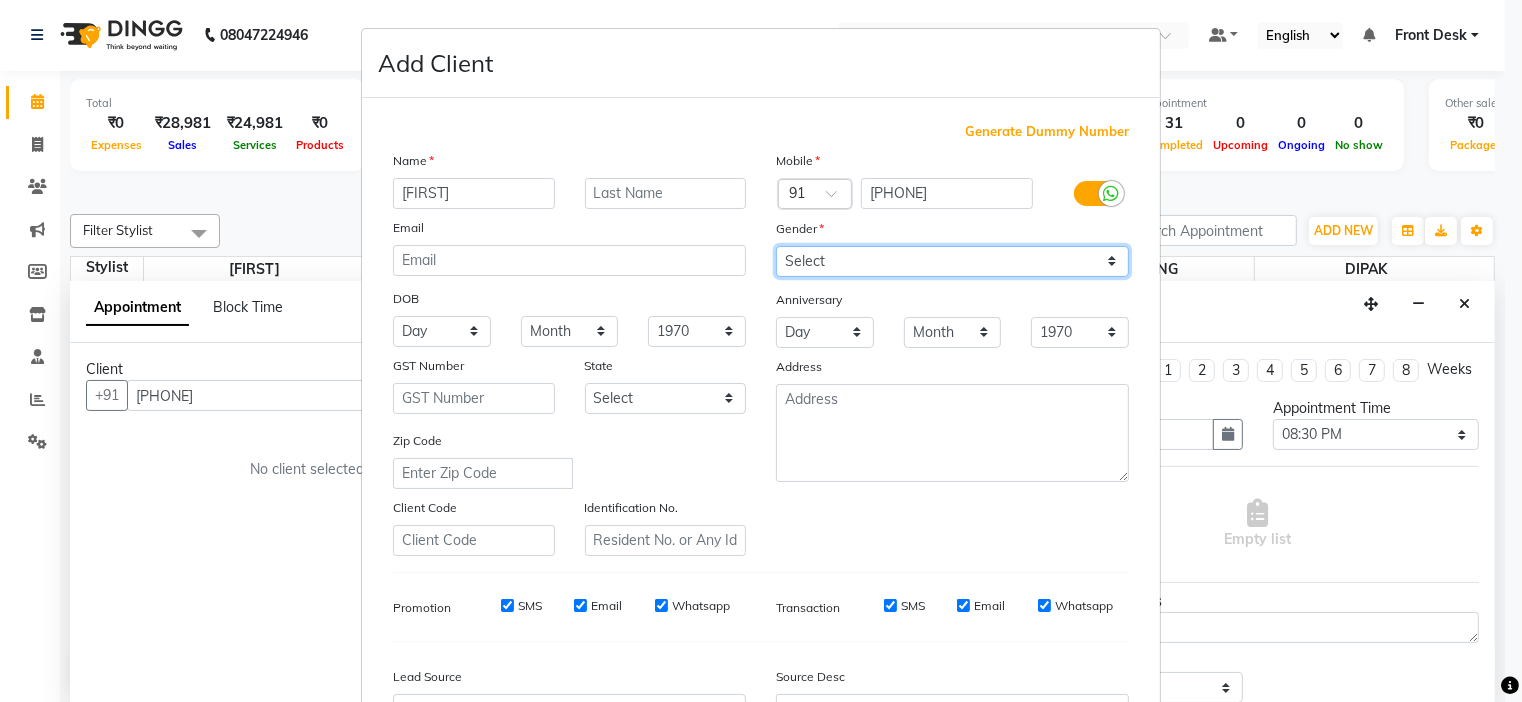 click on "Select Male Female Other Prefer Not To Say" at bounding box center (952, 261) 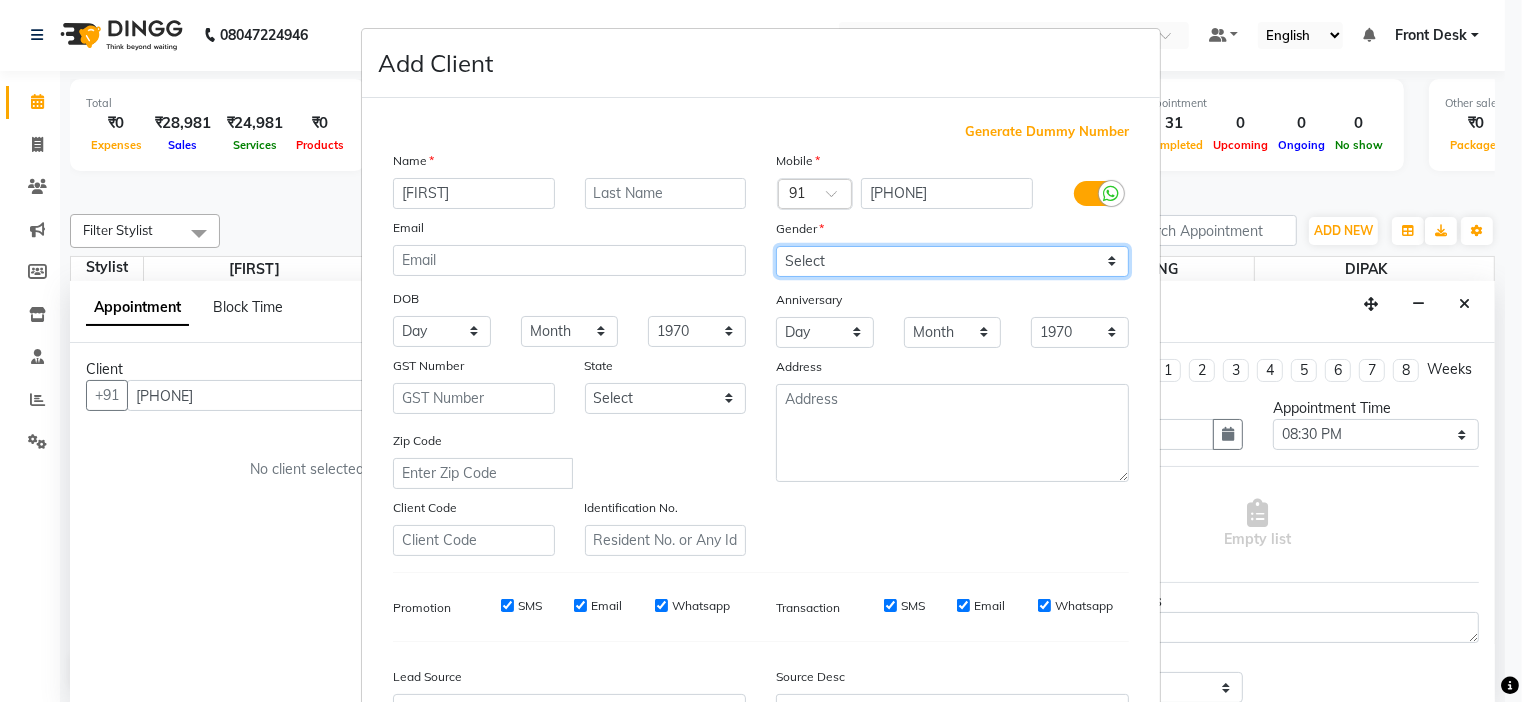 select on "female" 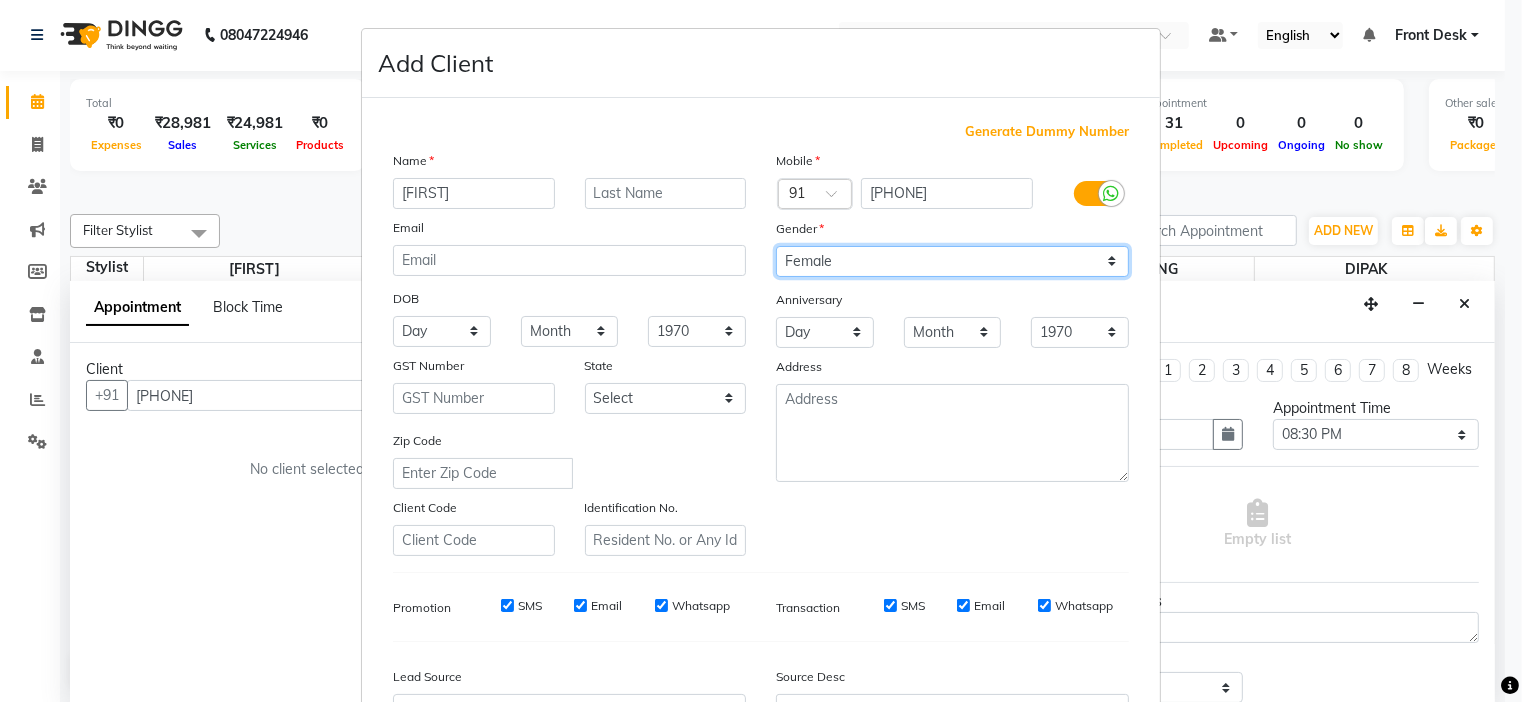 click on "Select Male Female Other Prefer Not To Say" at bounding box center (952, 261) 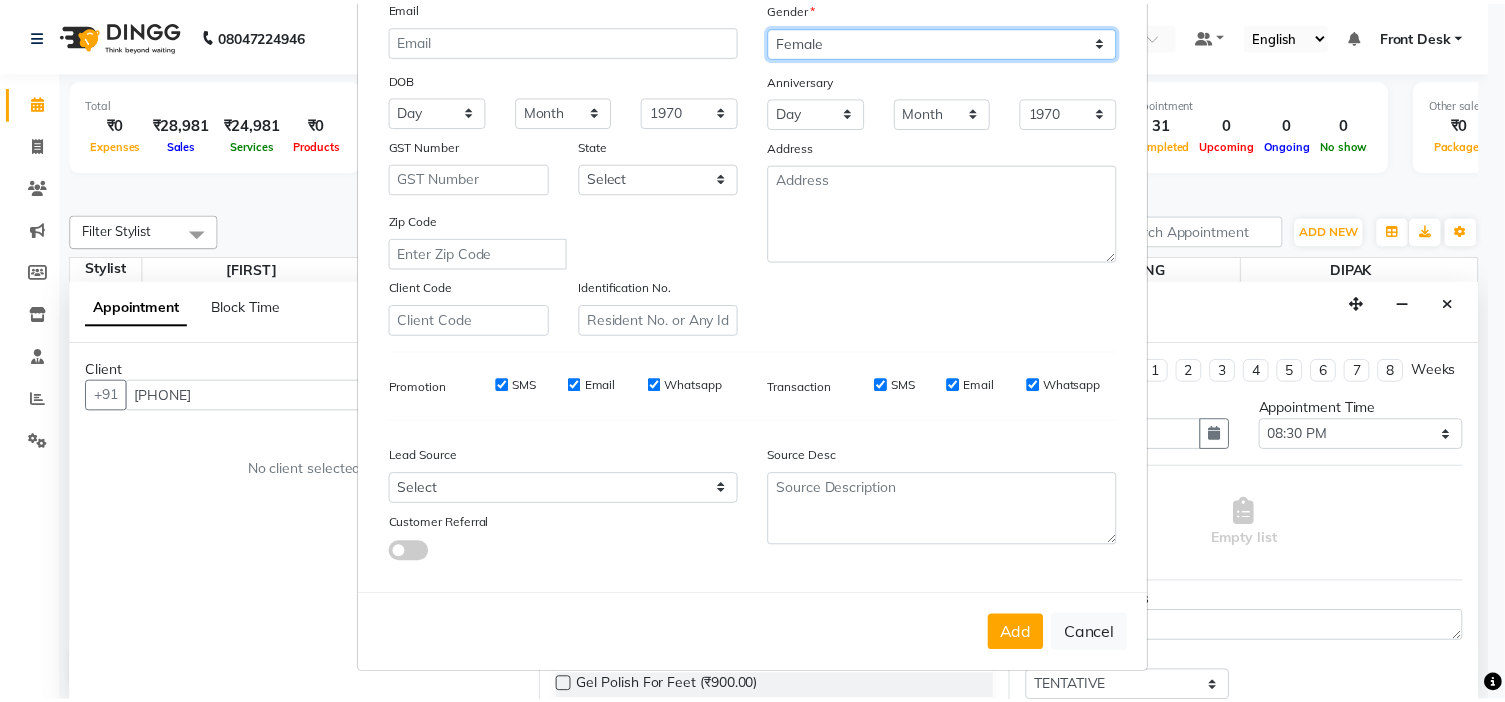 scroll, scrollTop: 222, scrollLeft: 0, axis: vertical 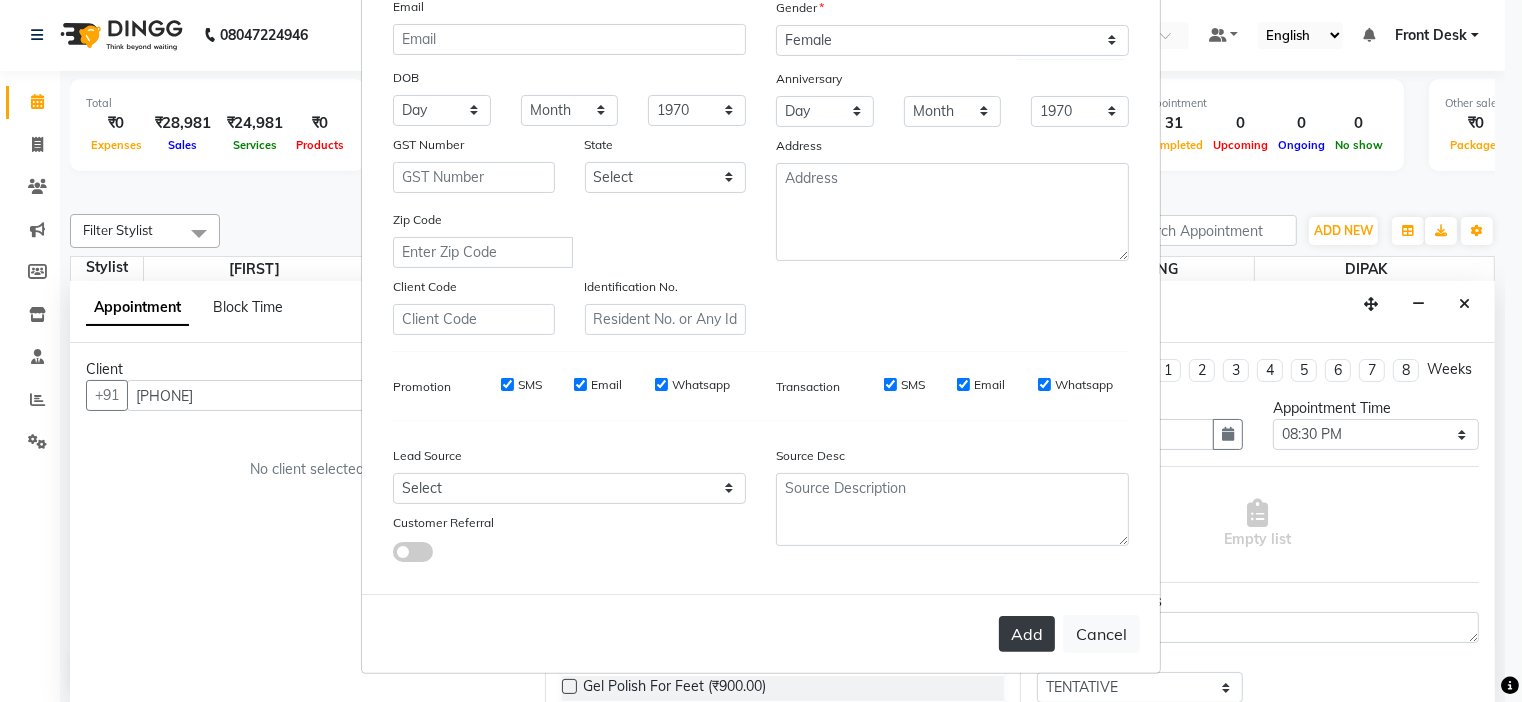 click on "Add" at bounding box center (1027, 634) 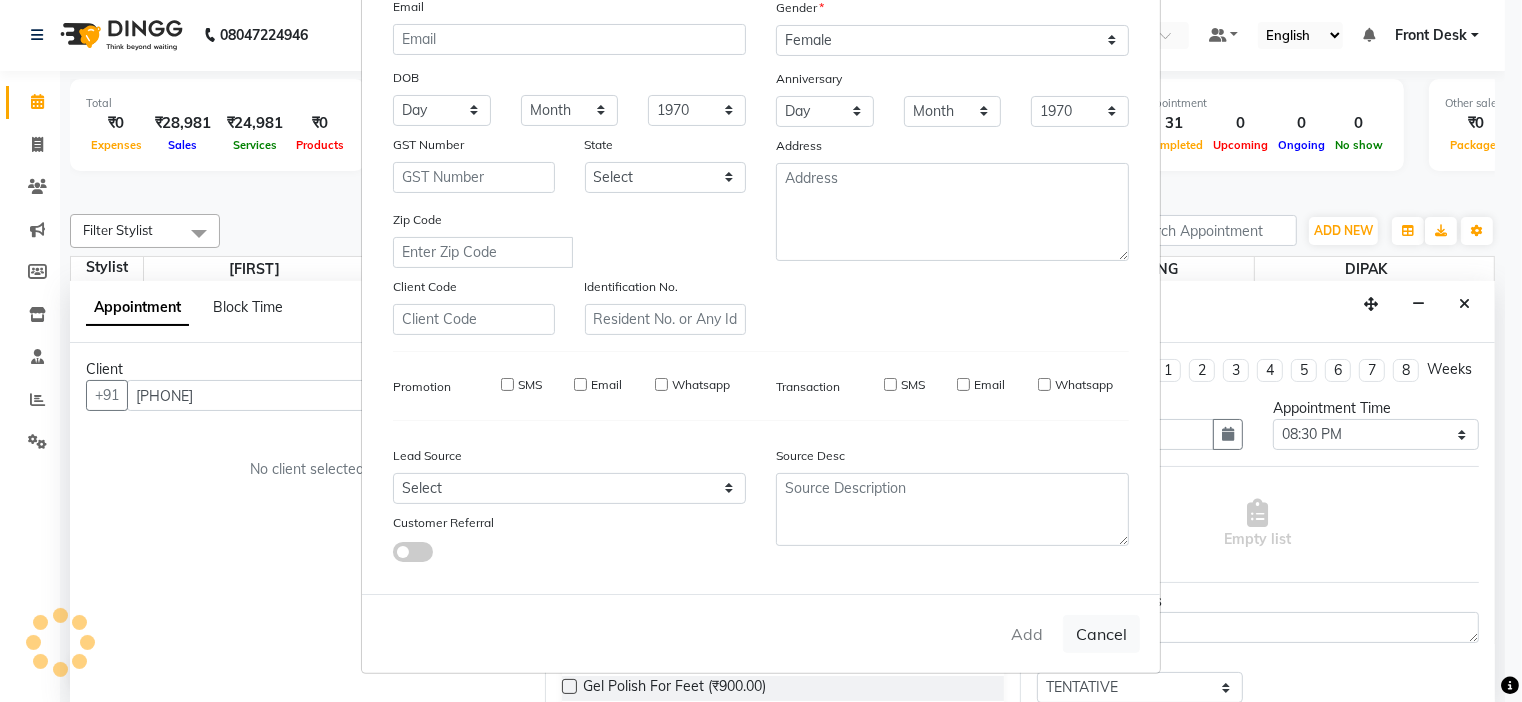 type 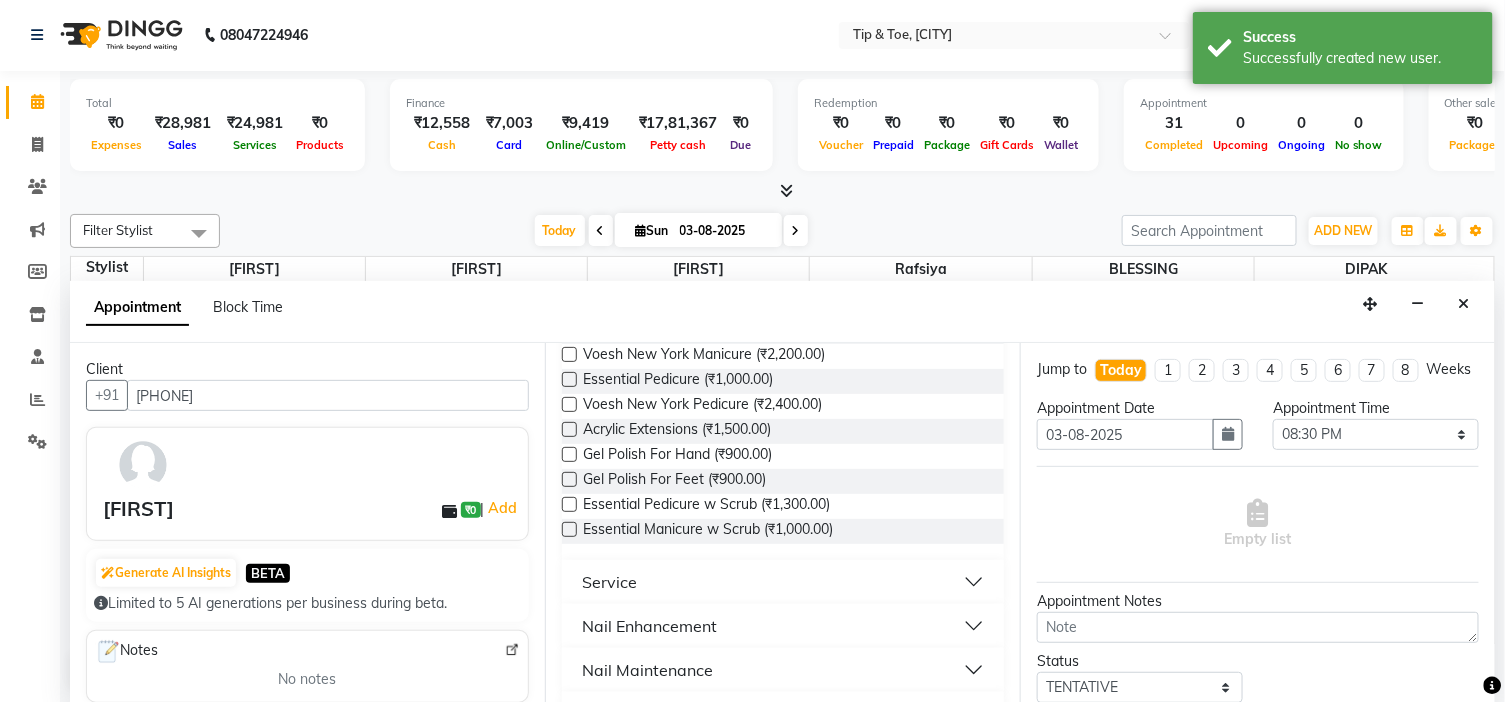 scroll, scrollTop: 222, scrollLeft: 0, axis: vertical 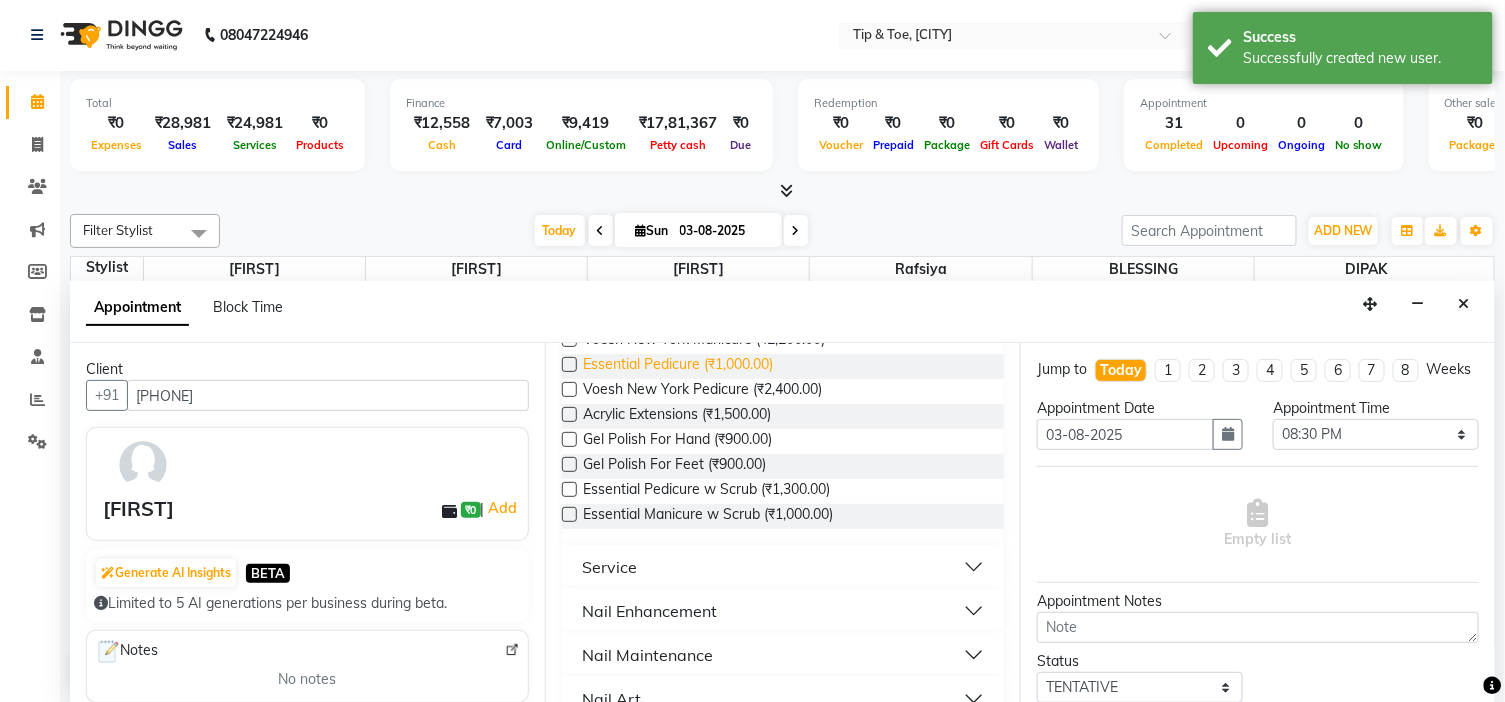 click on "Essential Pedicure (₹1,000.00)" at bounding box center [678, 366] 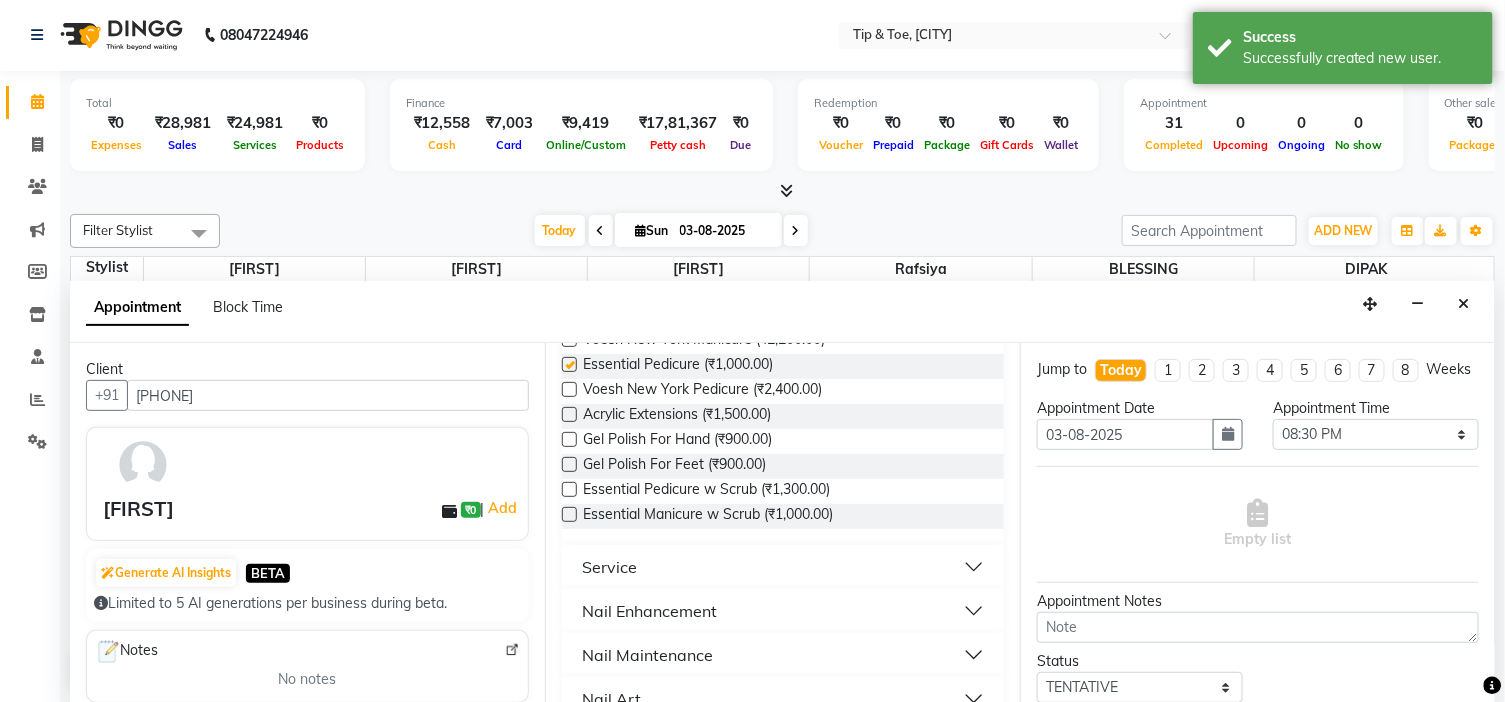 checkbox on "false" 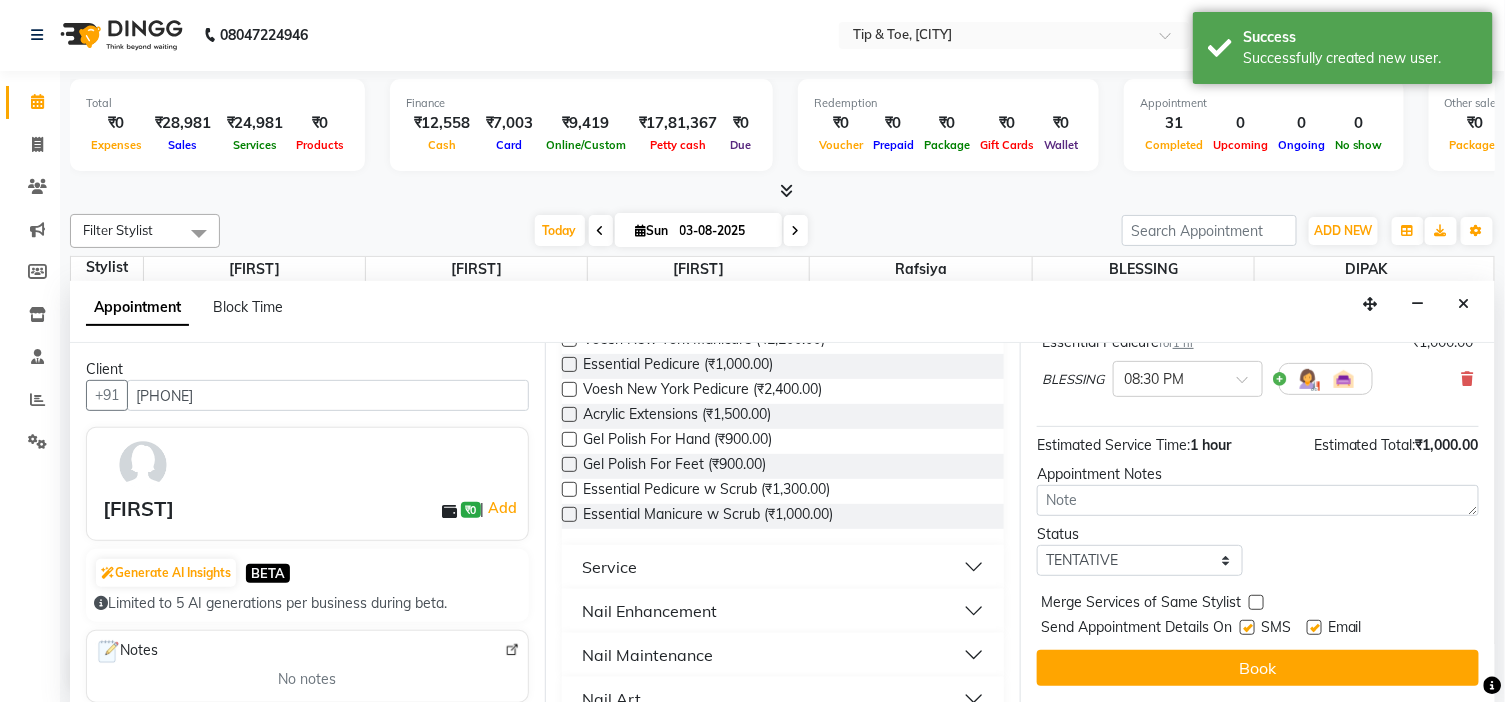 scroll, scrollTop: 166, scrollLeft: 0, axis: vertical 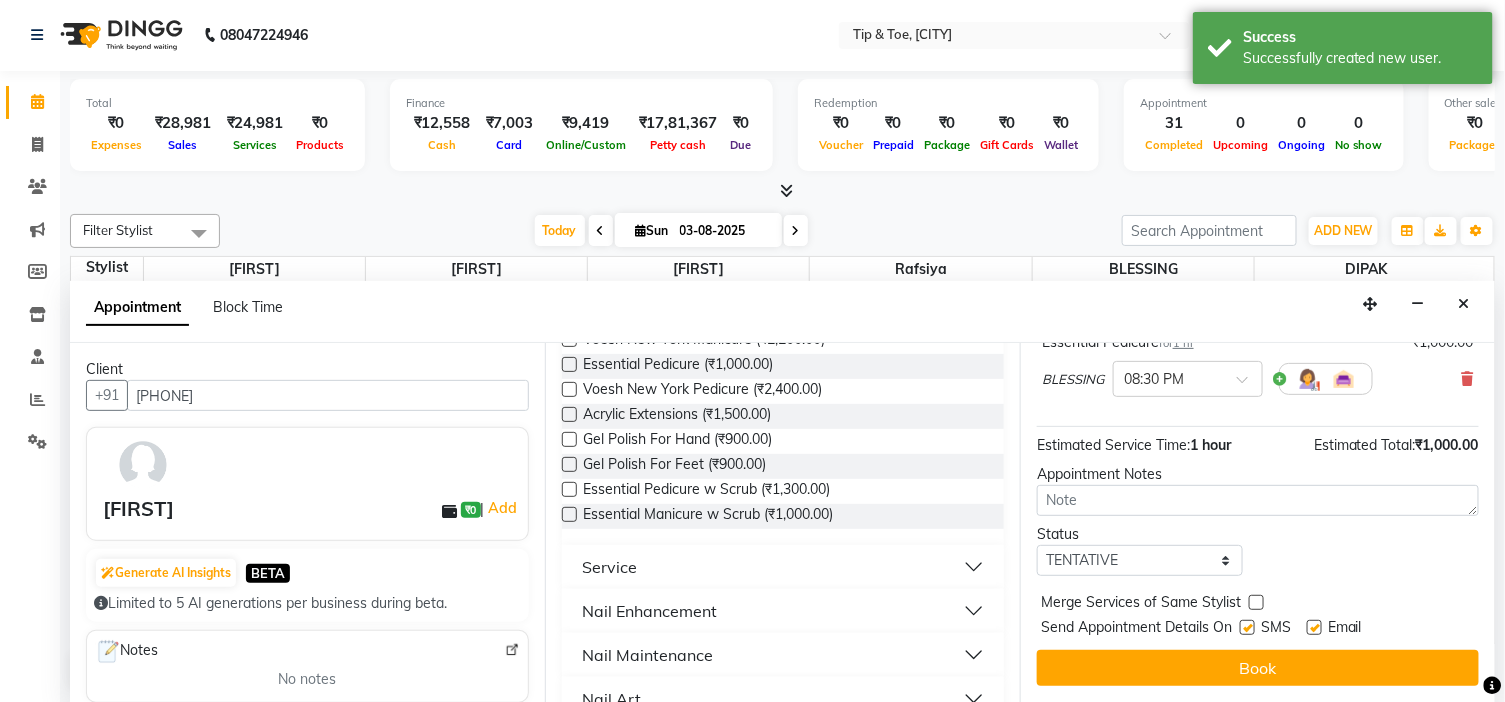 click at bounding box center (1314, 627) 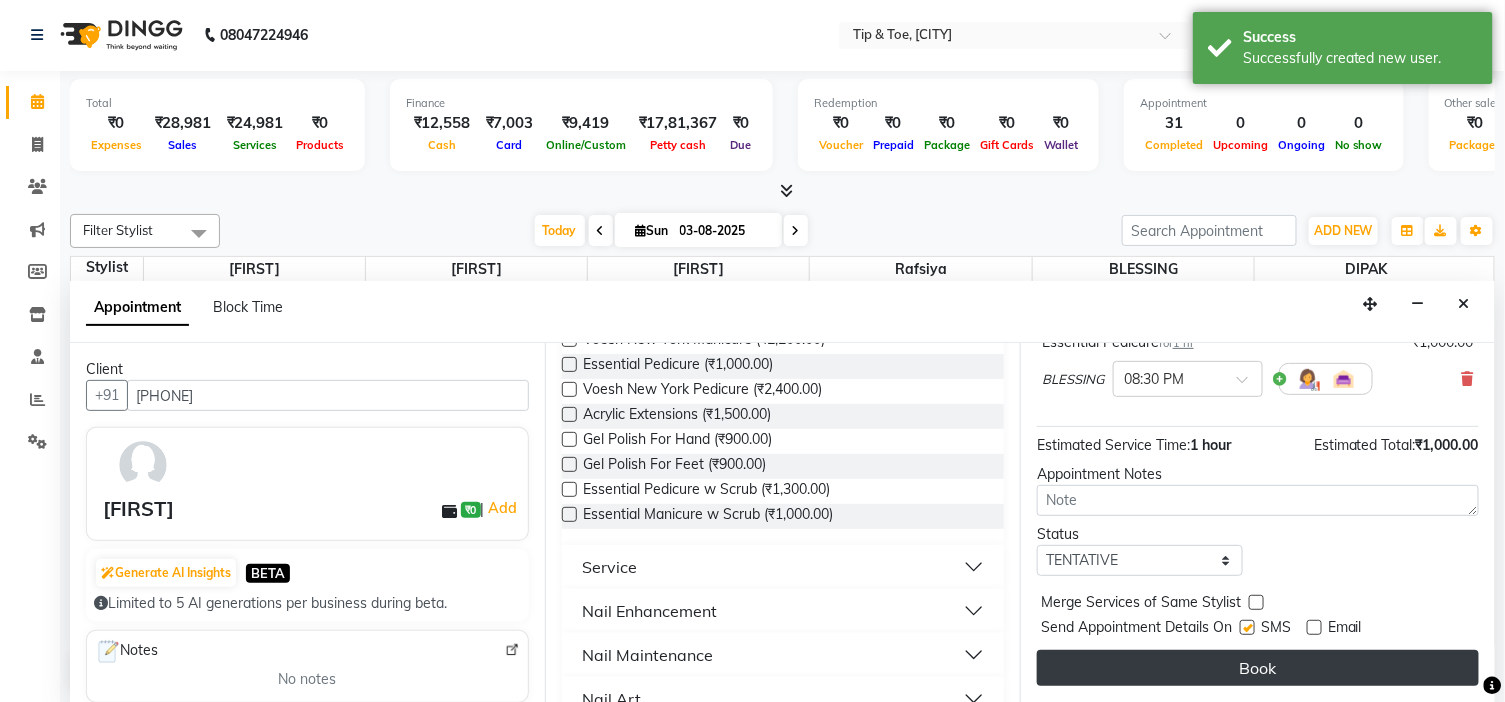 click on "Book" at bounding box center (1258, 668) 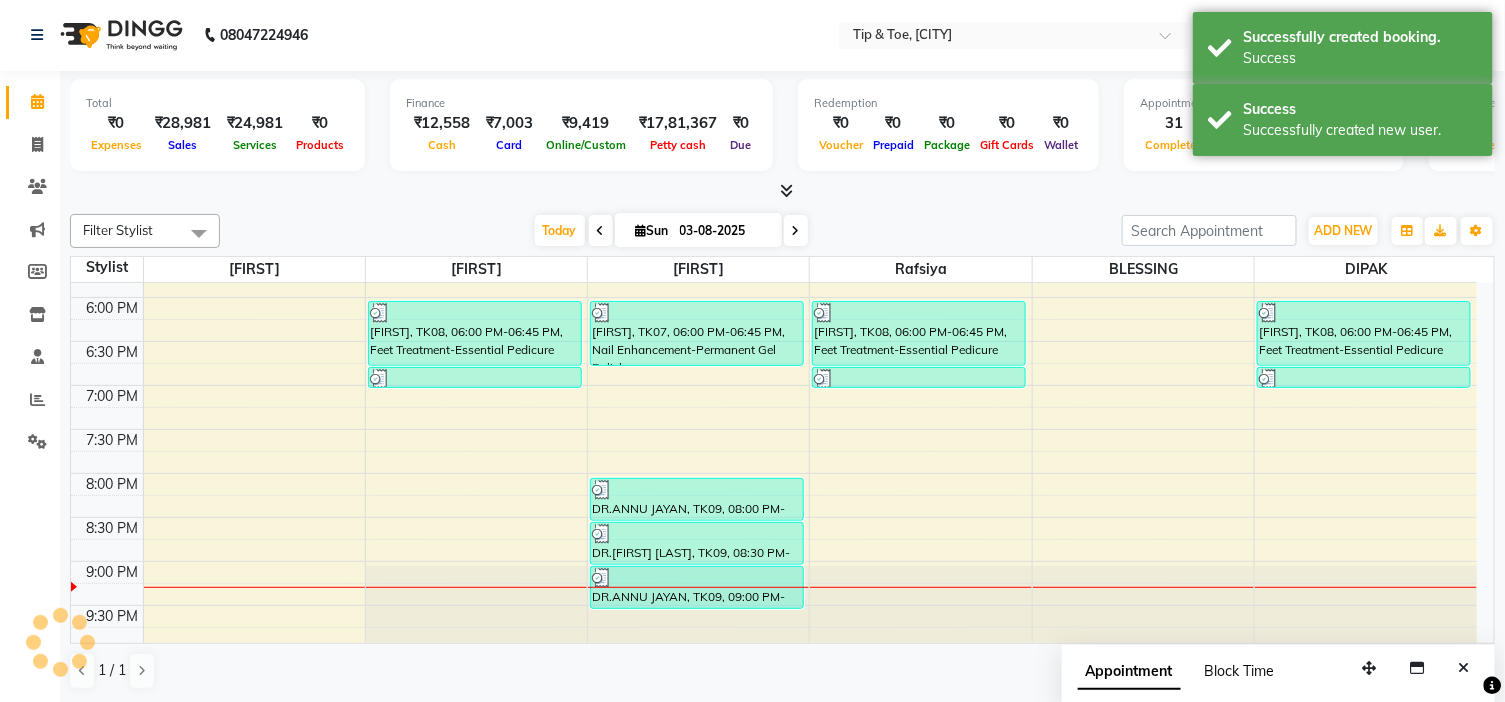 scroll, scrollTop: 0, scrollLeft: 0, axis: both 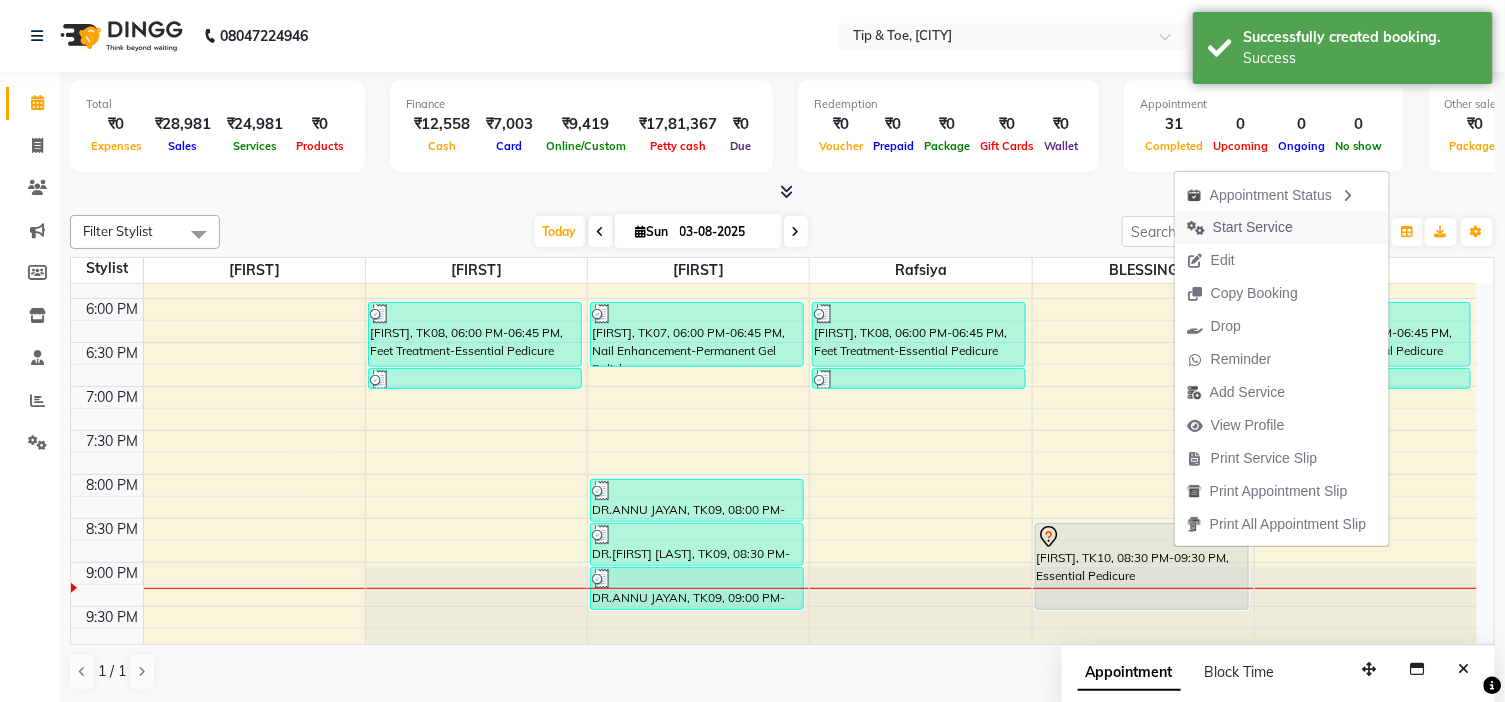 click on "Start Service" at bounding box center (1253, 227) 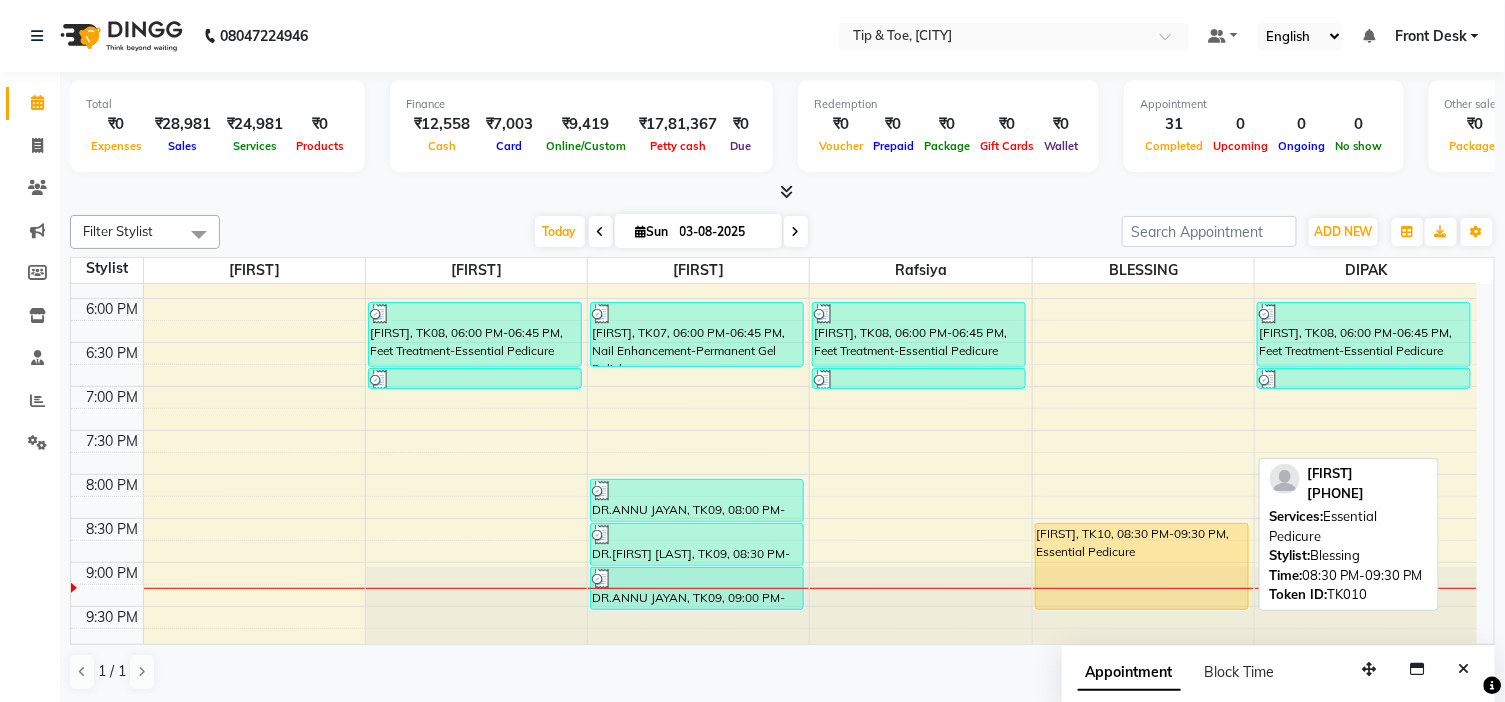 click on "[FIRST], TK10, 08:30 PM-09:30 PM, Essential Pedicure" at bounding box center [1142, 566] 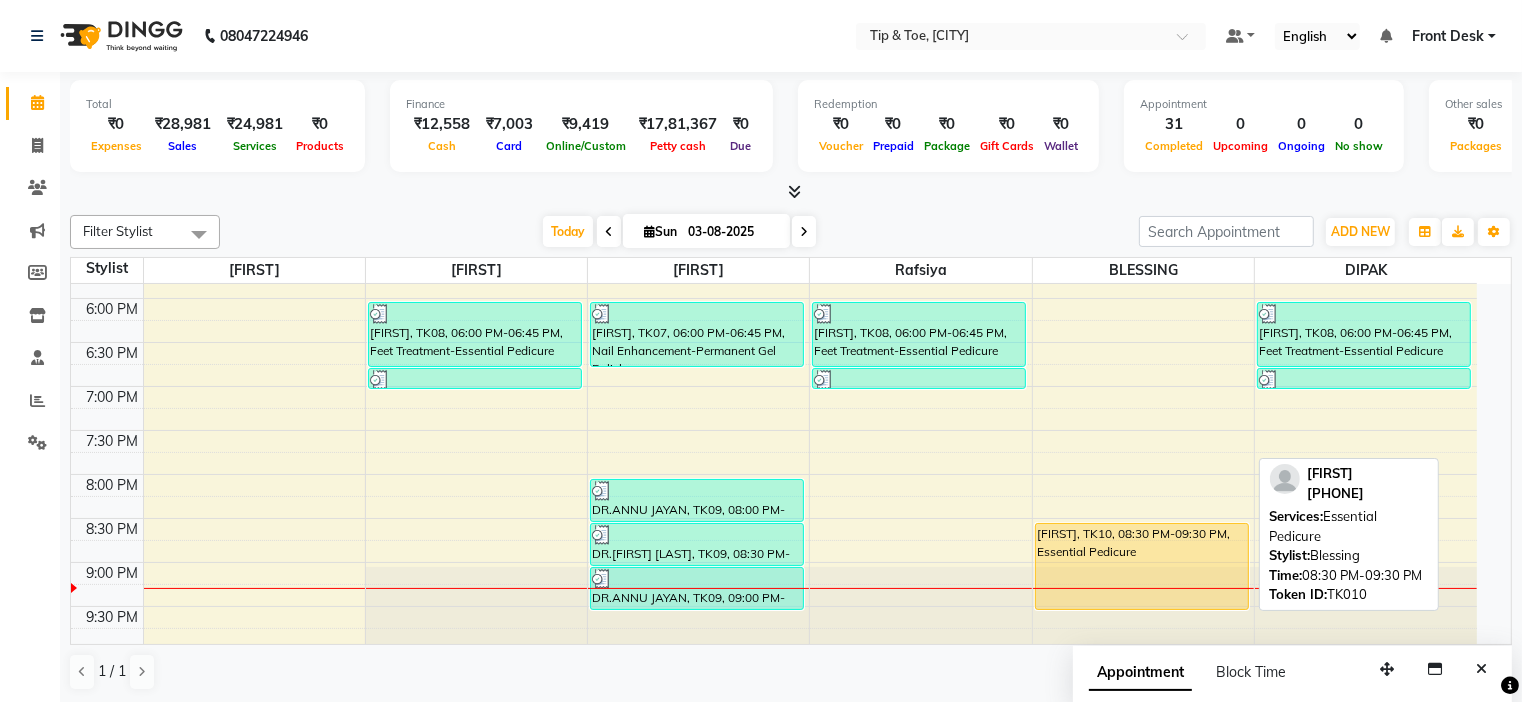select on "1" 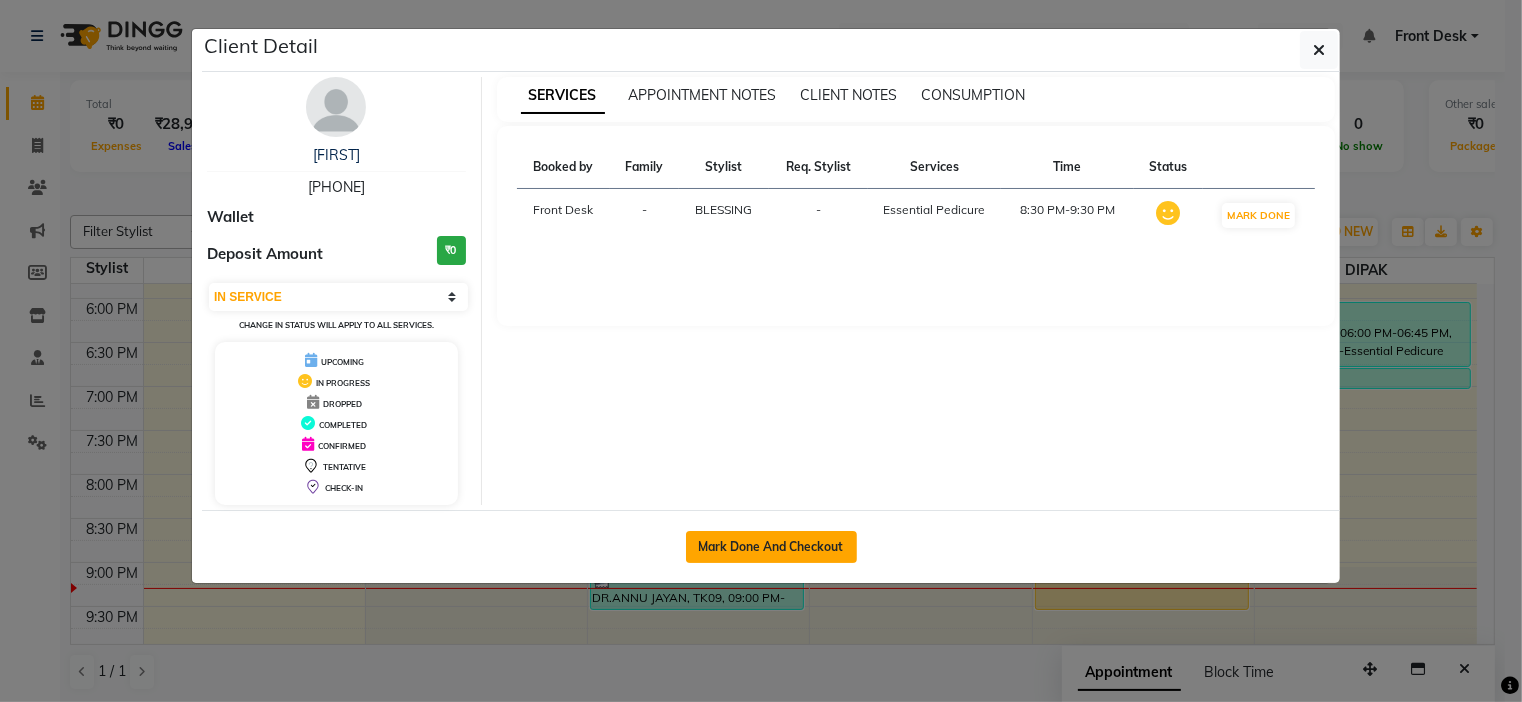 click on "Mark Done And Checkout" 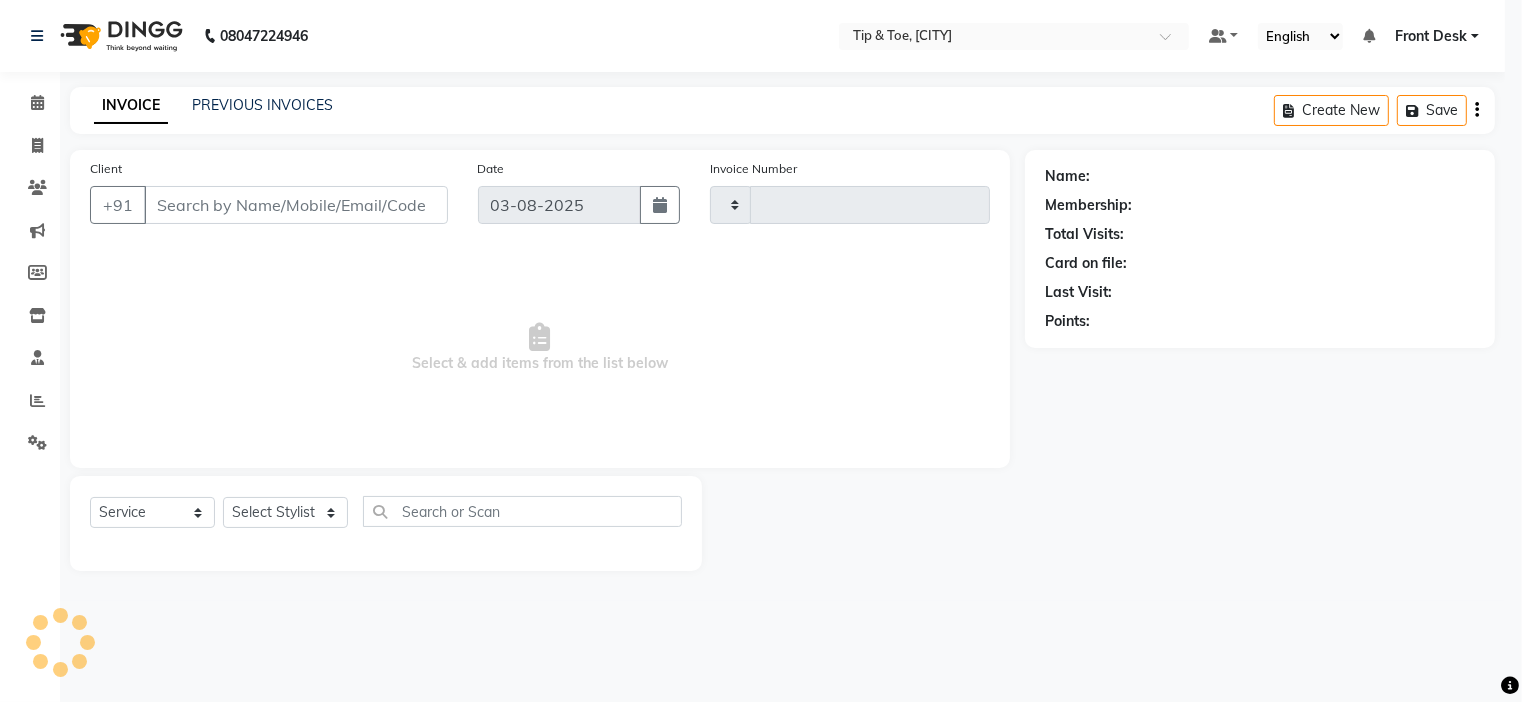type on "0787" 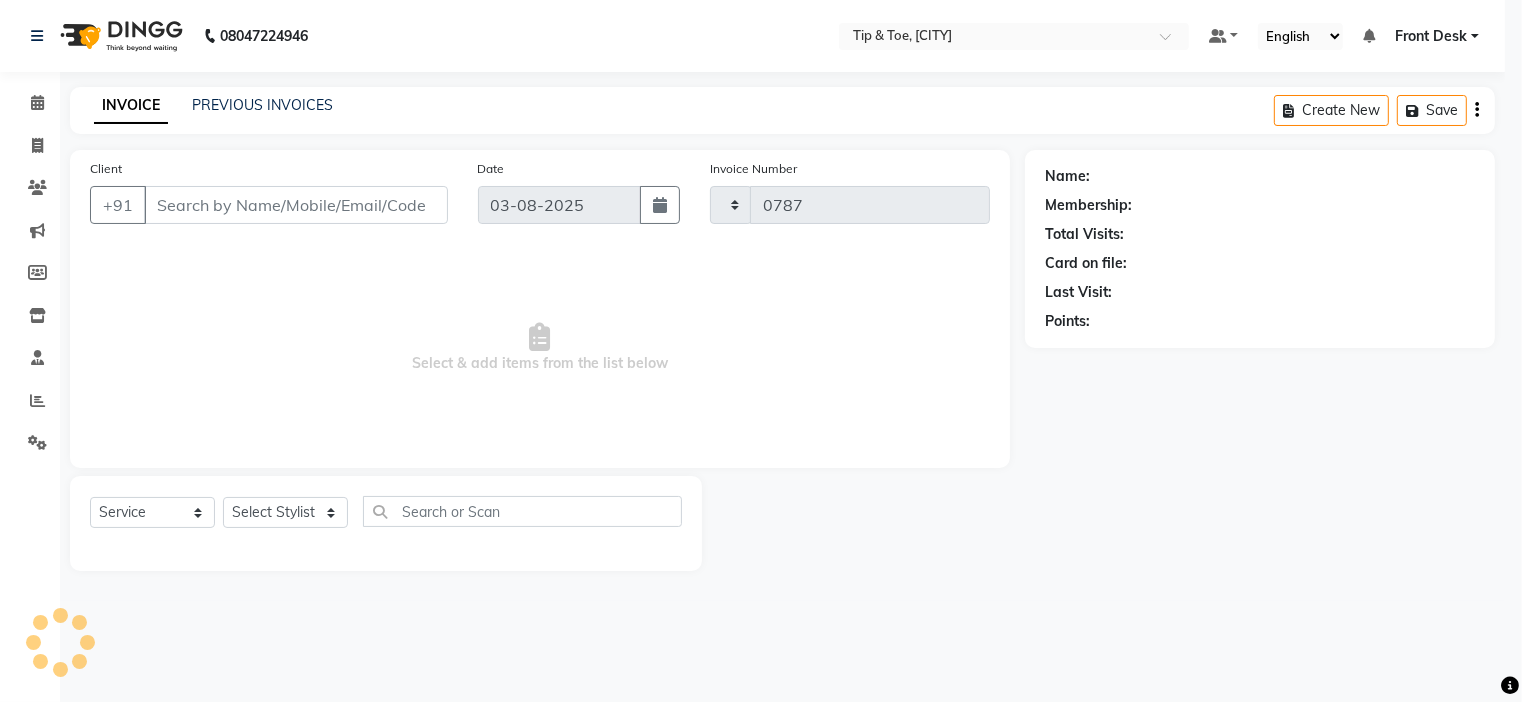 select on "5360" 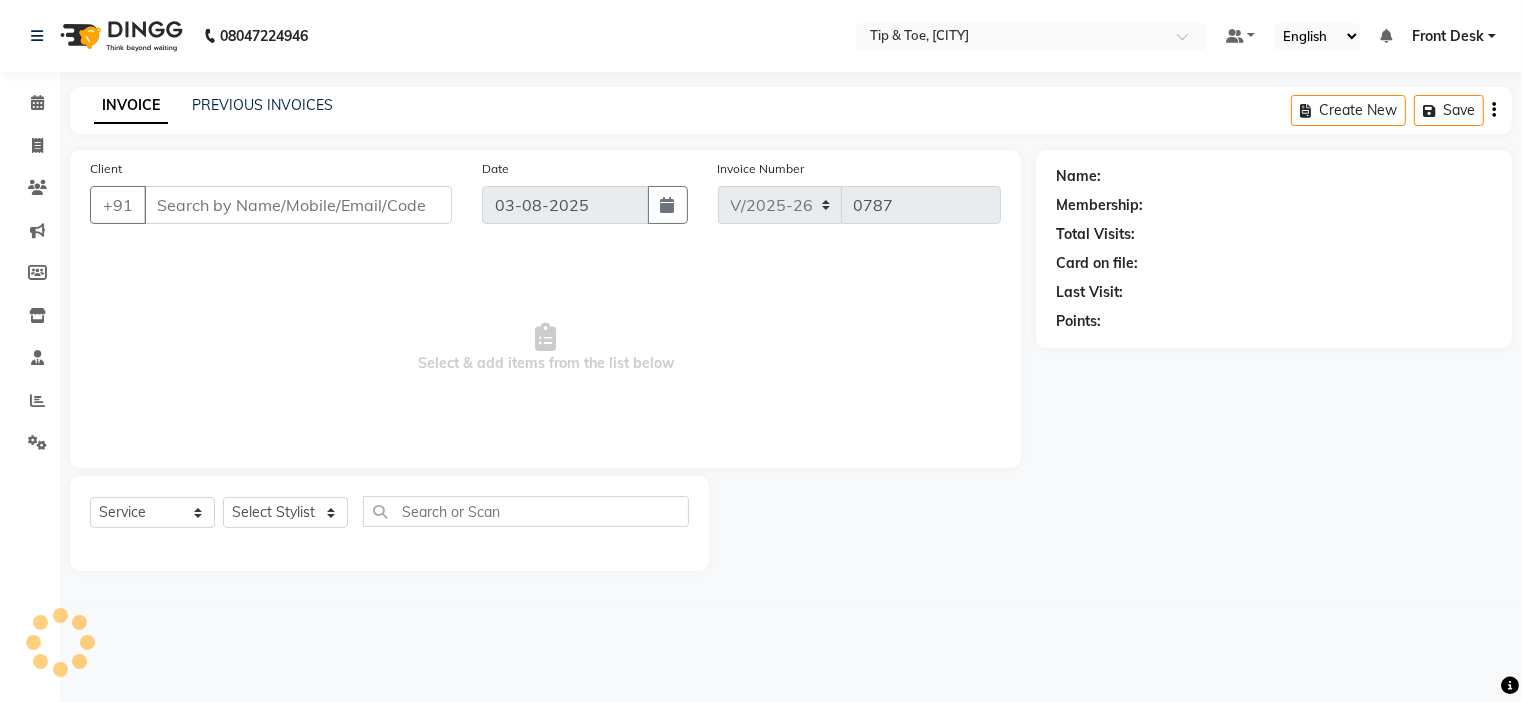 type on "[PHONE]" 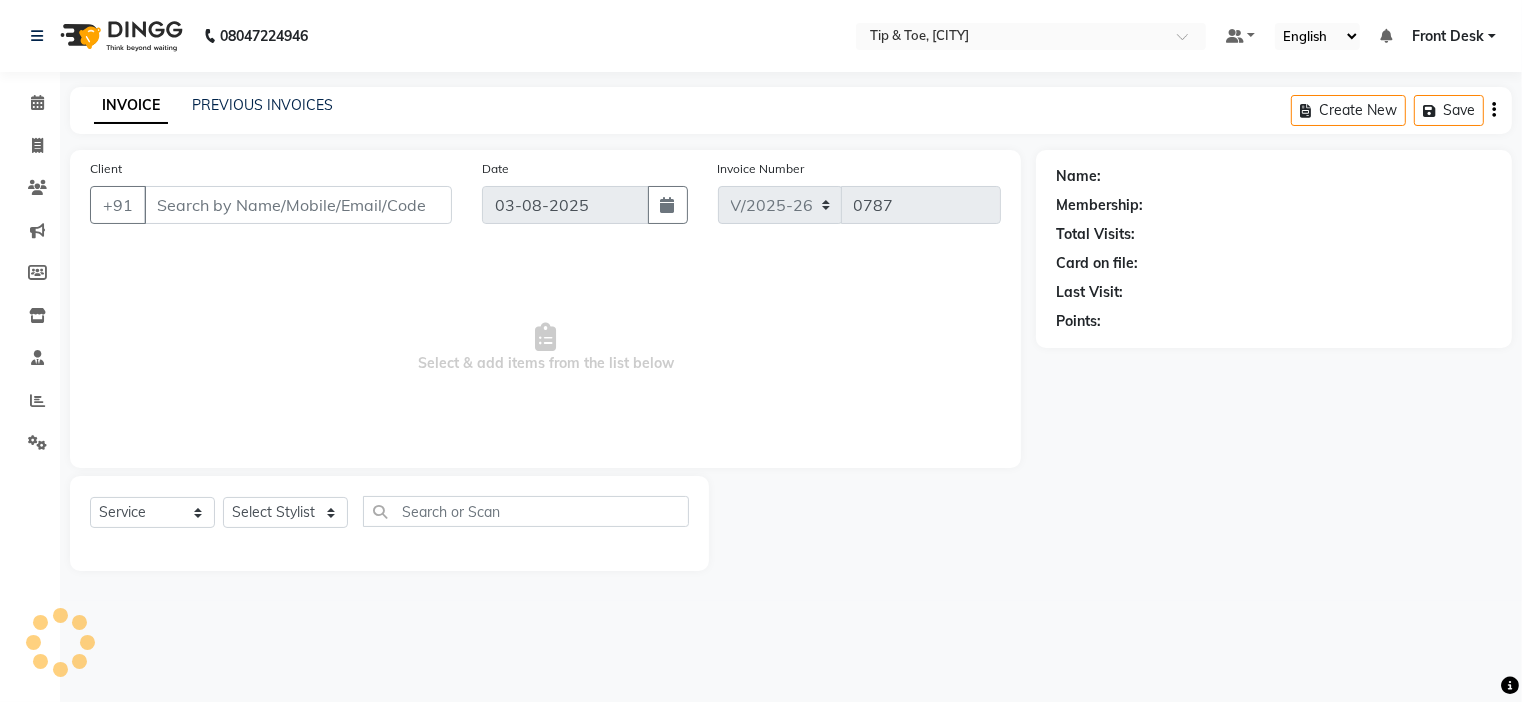 select on "50942" 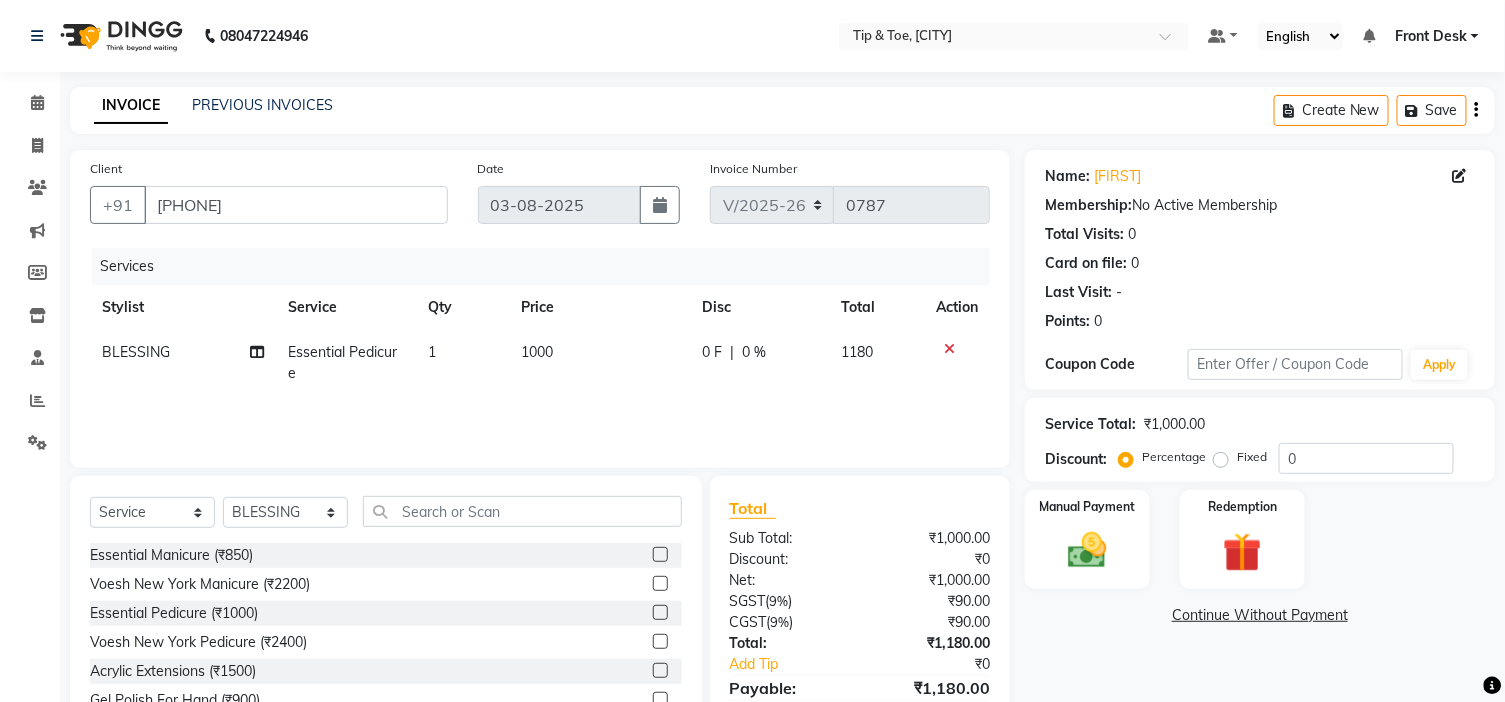 click on "1000" 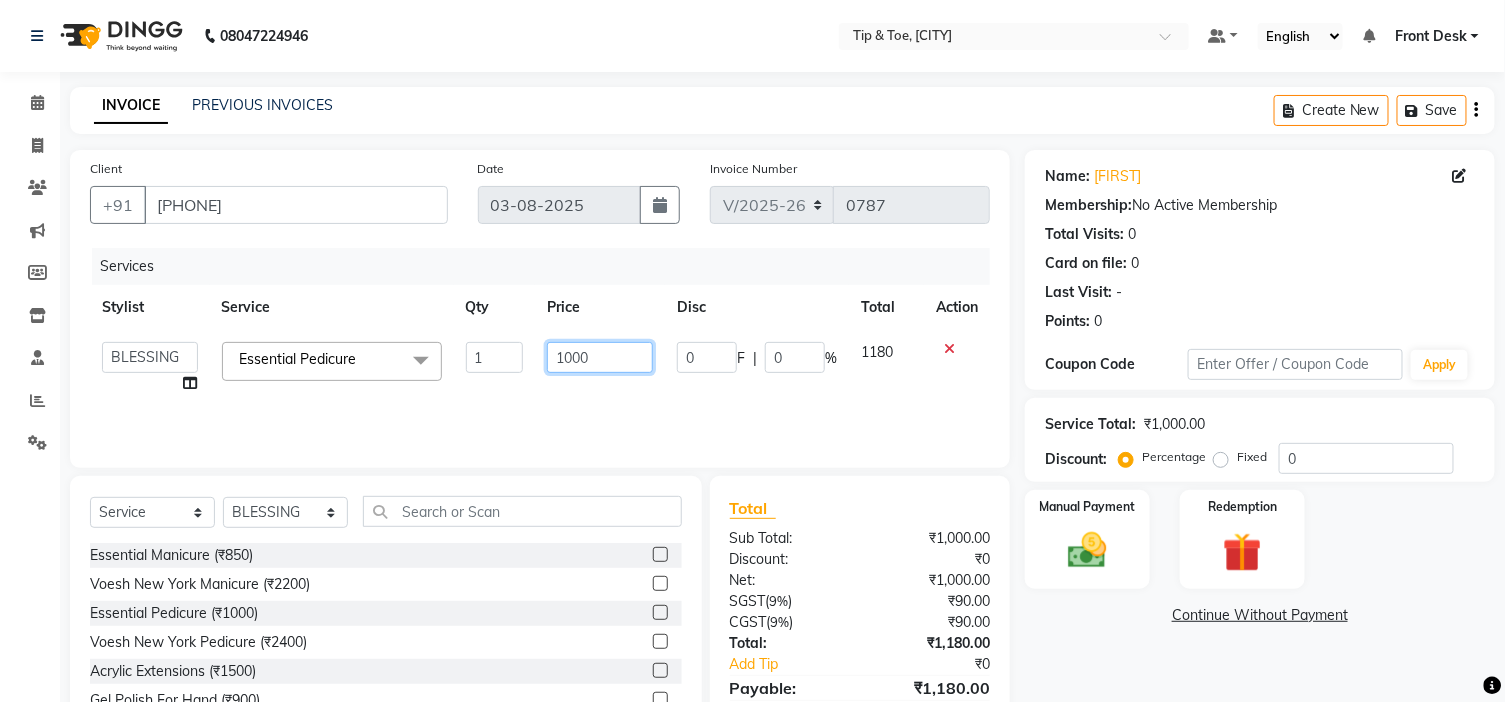 click on "1000" 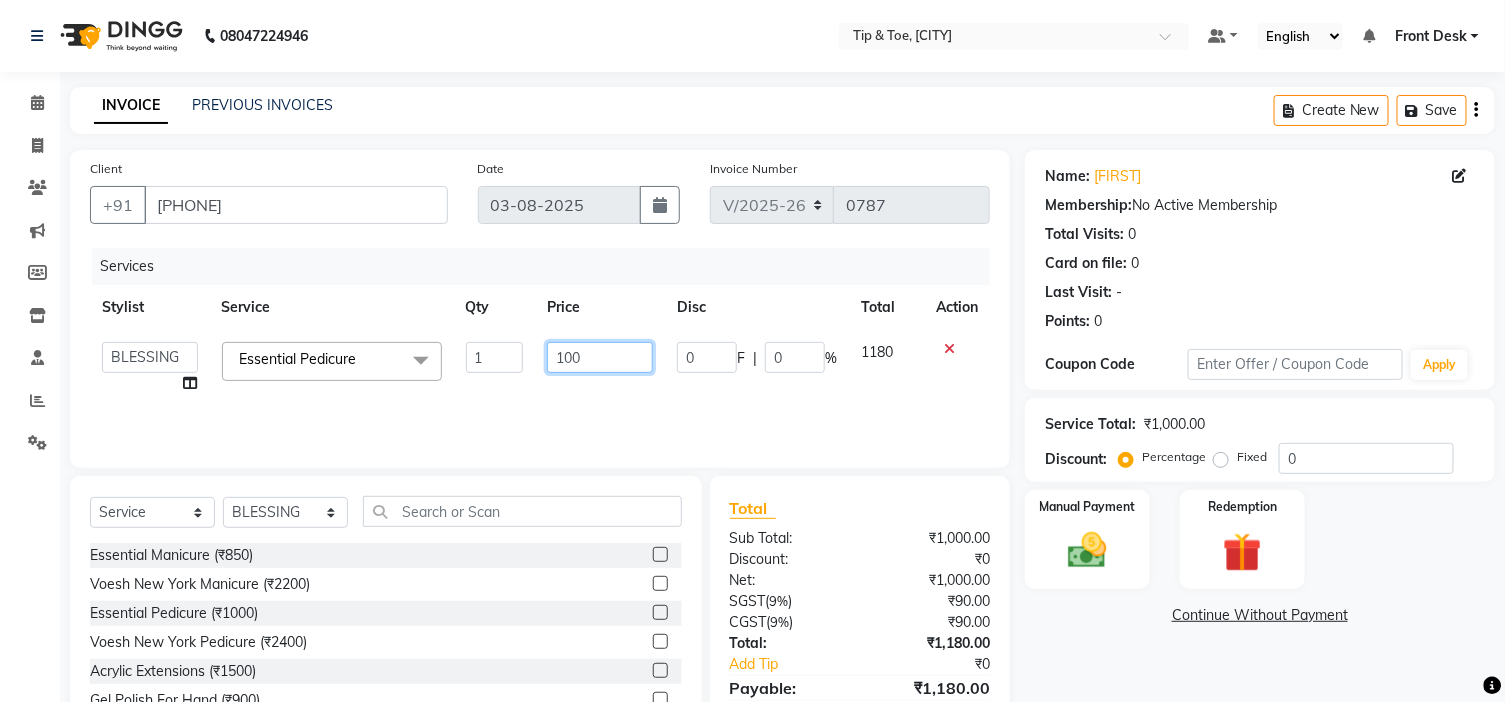 type on "1300" 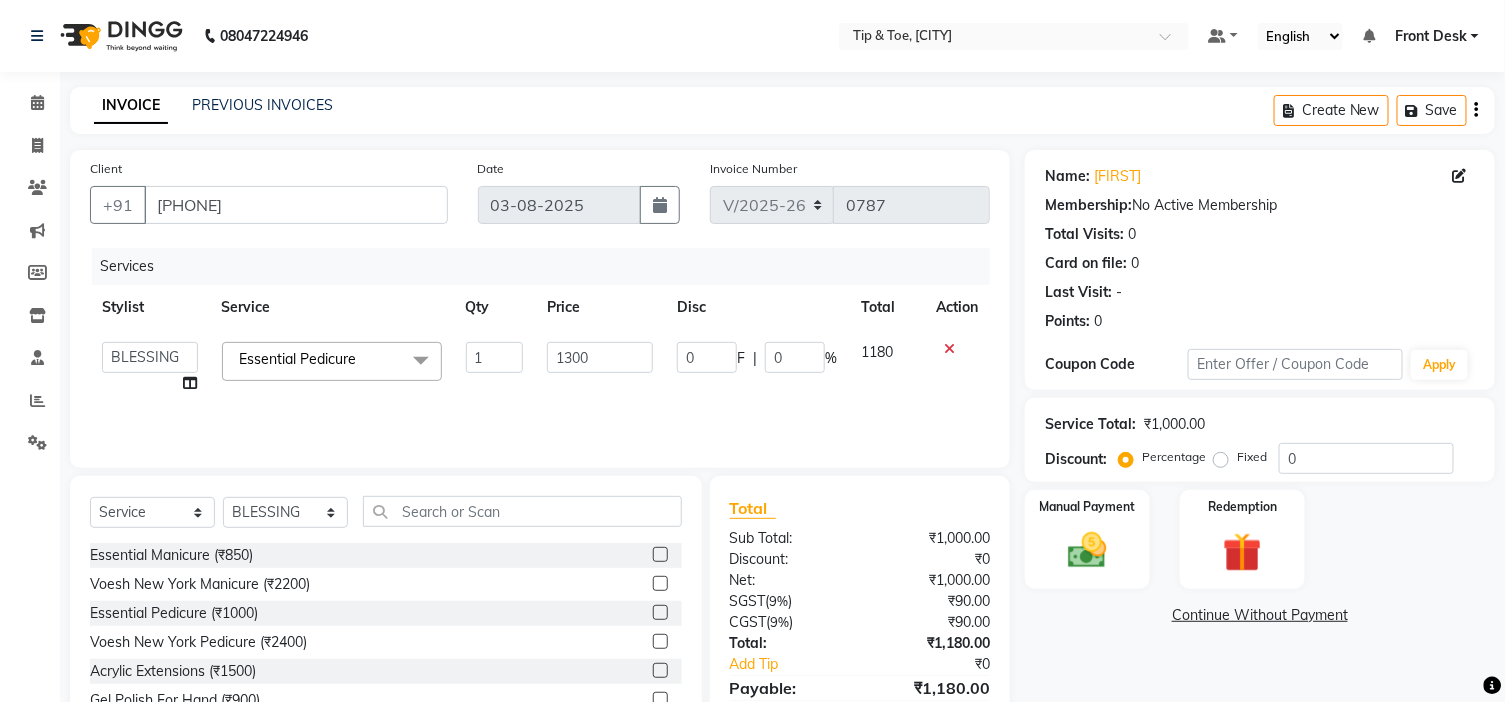 click on "Services Stylist Service Qty Price Disc Total Action BLESSING DIPAK Front Desk JobsonGeorge Karamjeet Khalid Manisha Rafsiya SOUMYA Sunita Essential Pedicure x Essential Manicure (₹850) Voesh New York Manicure (₹2200) Essential Pedicure (₹1000) Voesh New York Pedicure (₹2400) Acrylic Extensions (₹1500) Gel Polish For Hand (₹900) Gel Polish For Feet (₹900) Essential Pedicure w Scrub (₹1300) Essential Manicure w Scrub (₹1000) Gehwol Classic Pedi (₹3000) Gehwol Med Pedi for Crack Skin (₹3500) Gehwol Med Lipidro Pedi (₹3500) Beard Brush (₹499) Nail Enhancement-Acrylic Set with OPI Gel Color (₹2600) Nail Enhancement-Gel Set with OPI Gel Color (₹2700) Nail Enhancement-Acrylic Set with T&T Gel Color (₹2050) Nail Enhancement-Gel Set with T&T Gel Color (₹2150) Nail Enhancement-Natural Acrylic Nail Set (₹1500) Nail Enhancement-French Acrylic Nail Set (₹1600) Nail Enhancement-Natural Gel Nail Set (₹1600) Nail Enhancement-French Gel Nail Set (₹1700) 1 1300" 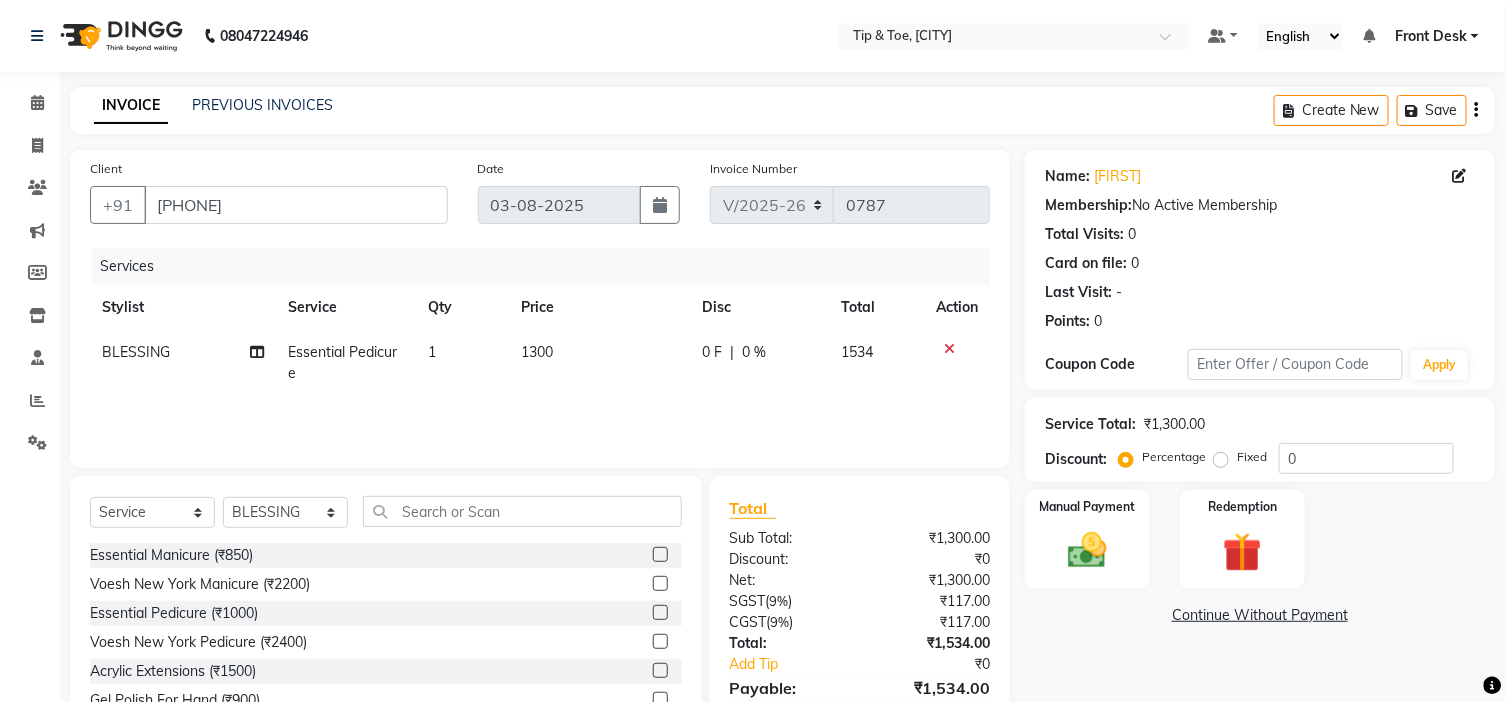 scroll, scrollTop: 98, scrollLeft: 0, axis: vertical 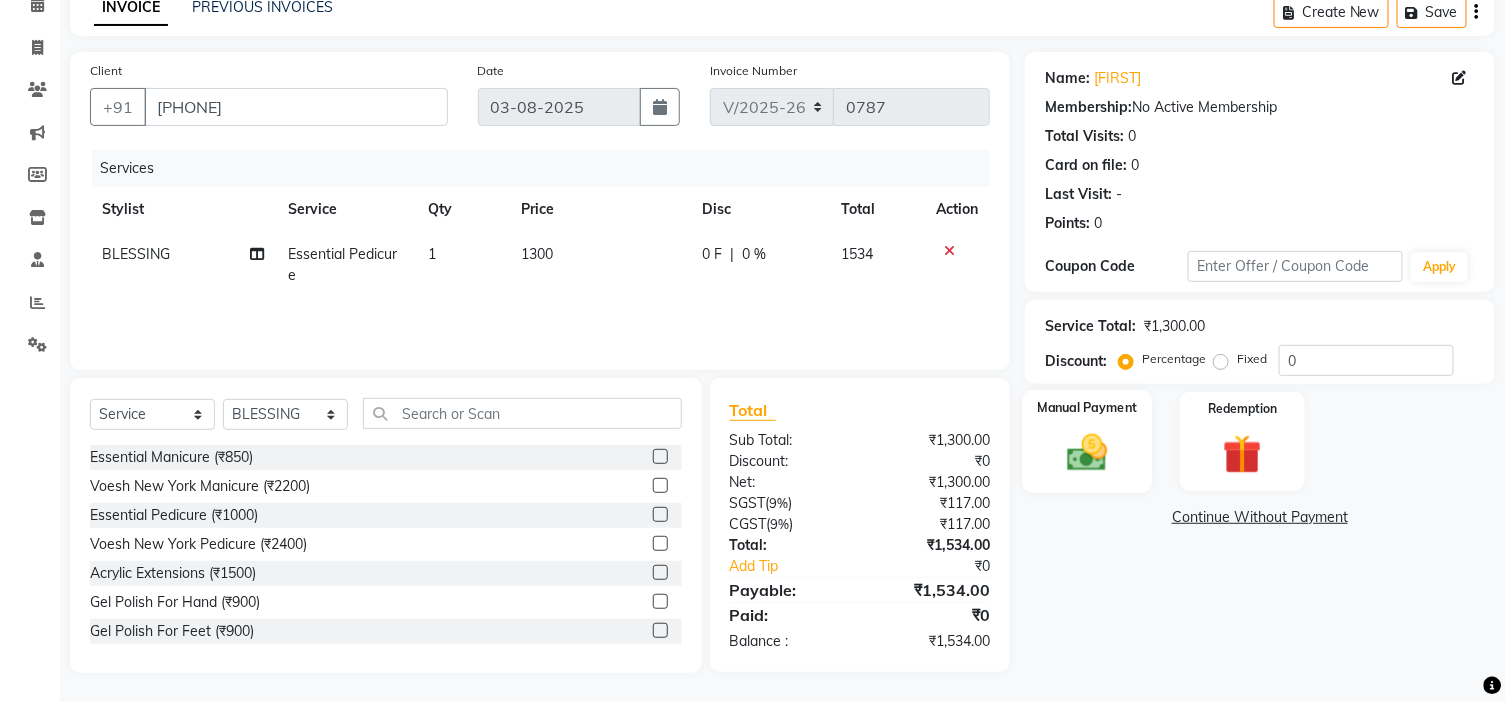 click 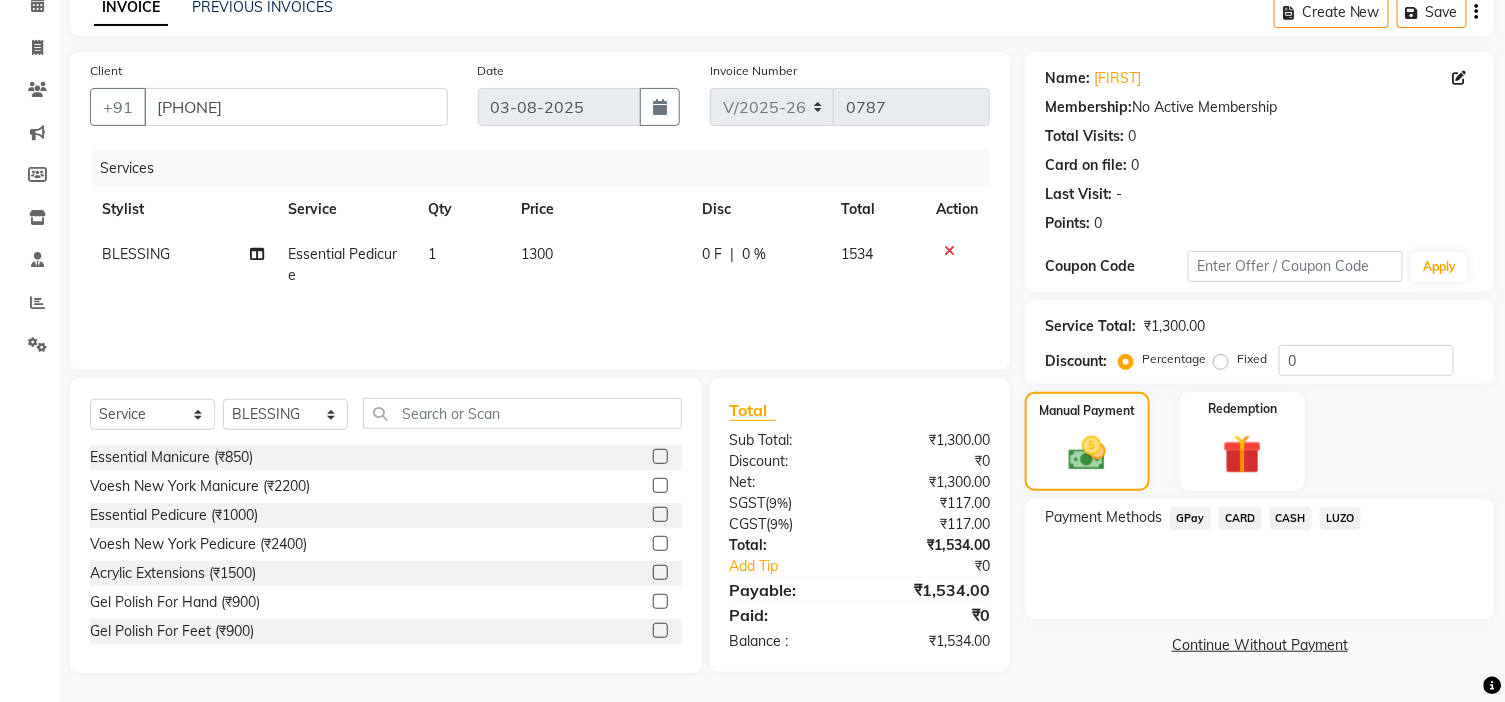 click on "GPay" 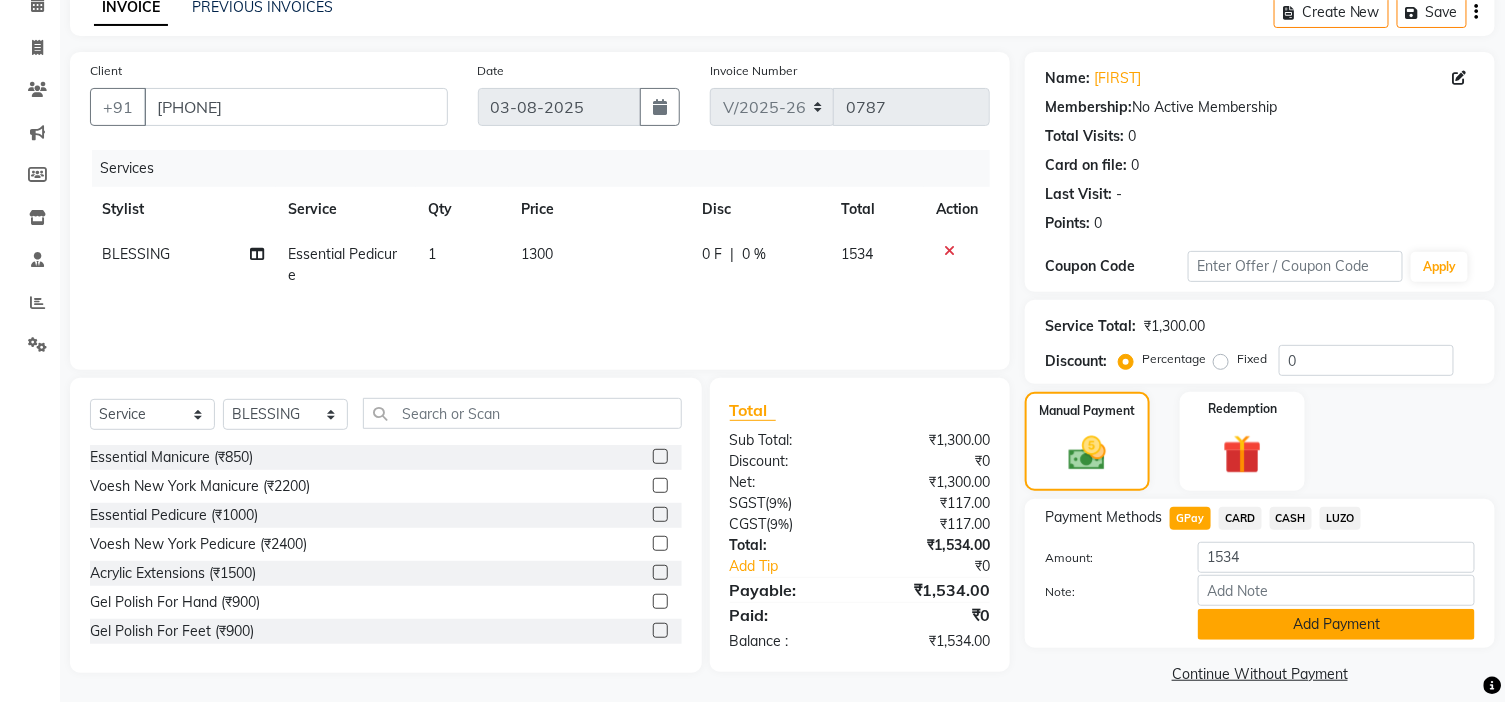 scroll, scrollTop: 114, scrollLeft: 0, axis: vertical 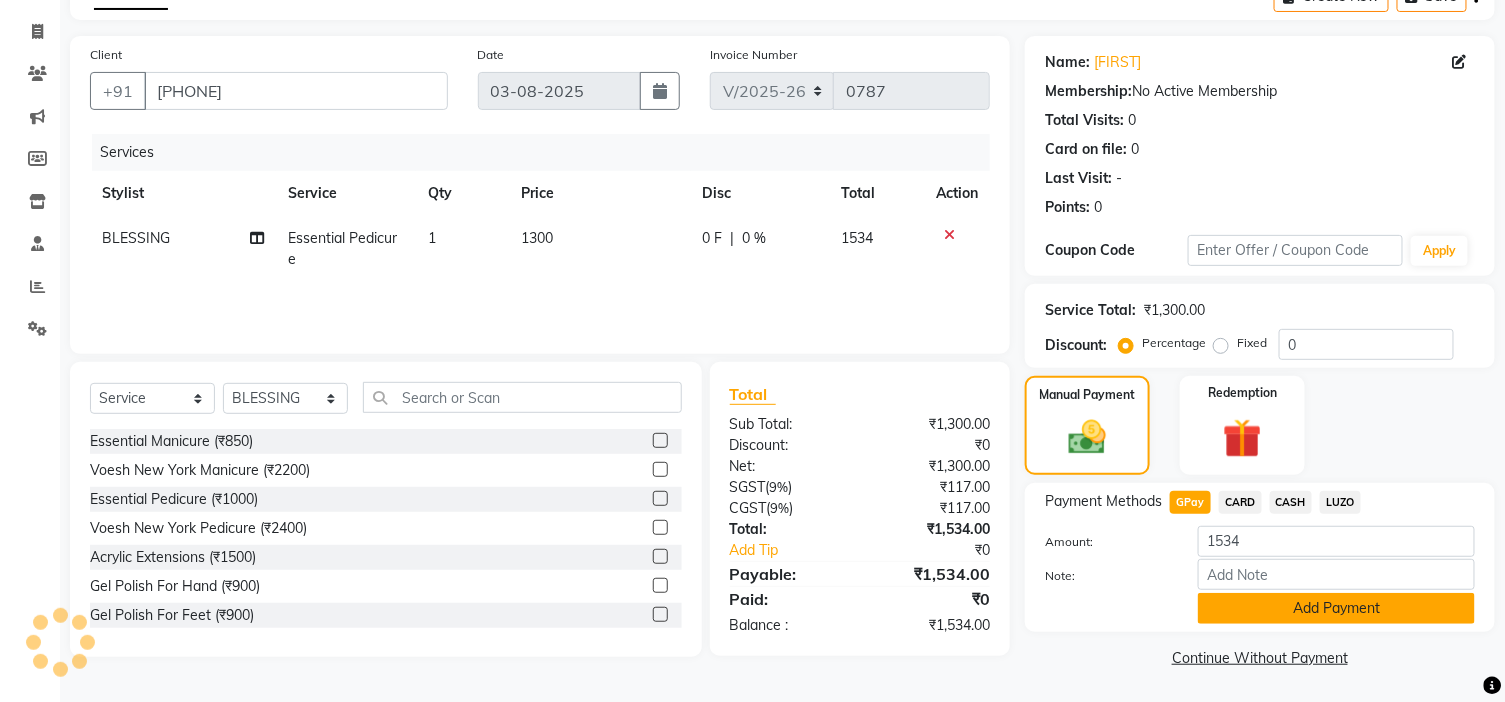click on "Add Payment" 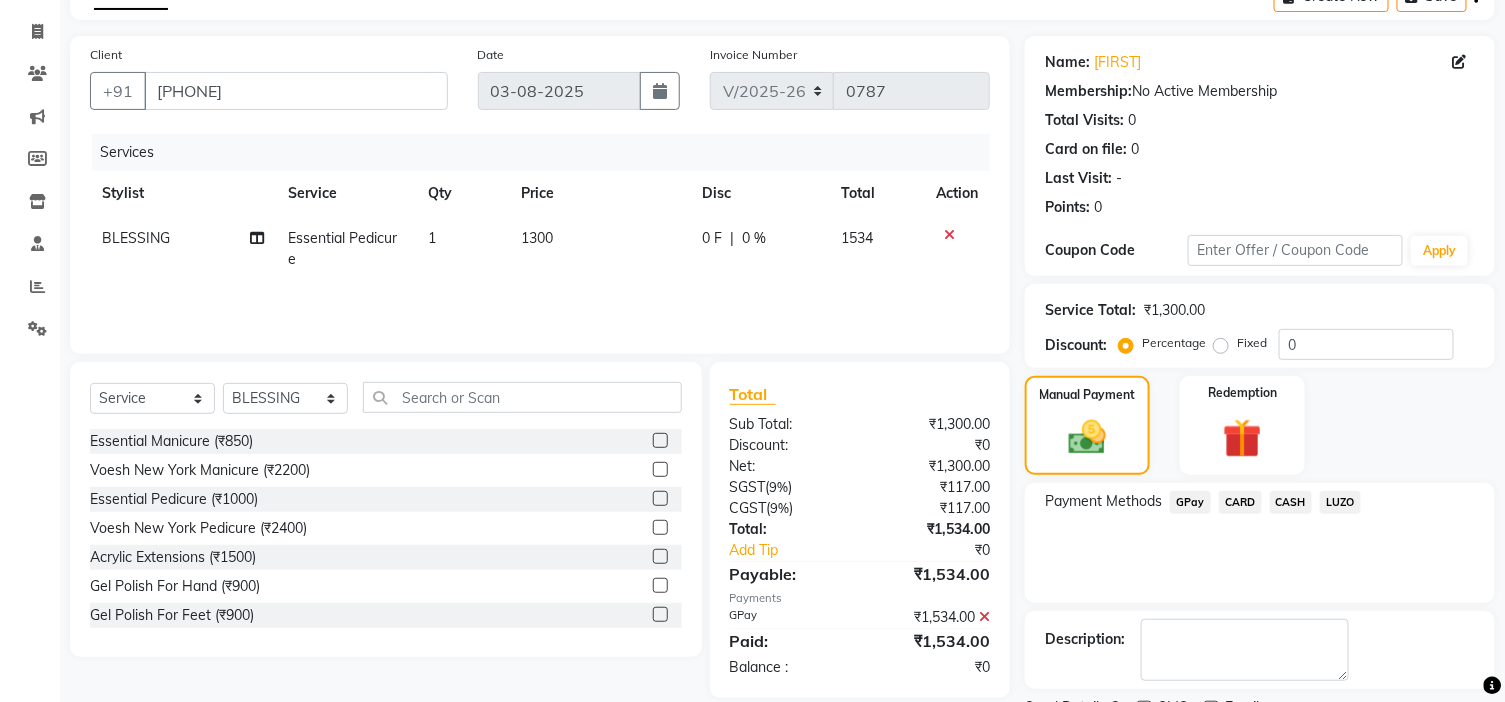 scroll, scrollTop: 198, scrollLeft: 0, axis: vertical 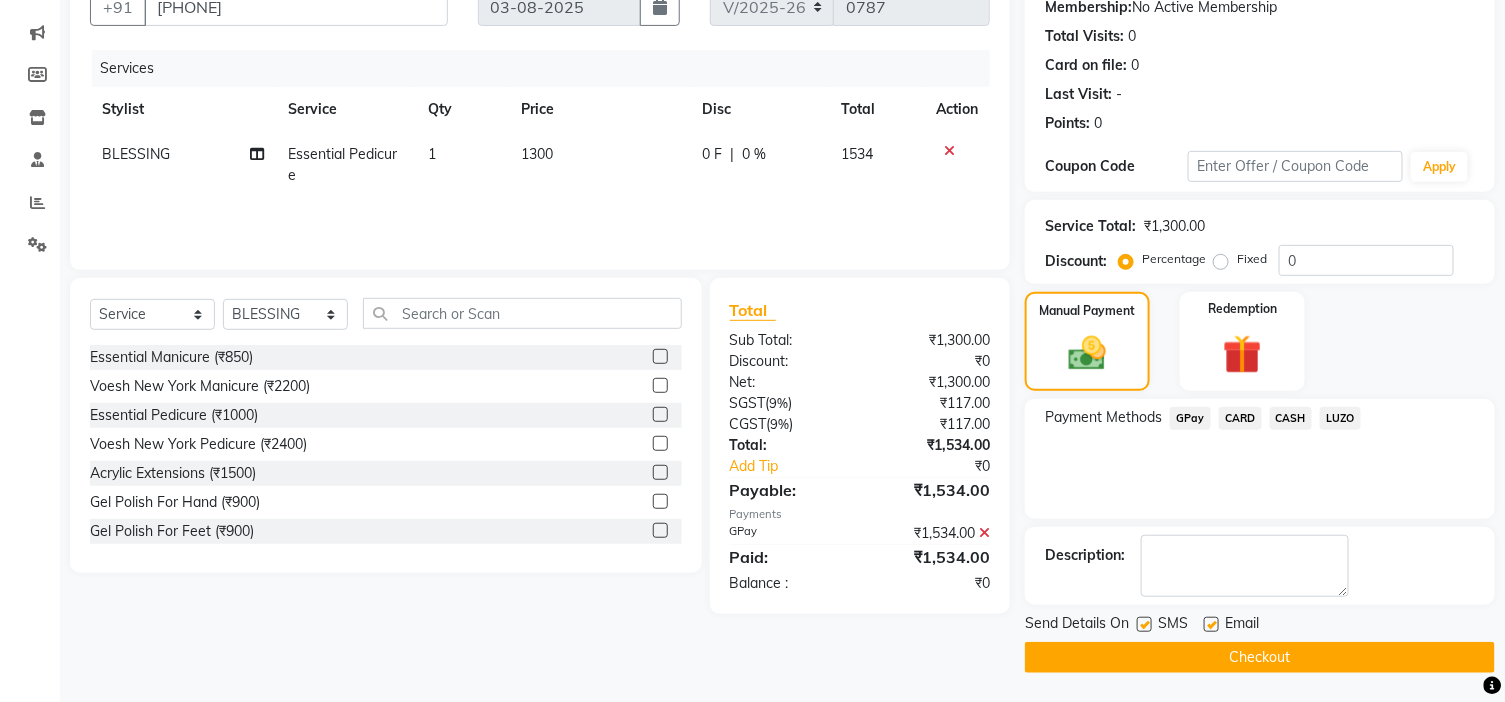 click 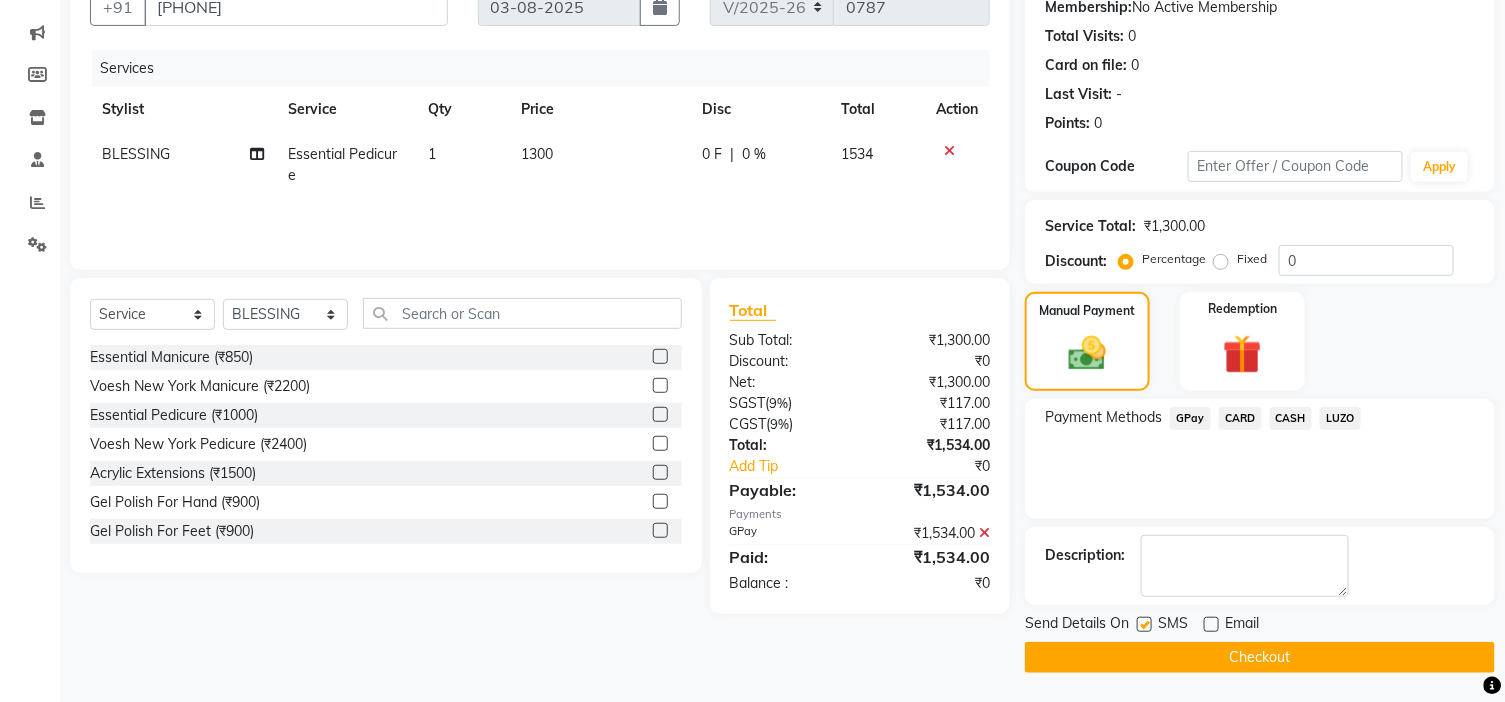 click on "Checkout" 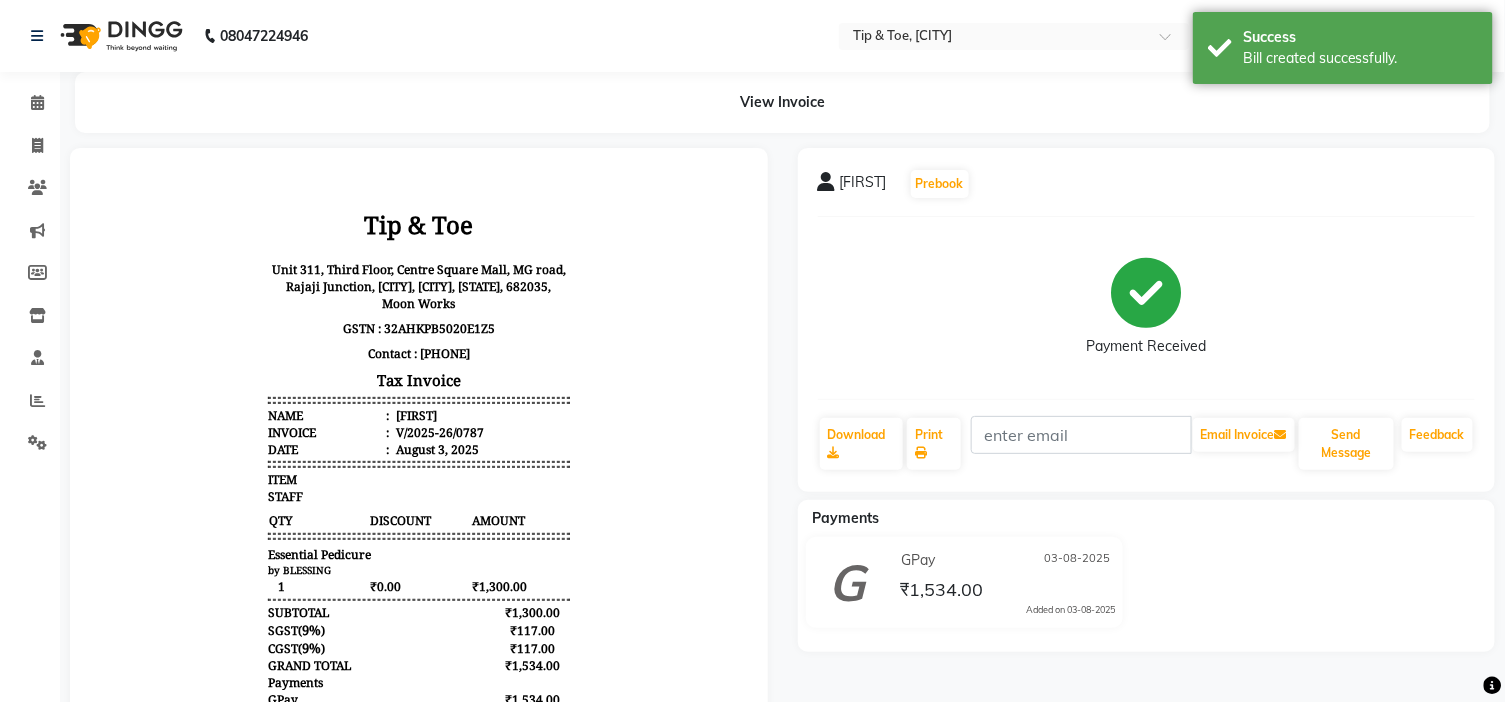 scroll, scrollTop: 0, scrollLeft: 0, axis: both 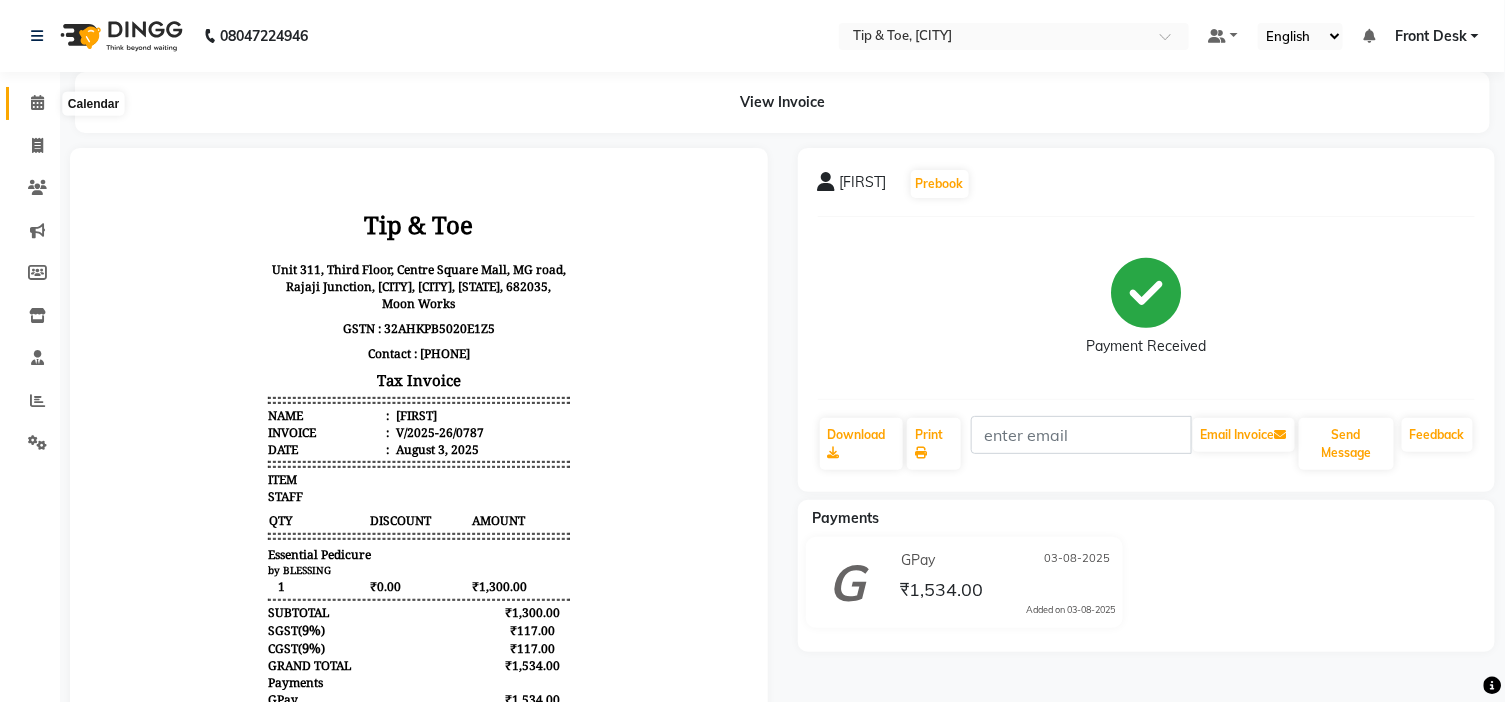 click 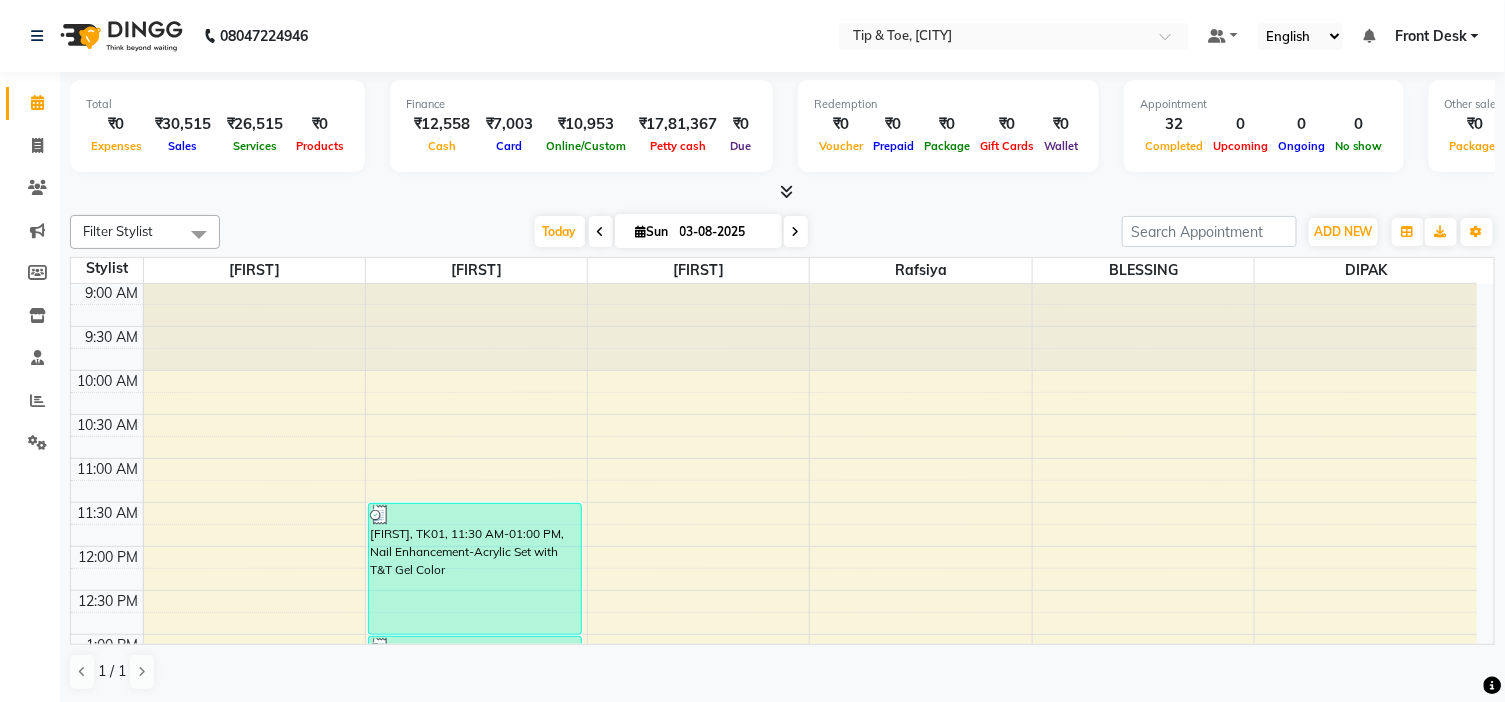 scroll, scrollTop: 0, scrollLeft: 0, axis: both 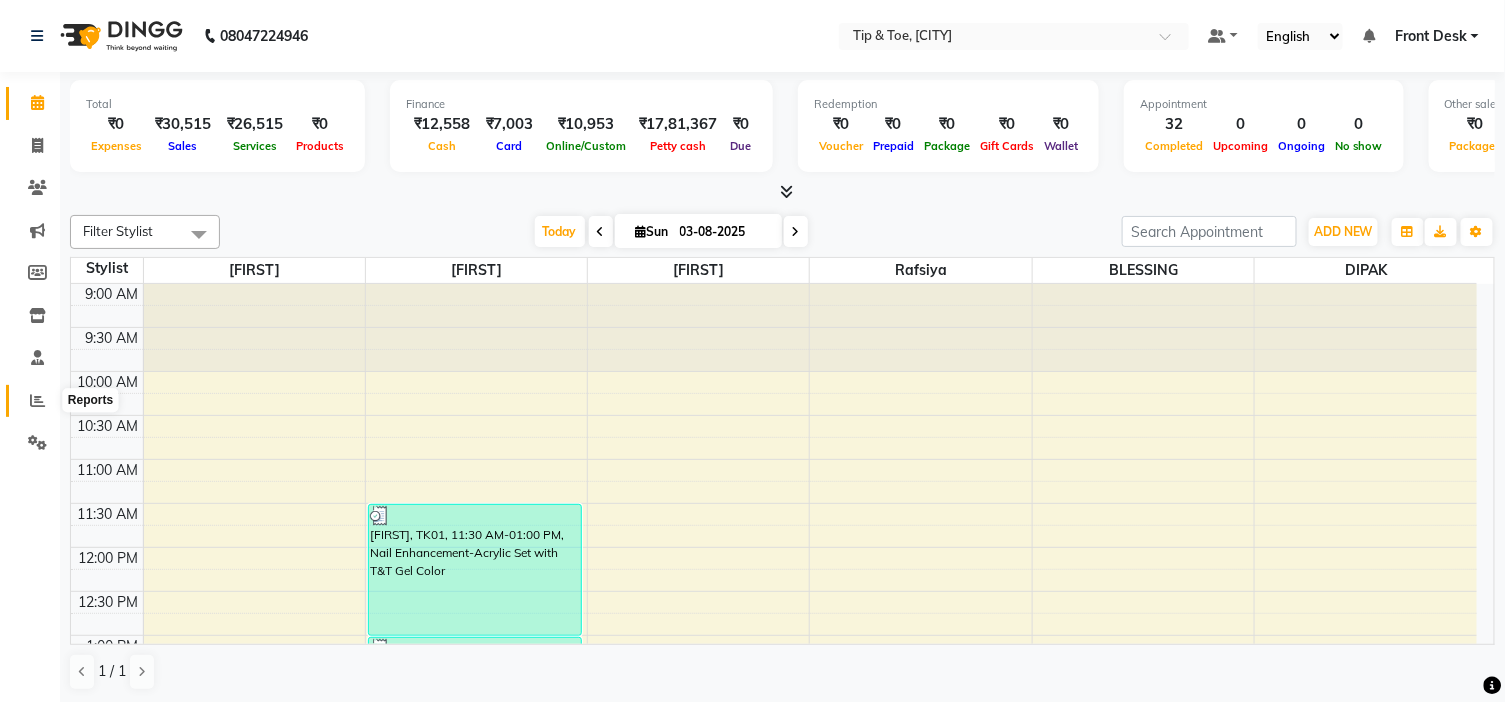 click 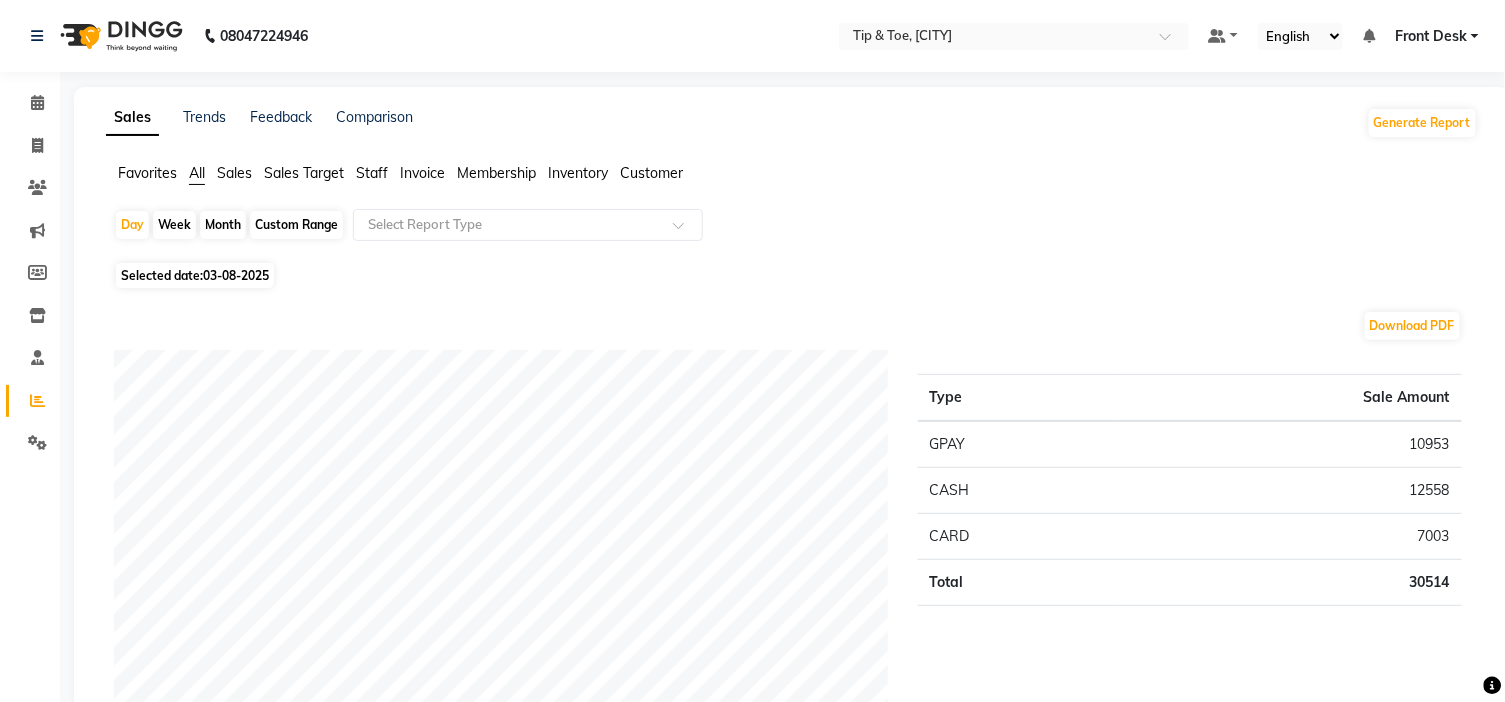 click on "Staff" 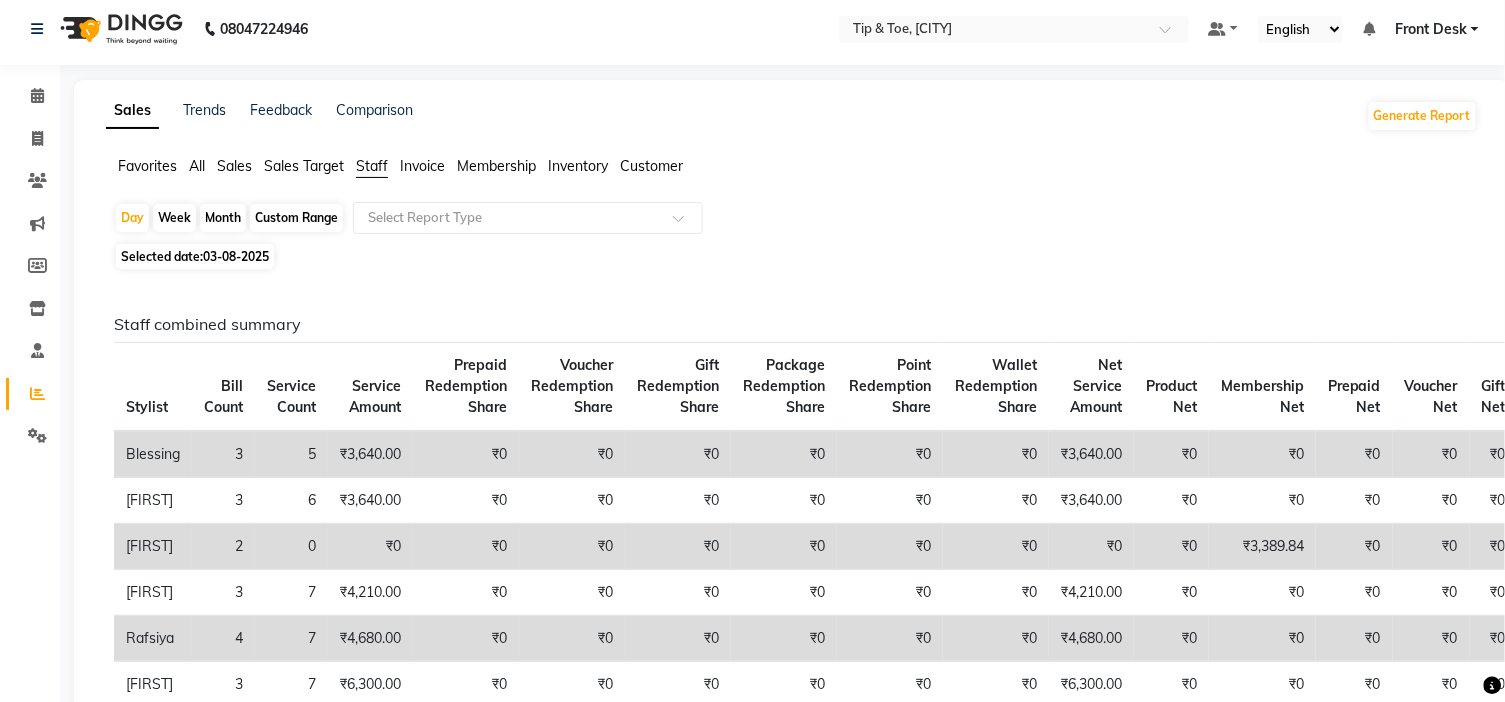 scroll, scrollTop: 0, scrollLeft: 0, axis: both 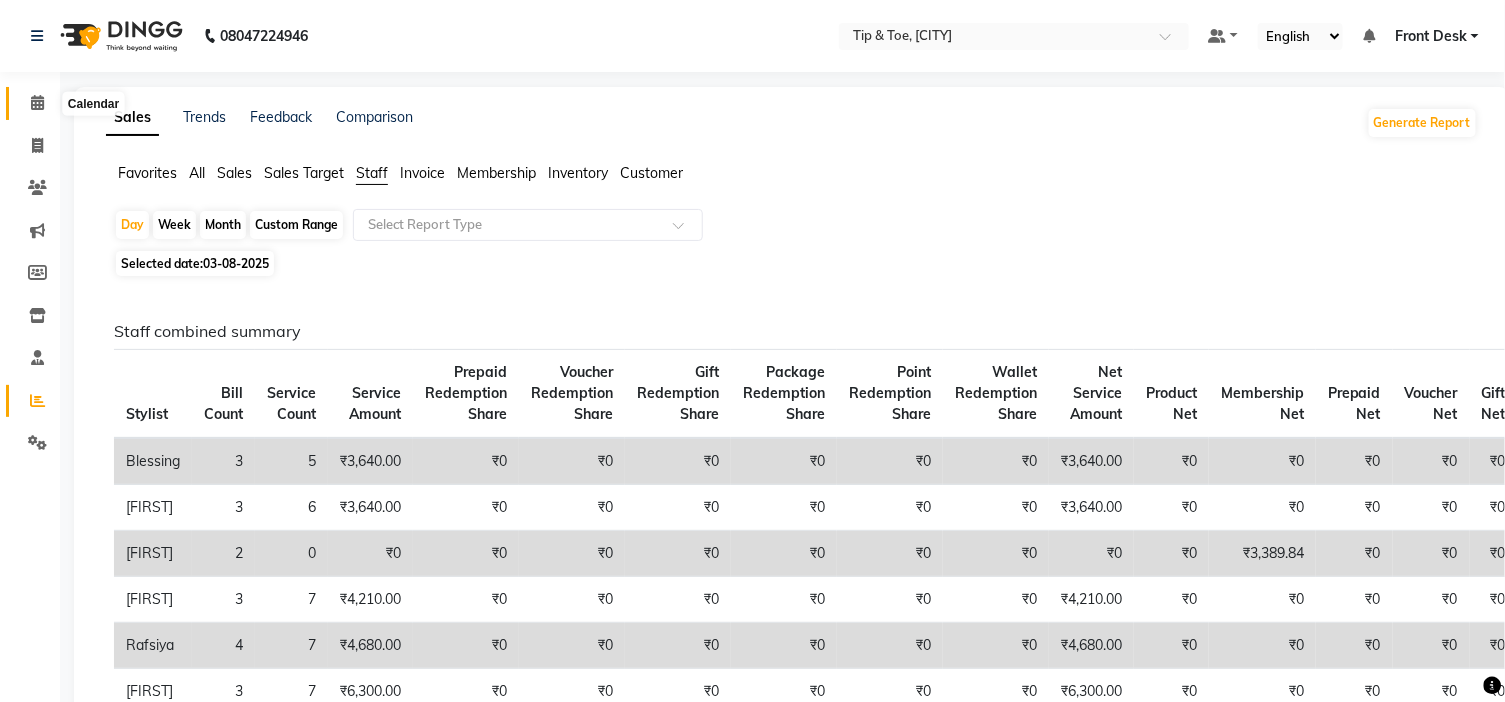 click 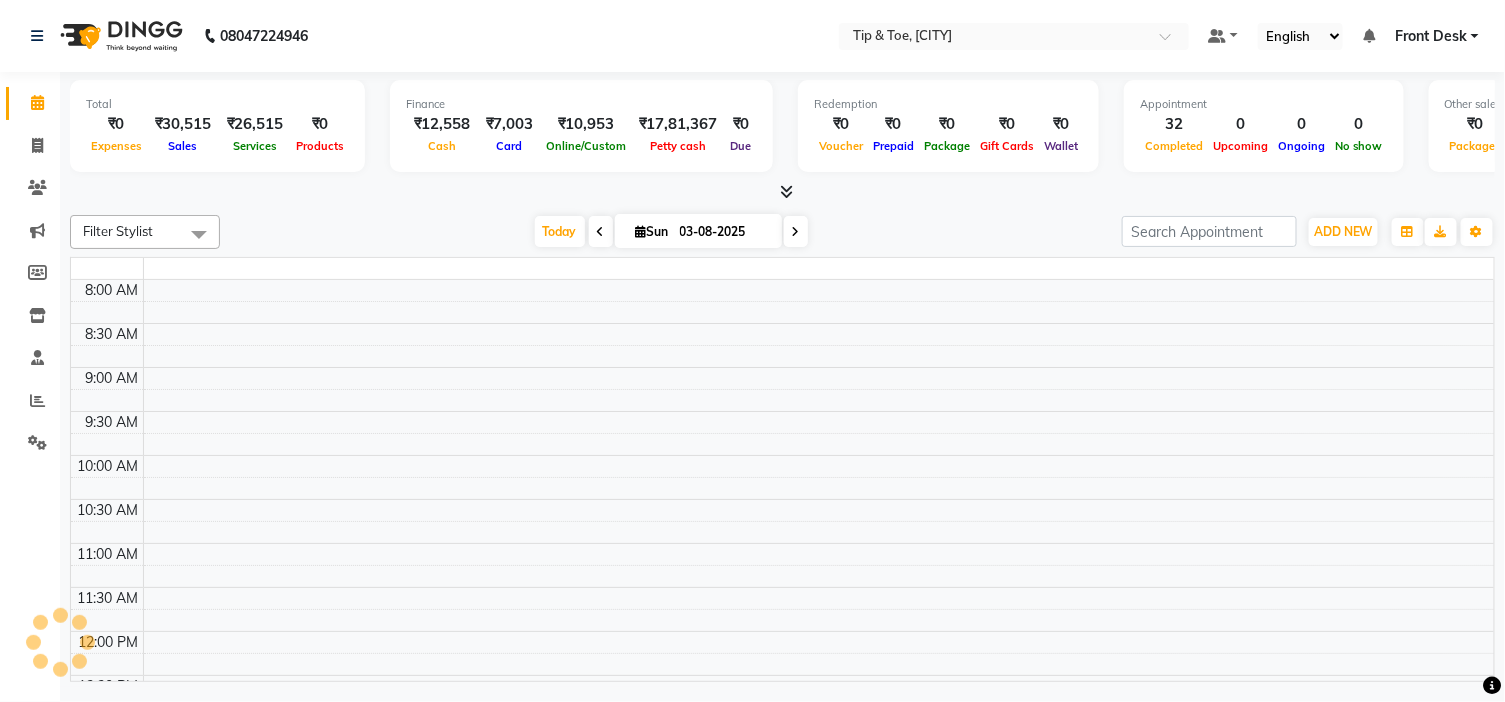 scroll, scrollTop: 0, scrollLeft: 0, axis: both 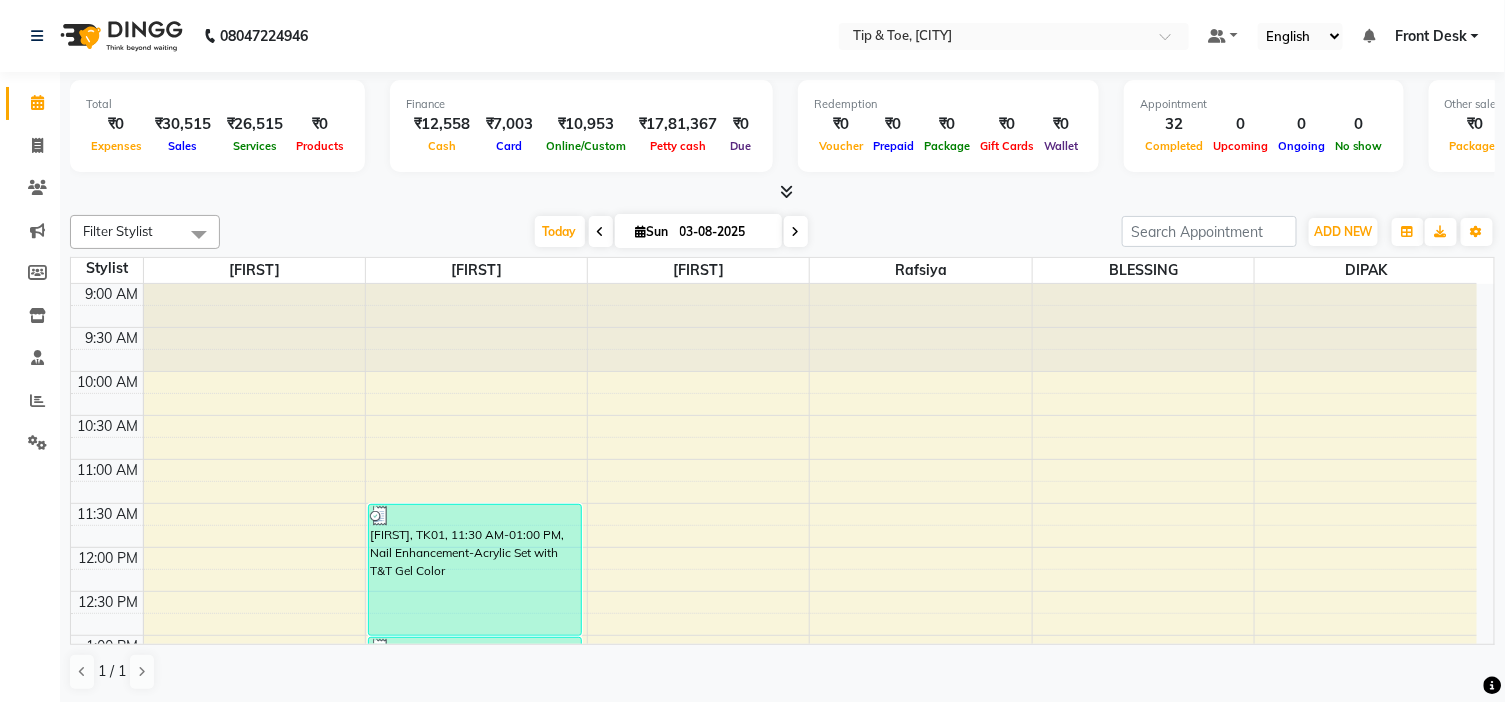 click at bounding box center (796, 232) 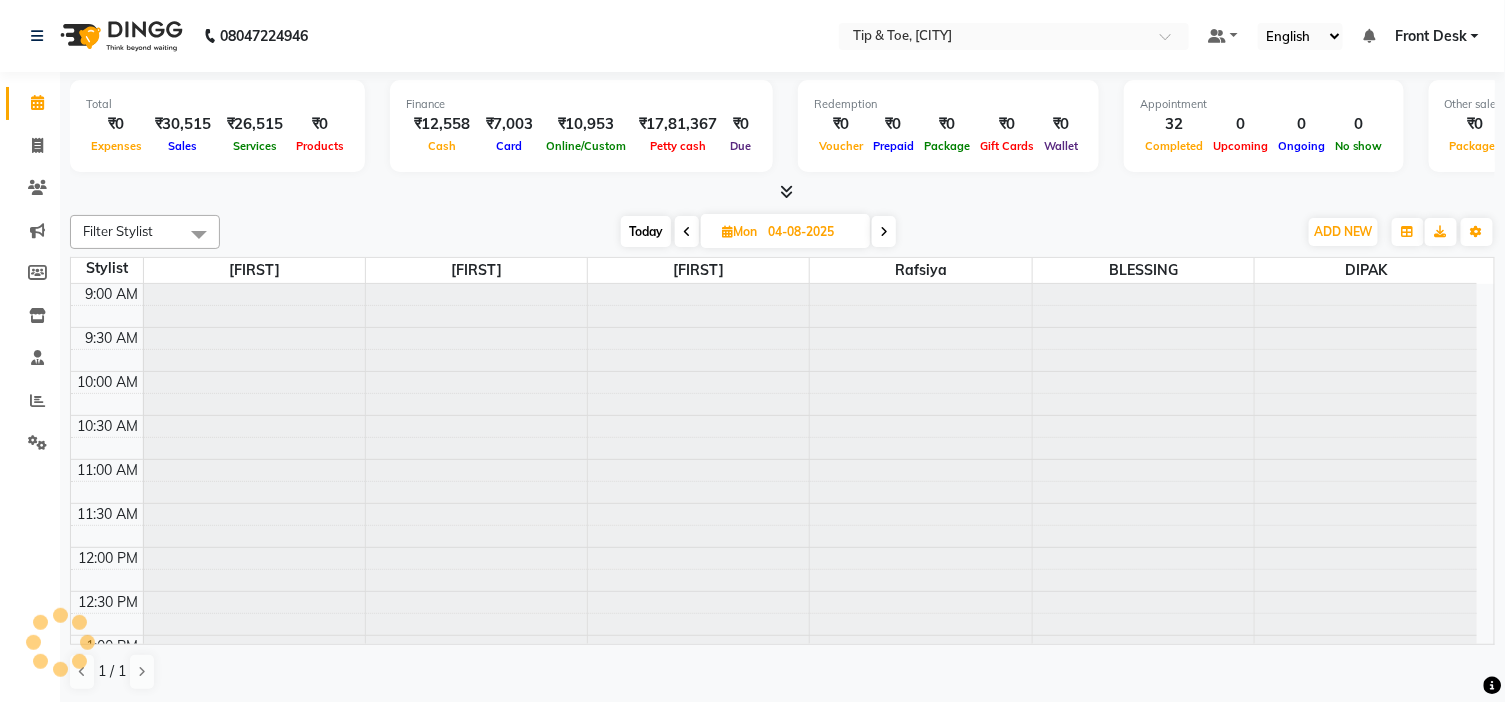 scroll, scrollTop: 788, scrollLeft: 0, axis: vertical 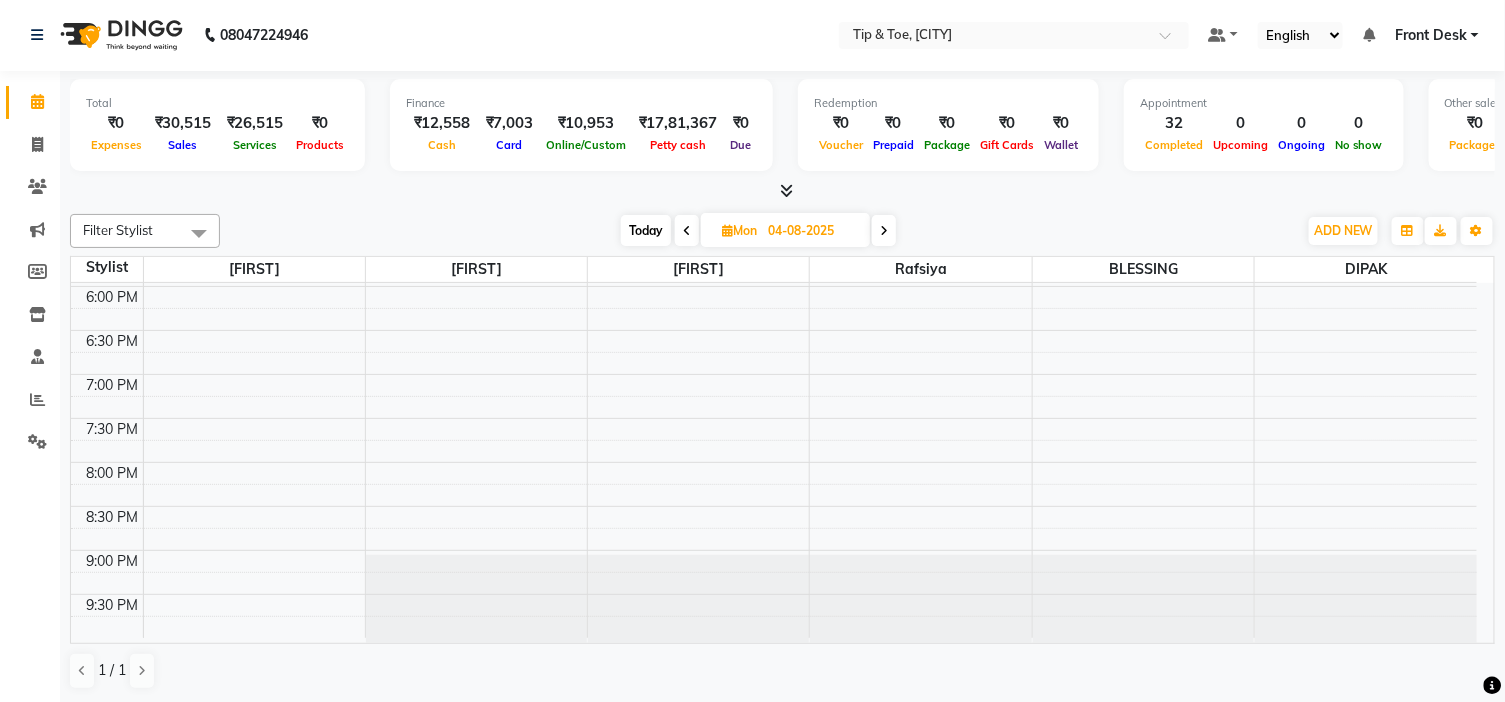 click at bounding box center (1366, 599) 